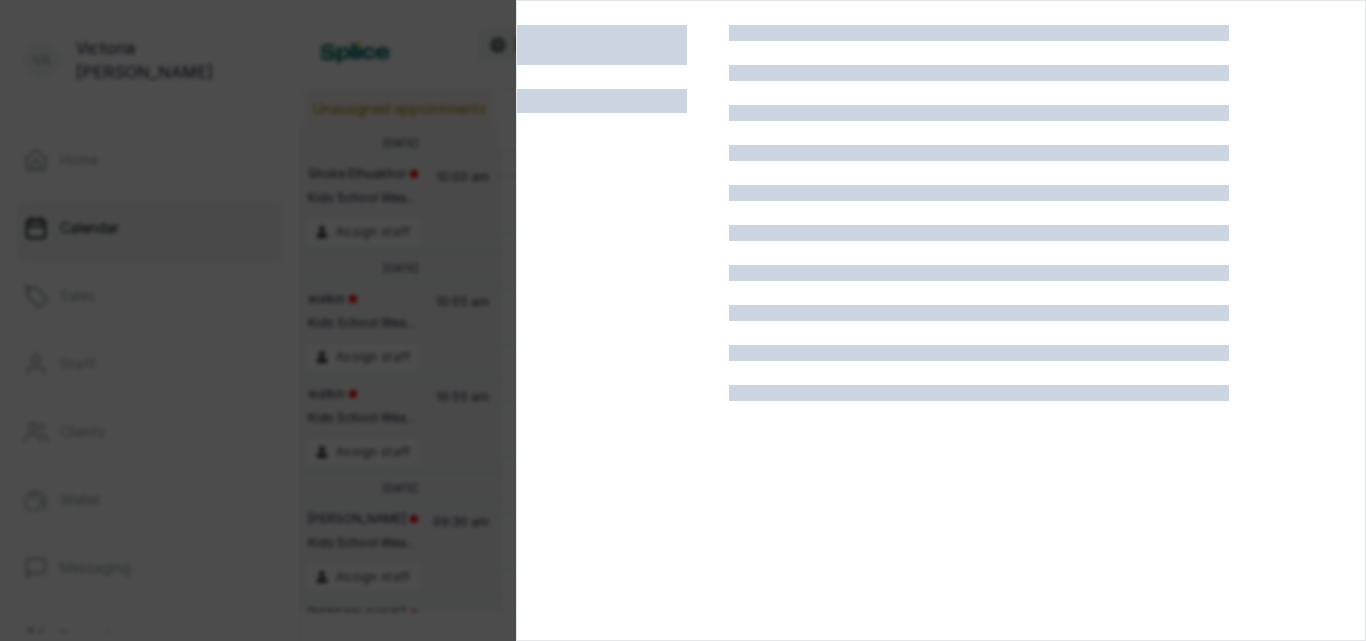 scroll, scrollTop: 0, scrollLeft: 0, axis: both 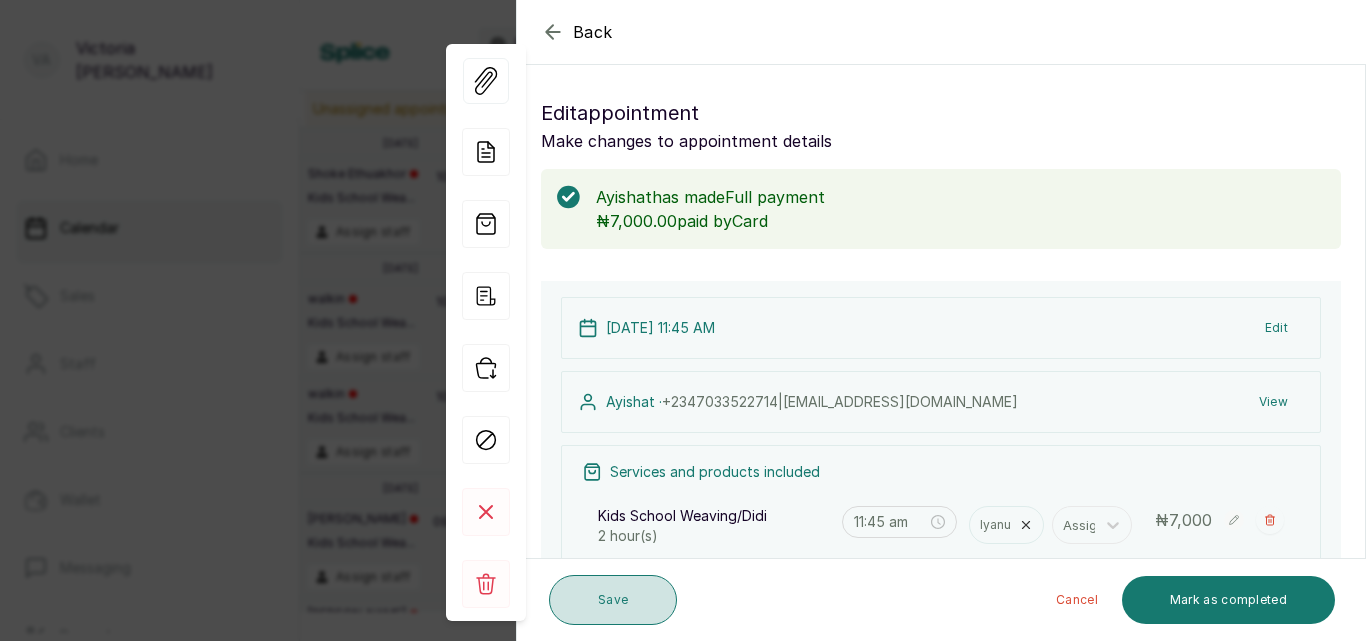 click on "Save" at bounding box center (613, 600) 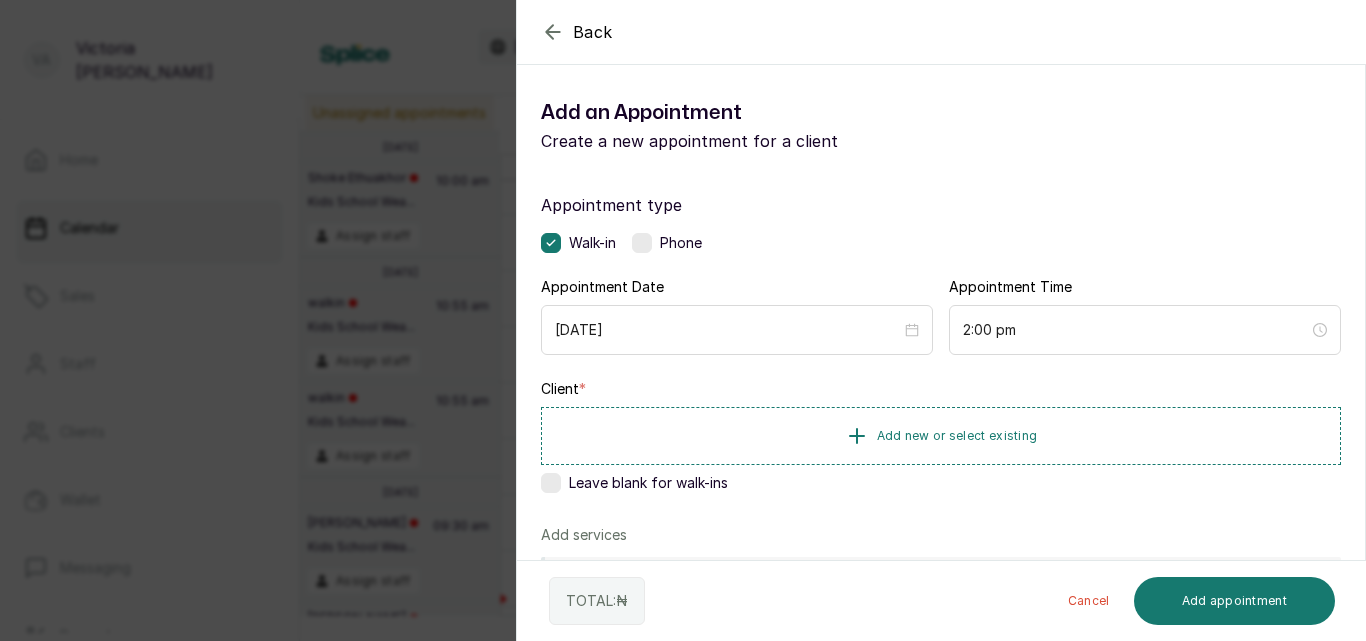 click 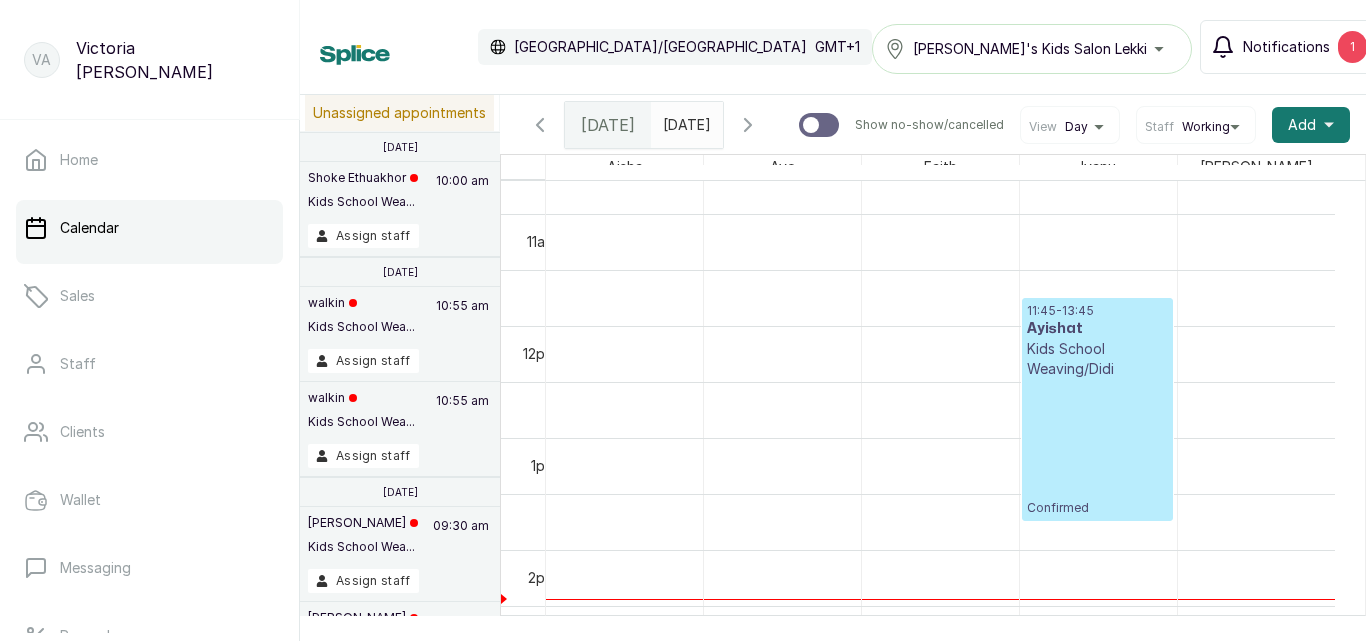 click on "Notifications" at bounding box center [1286, 47] 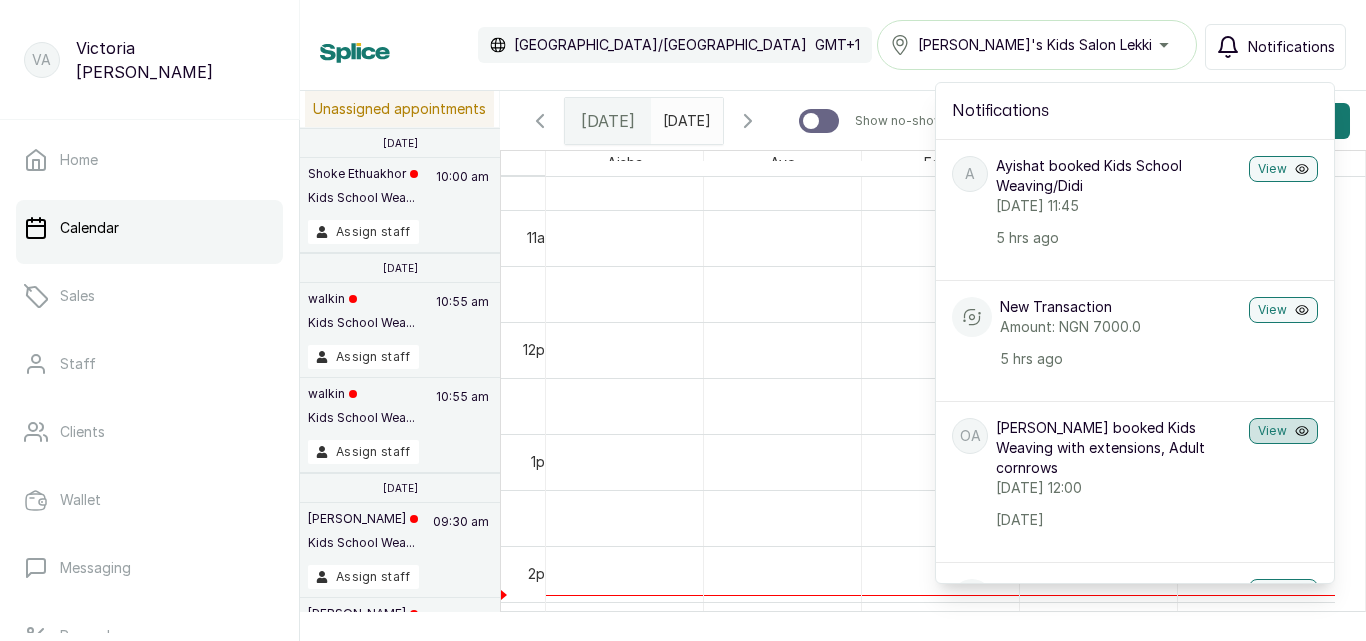 click on "View" at bounding box center [1283, 431] 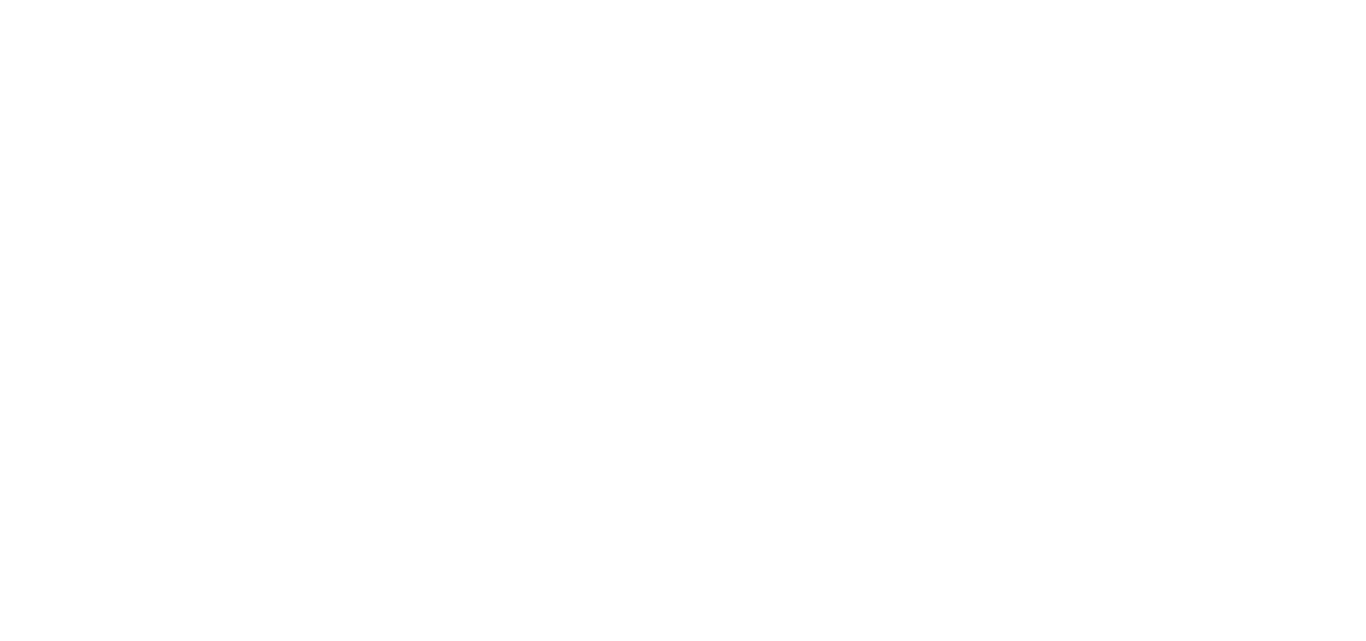 click at bounding box center [683, 0] 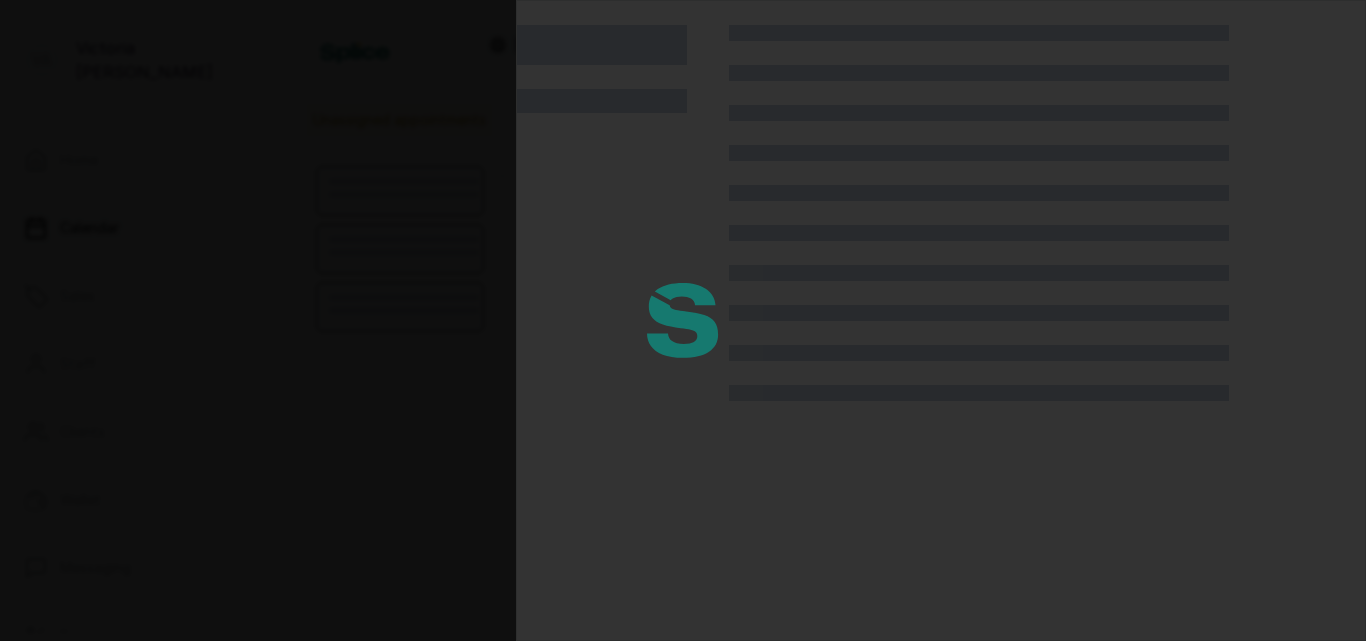 scroll, scrollTop: 0, scrollLeft: 0, axis: both 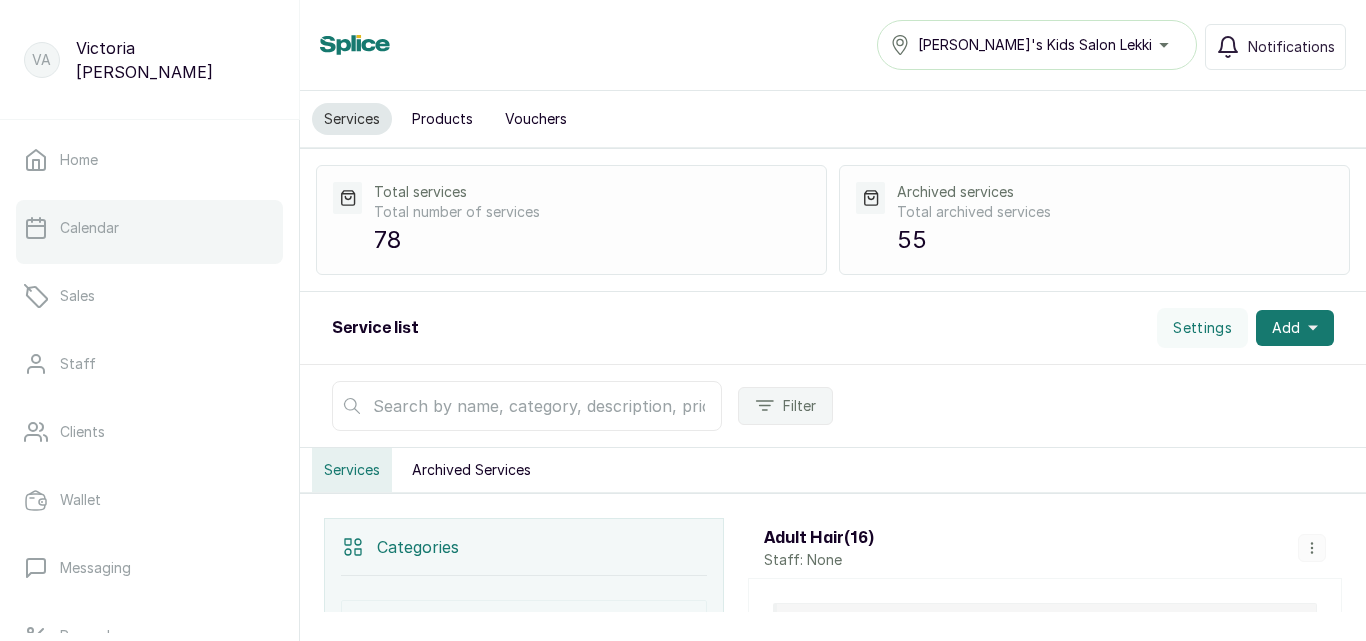 click on "Calendar" at bounding box center (149, 228) 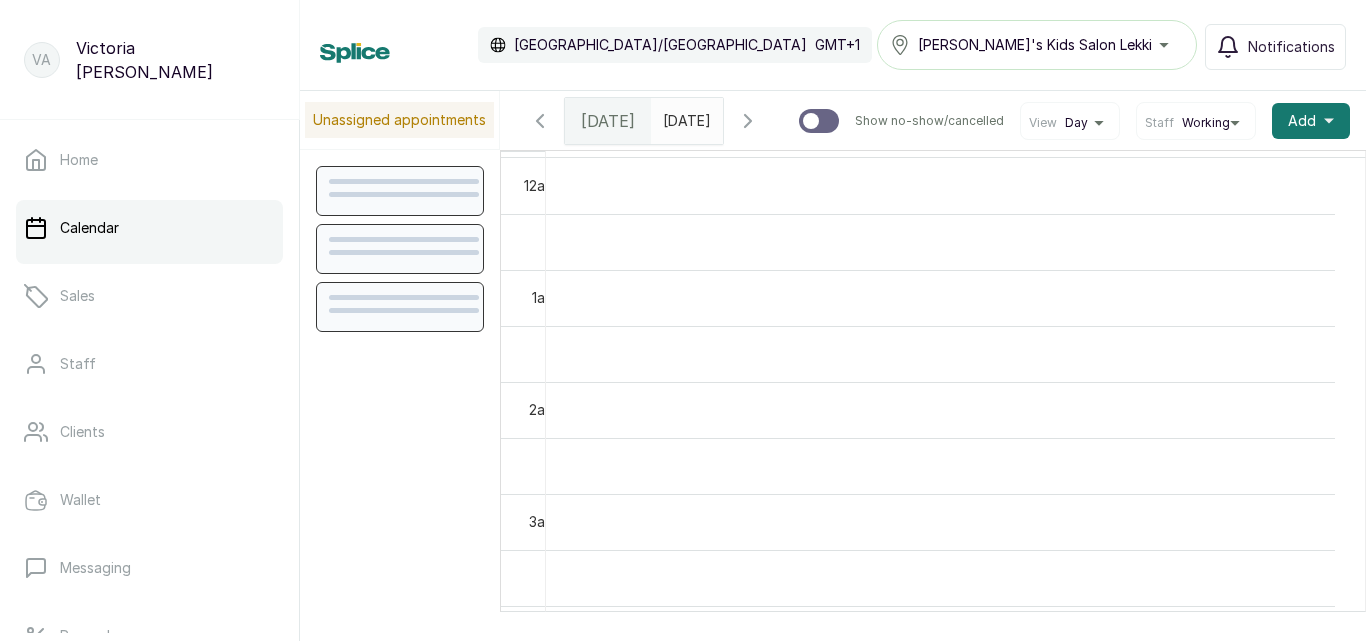 scroll, scrollTop: 673, scrollLeft: 0, axis: vertical 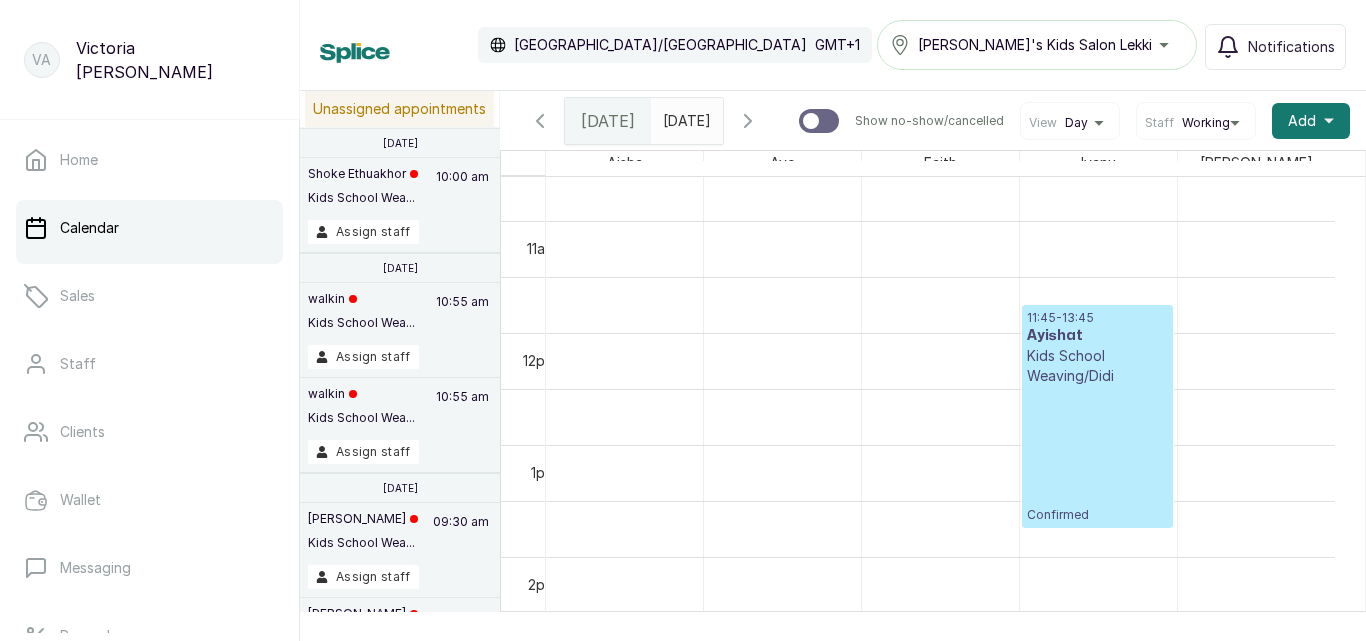 click 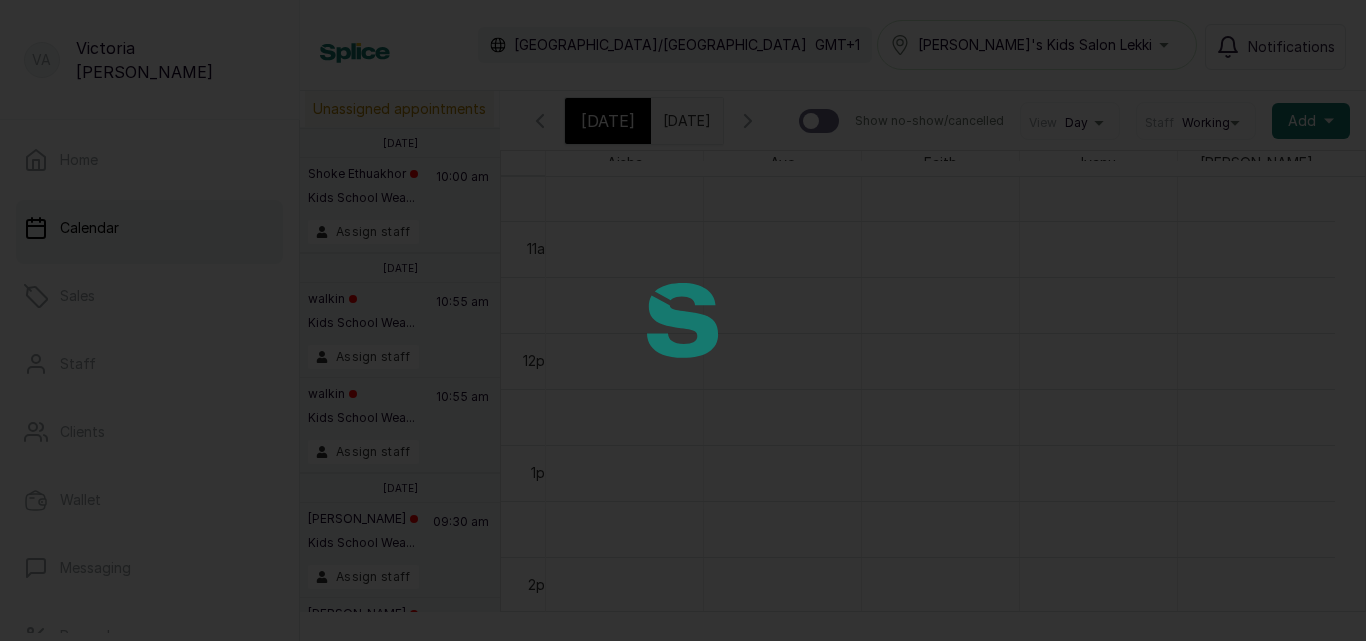 scroll, scrollTop: 673, scrollLeft: 0, axis: vertical 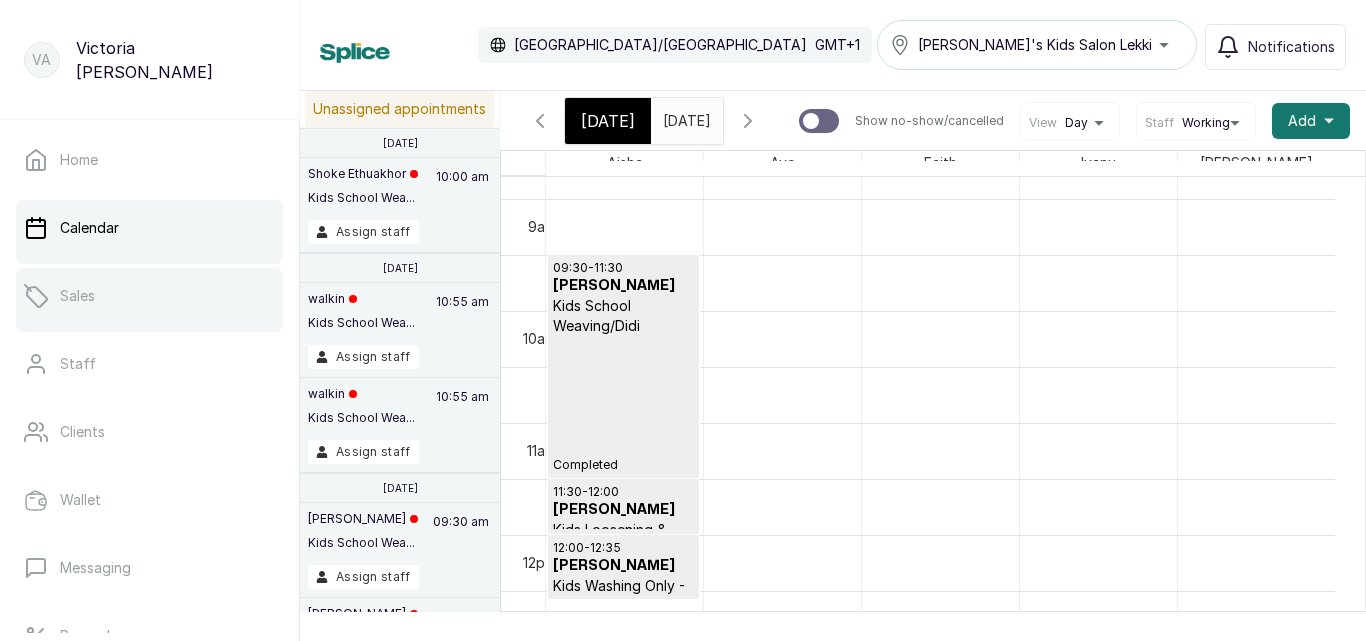 click on "Sales" at bounding box center [149, 296] 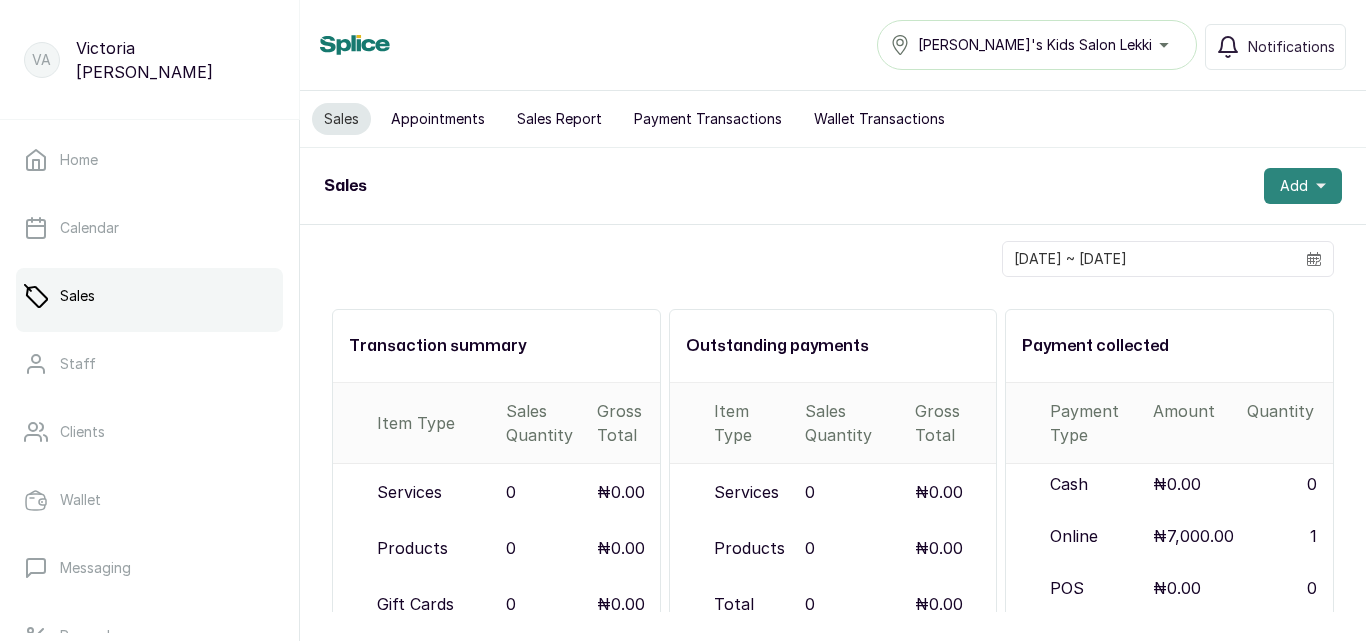 click on "Add" at bounding box center (1303, 186) 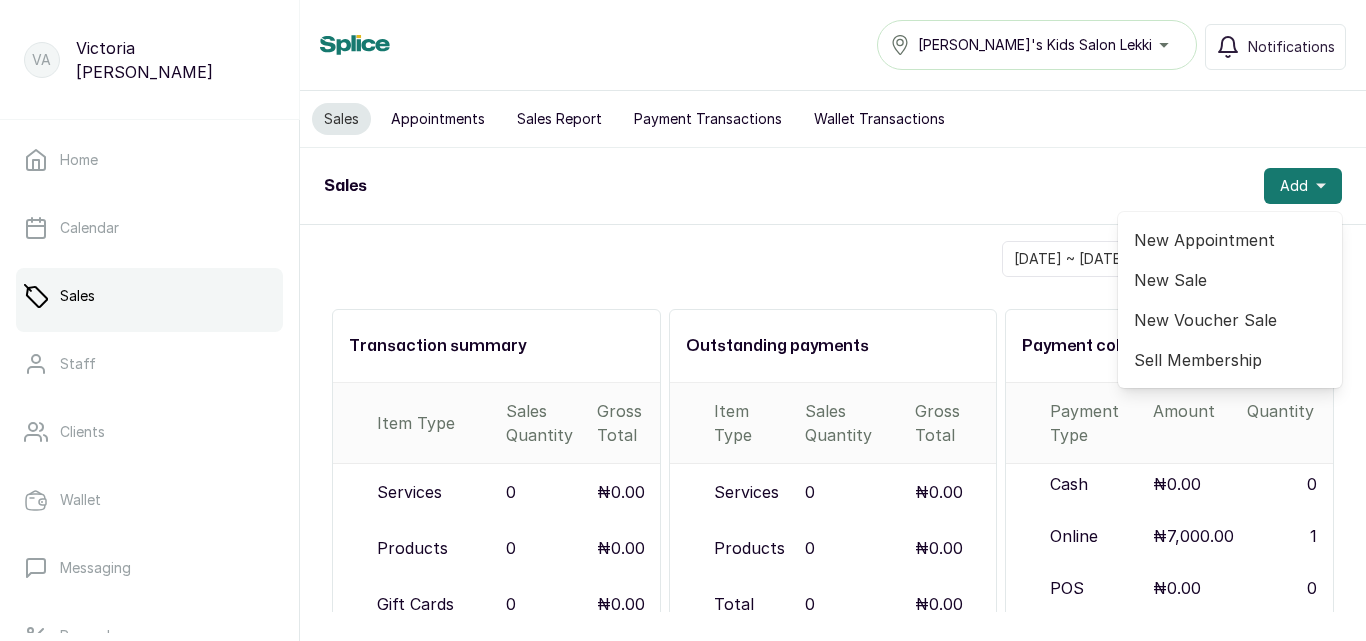 click on "New Sale" at bounding box center [1230, 280] 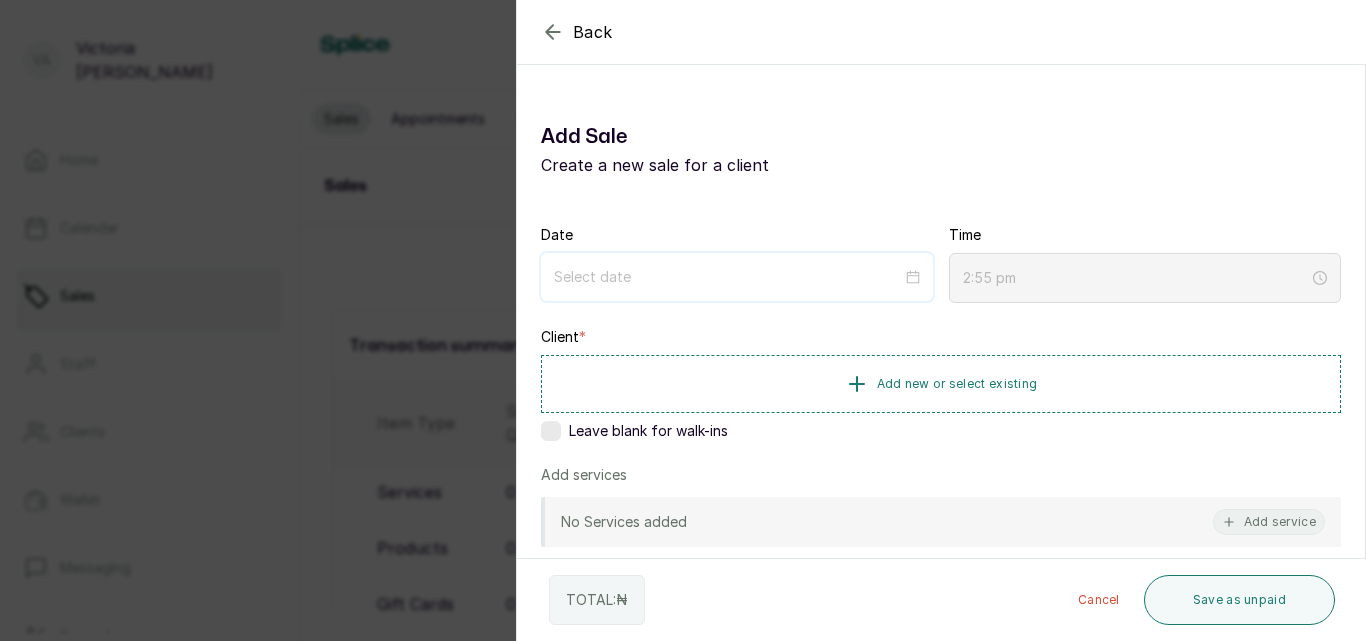 click at bounding box center (728, 277) 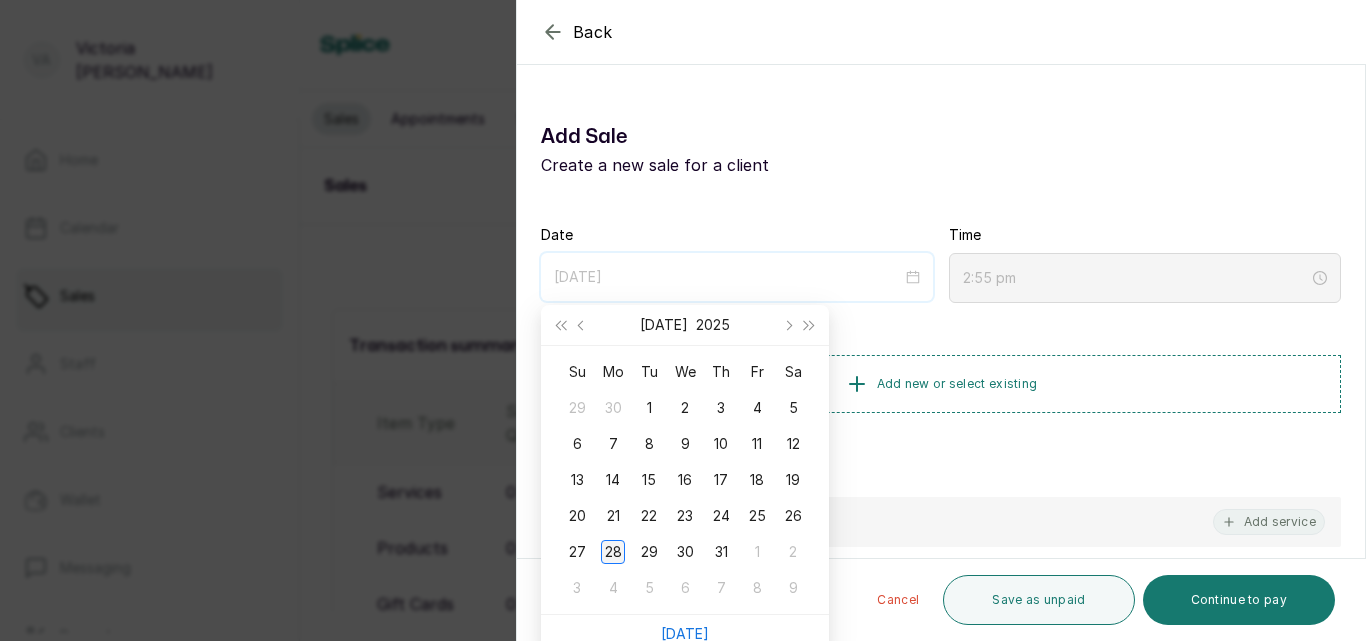 type on "[DATE]" 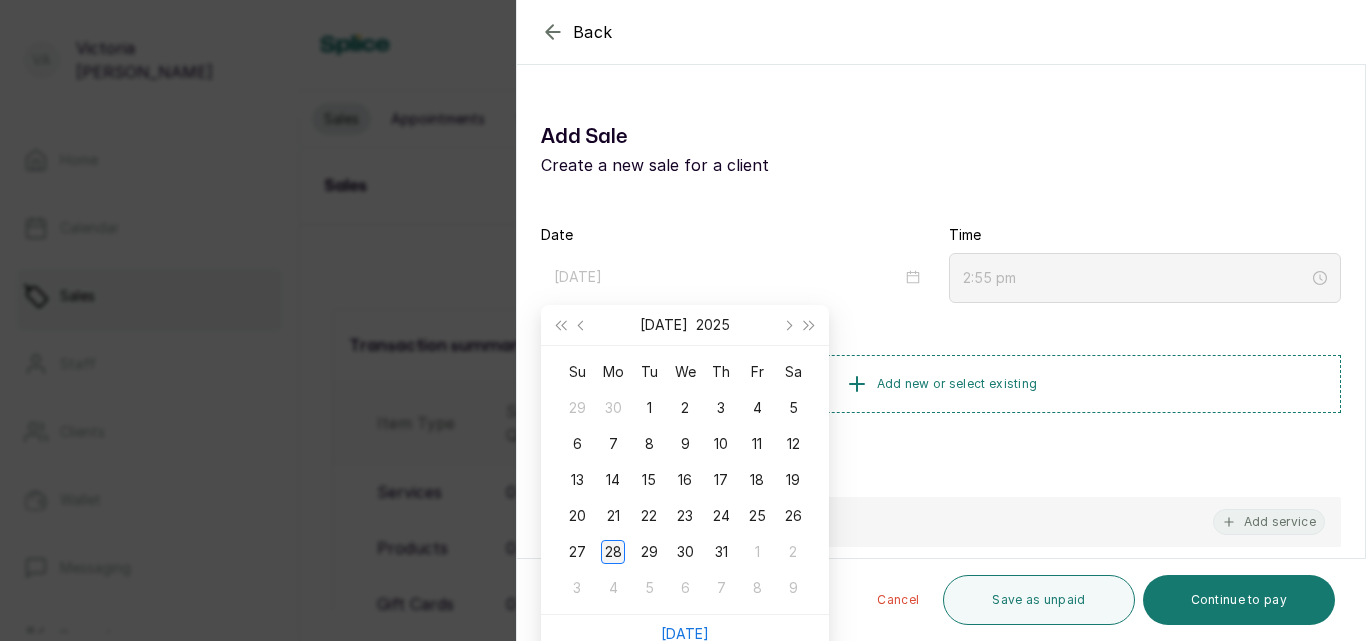 click on "28" at bounding box center (613, 552) 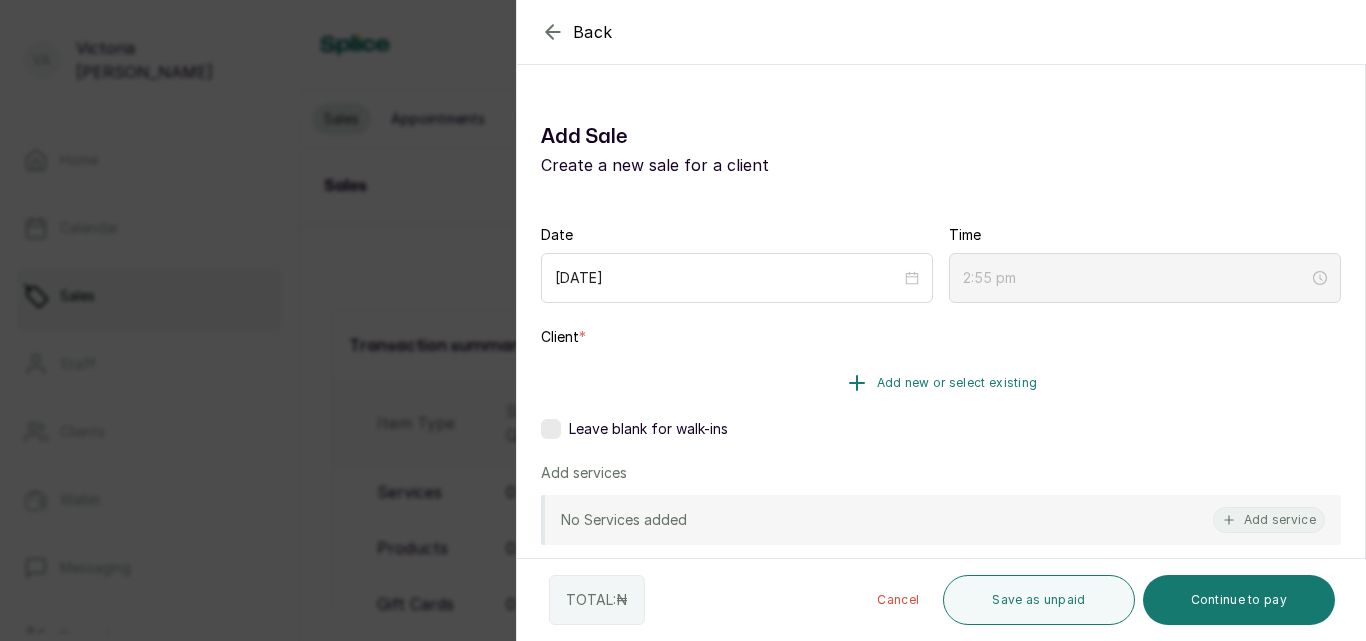 click on "Add new or select existing" at bounding box center [957, 383] 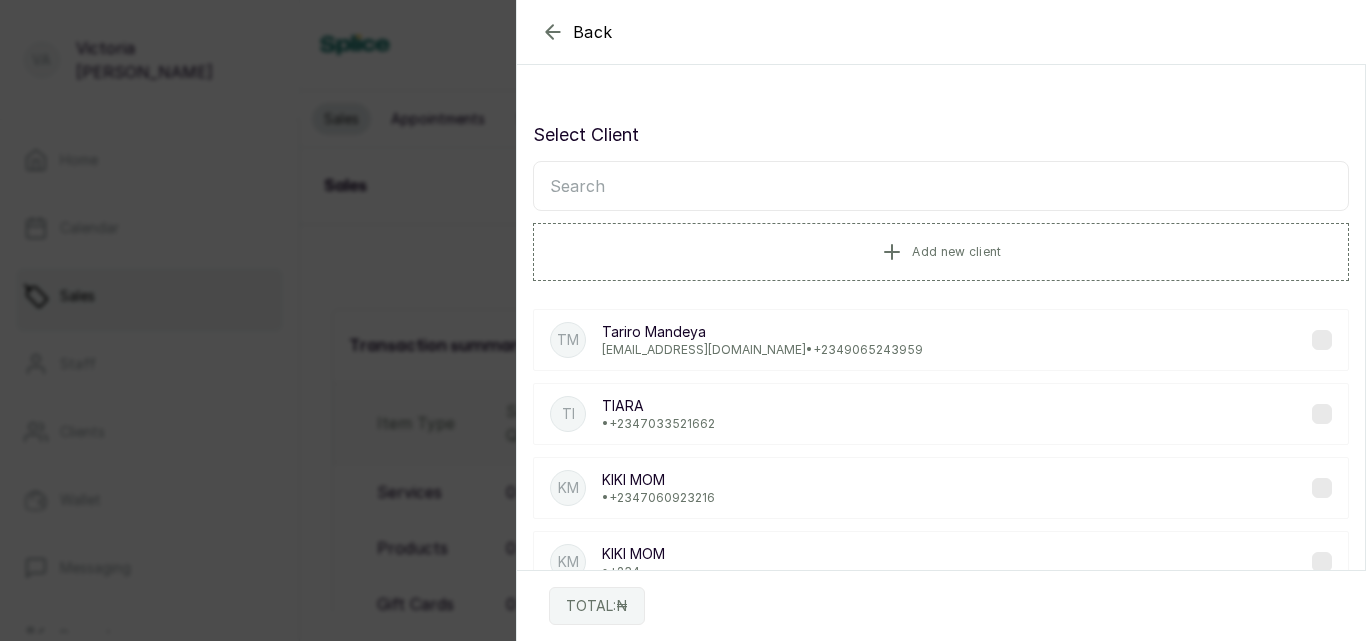 click at bounding box center [941, 186] 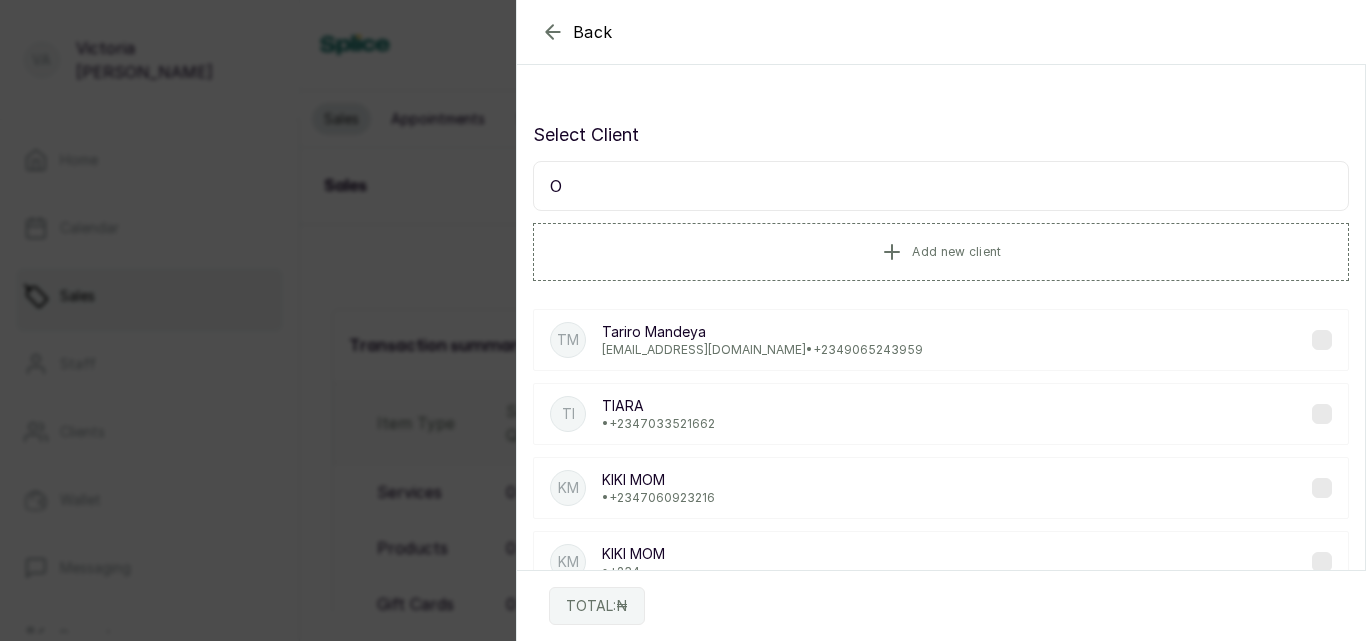 type on "OY" 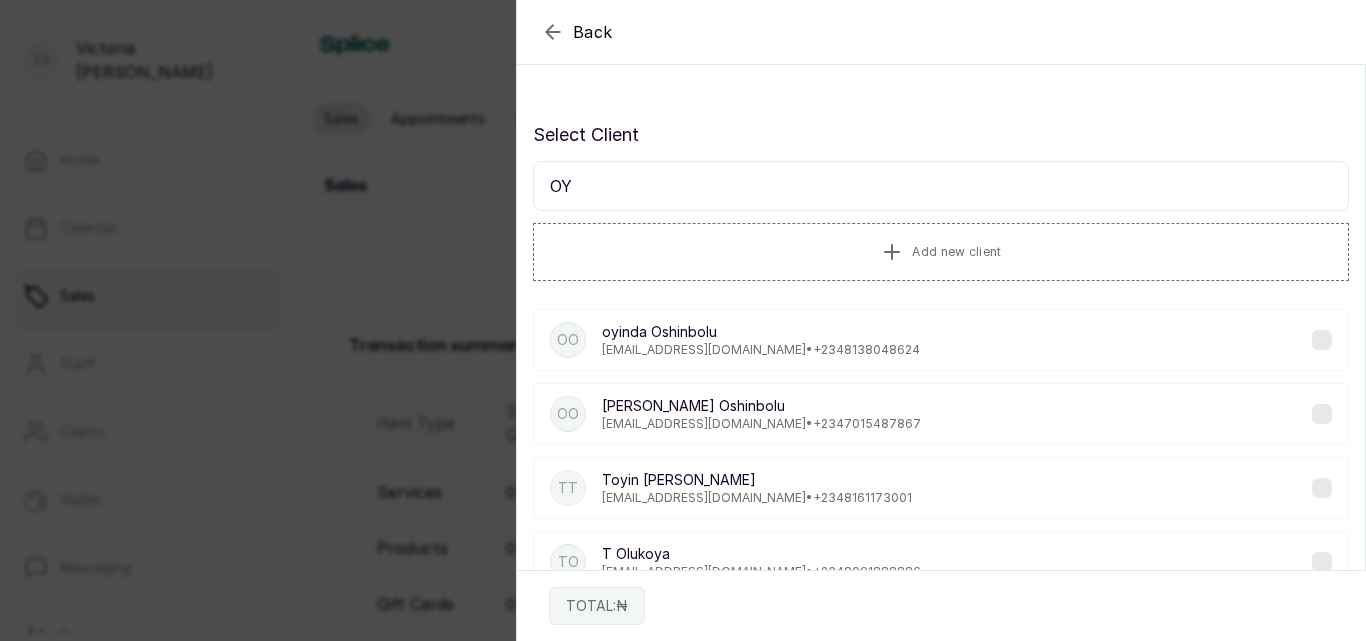click on "[PERSON_NAME]" at bounding box center [761, 332] 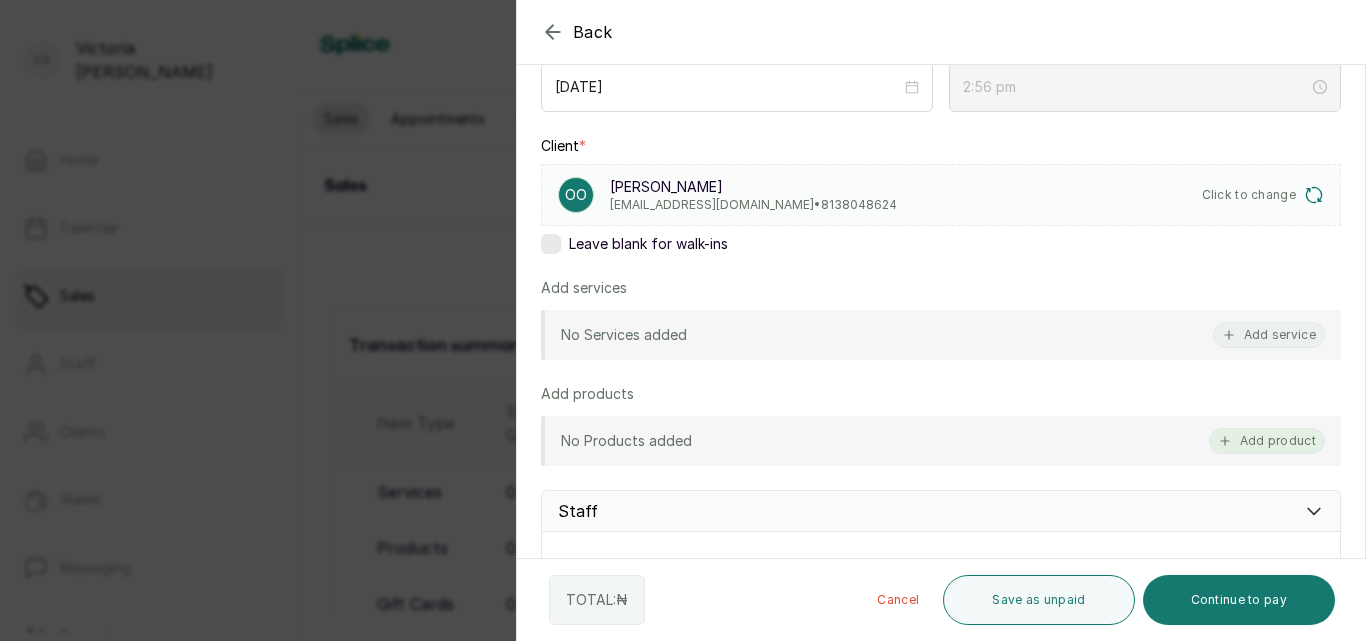 click on "Add product" at bounding box center [1267, 441] 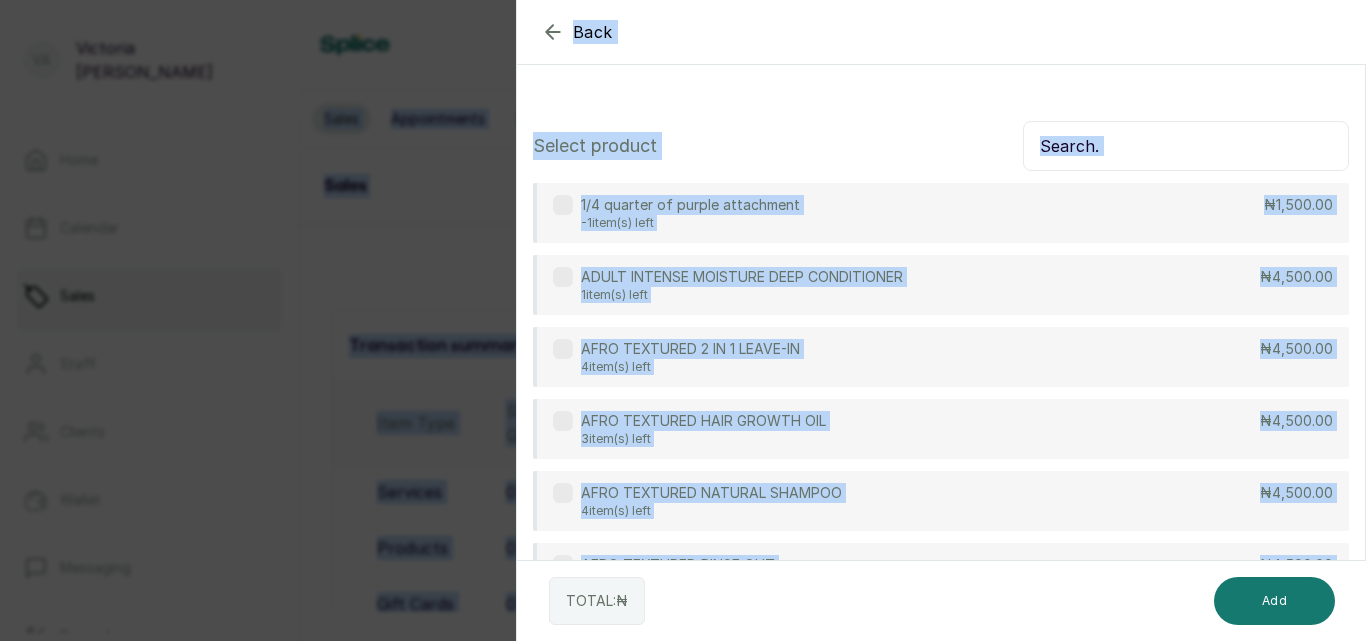 drag, startPoint x: 1255, startPoint y: 441, endPoint x: 1304, endPoint y: -87, distance: 530.2688 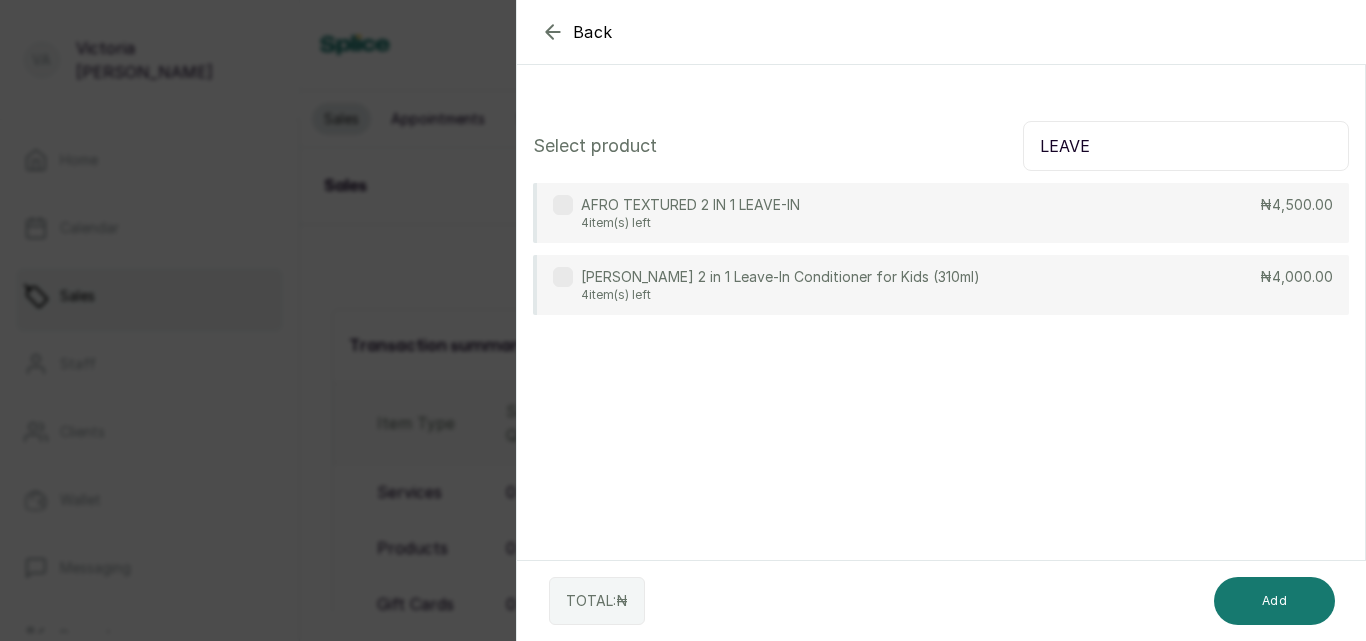 type on "LEAVE" 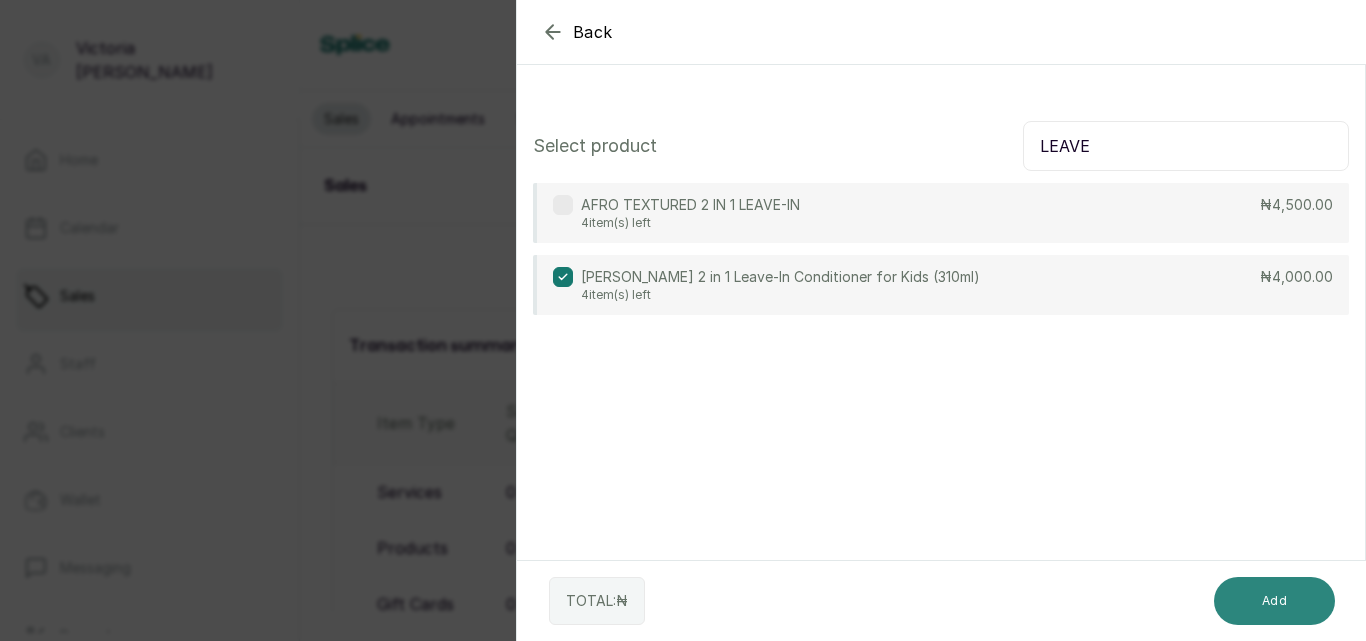 click on "Add" at bounding box center (1274, 601) 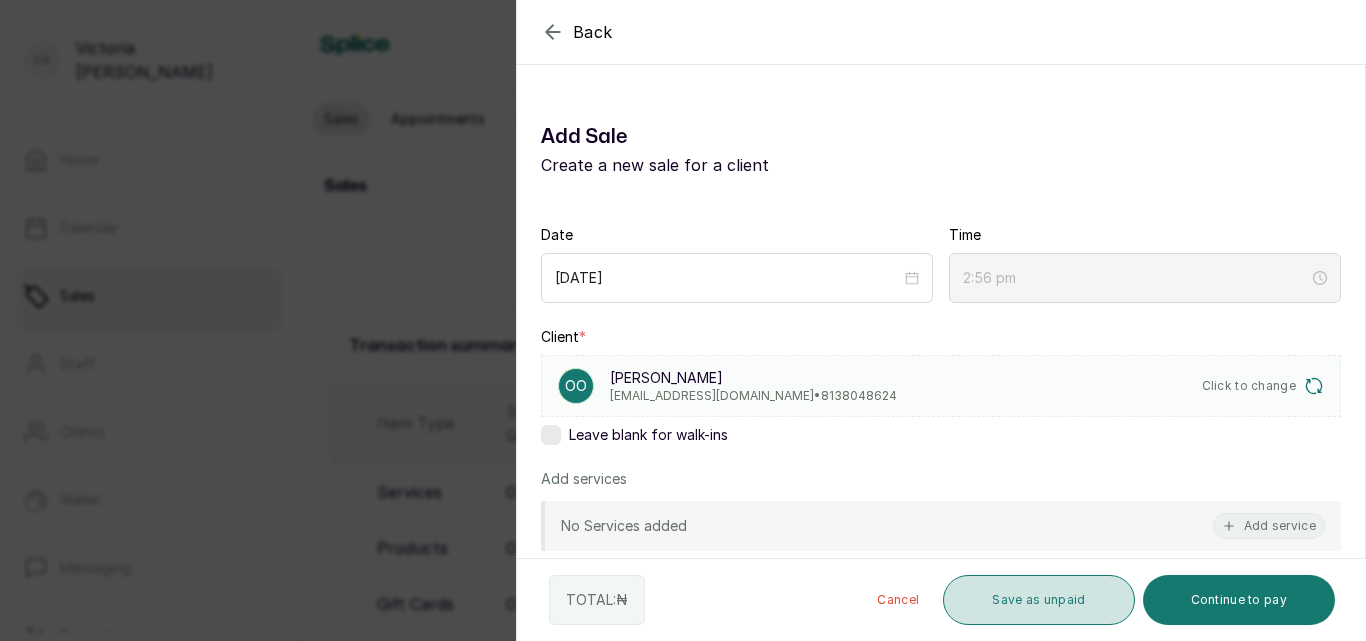 click on "Save as unpaid" at bounding box center [1038, 600] 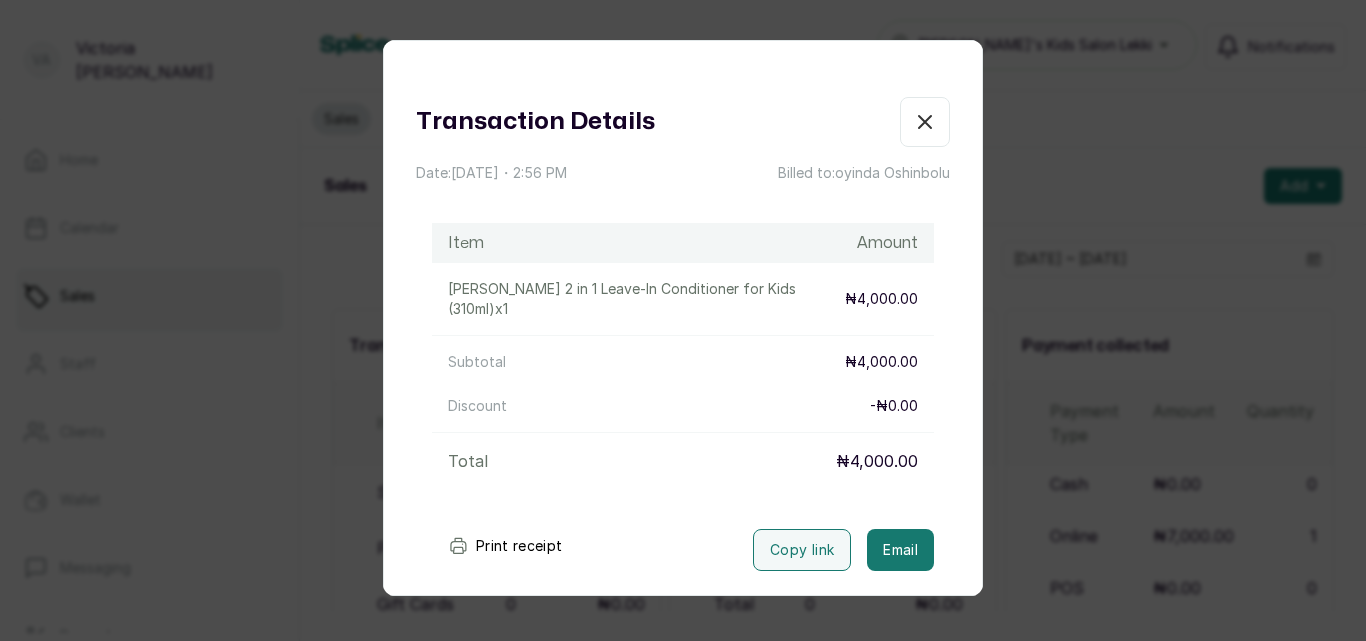 click 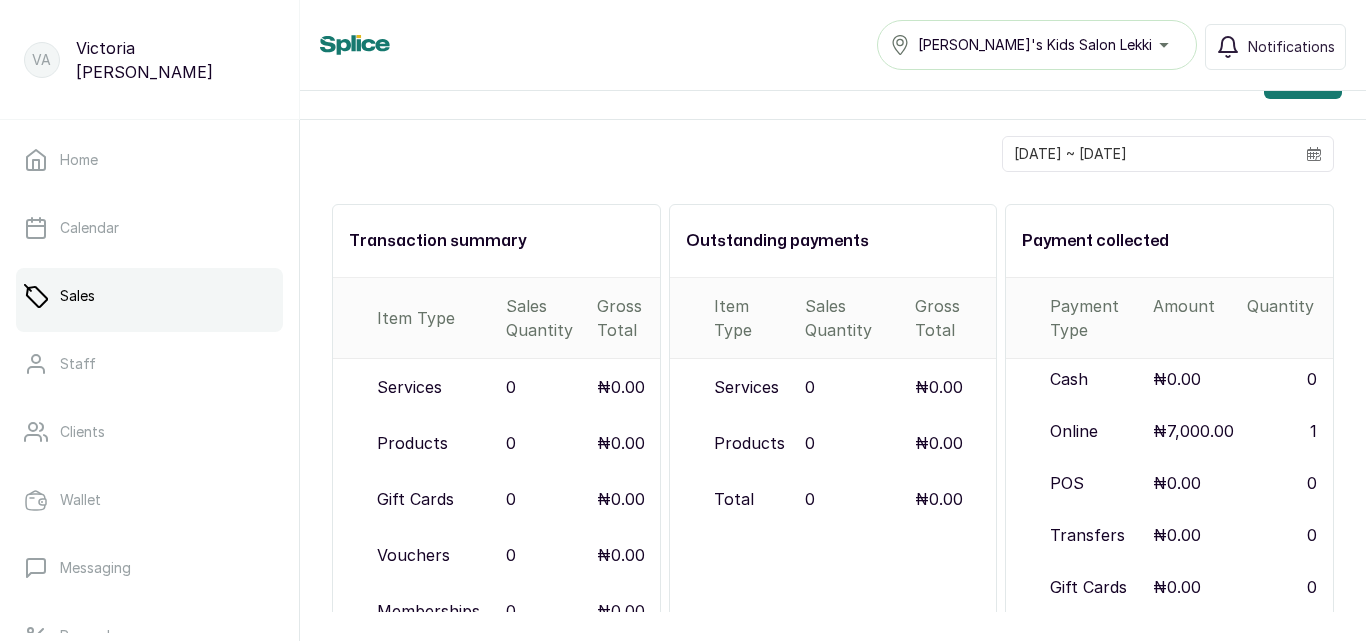 scroll, scrollTop: 0, scrollLeft: 0, axis: both 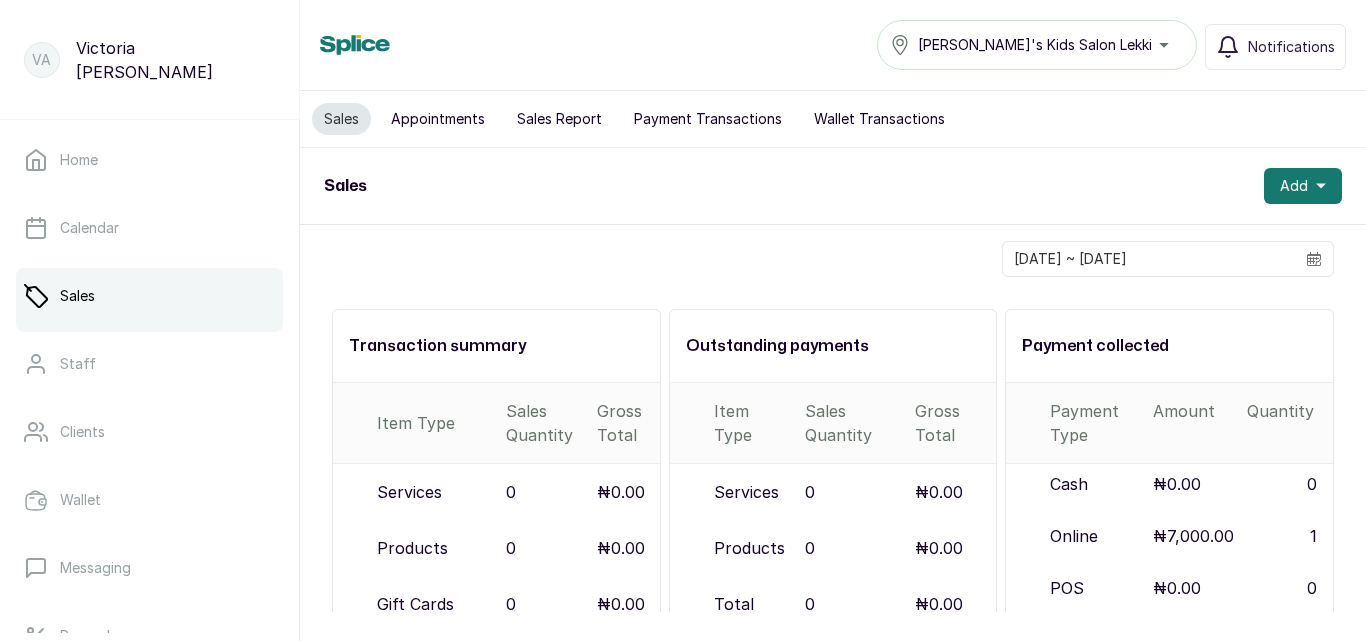 click on "Sales Report" at bounding box center (559, 119) 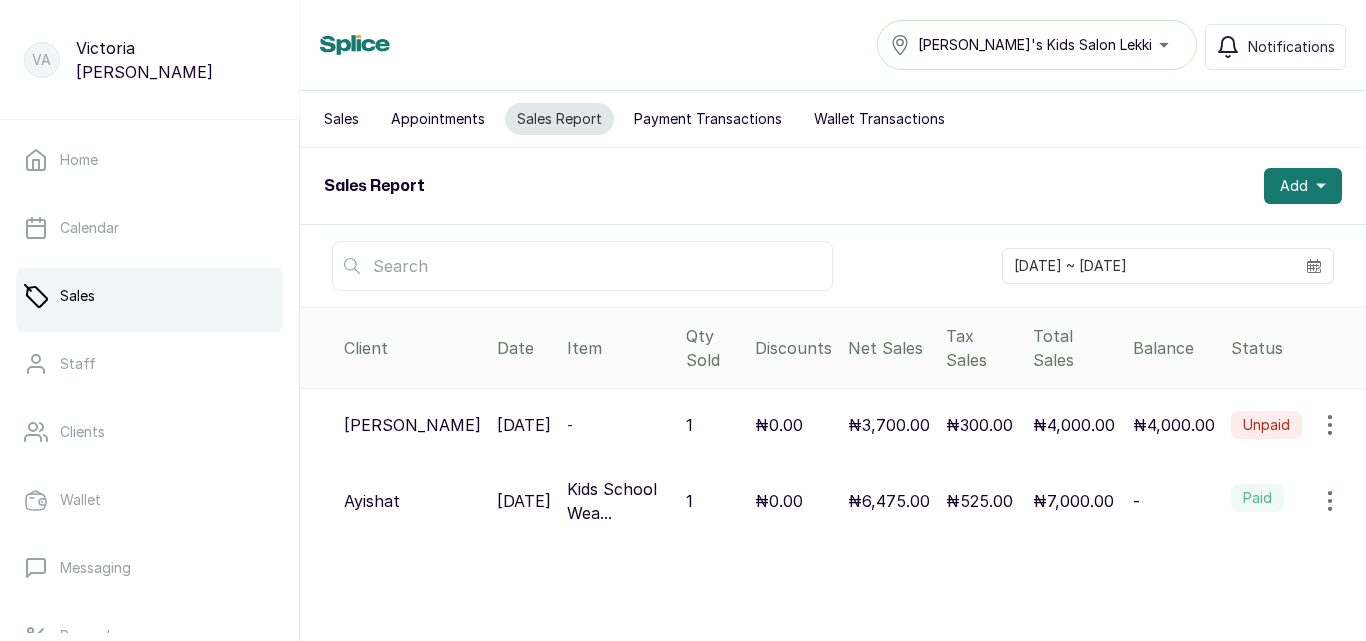 click 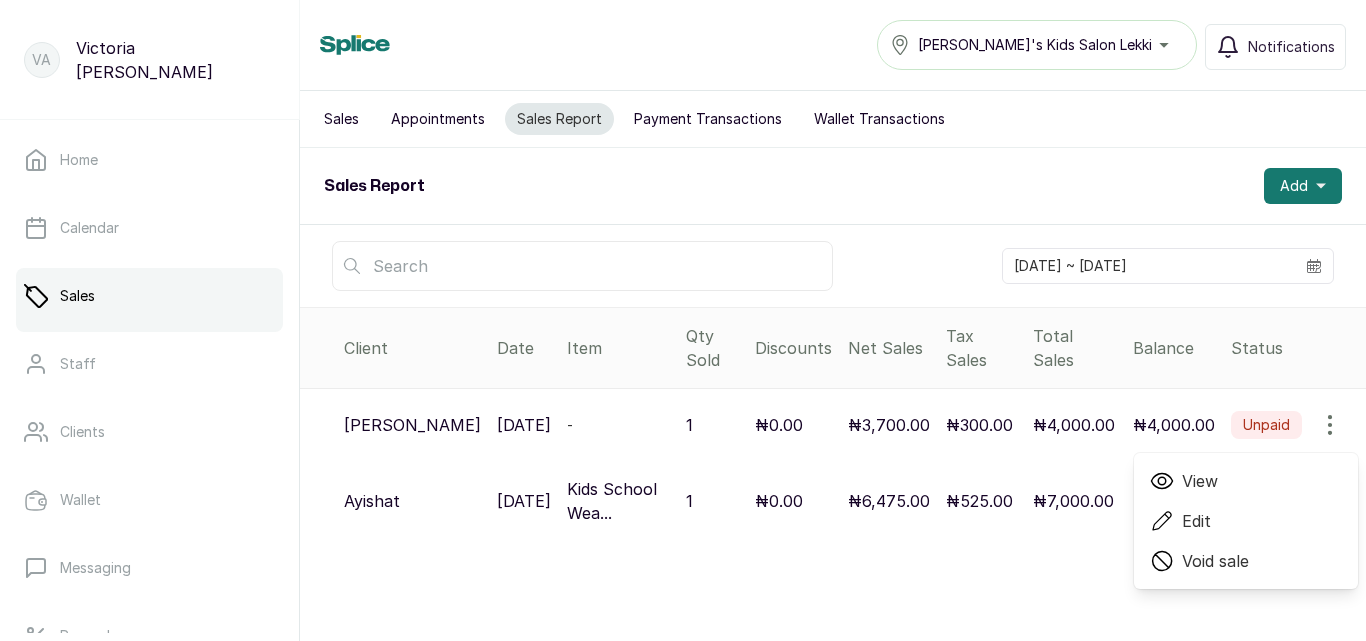 click on "Edit" at bounding box center [1196, 521] 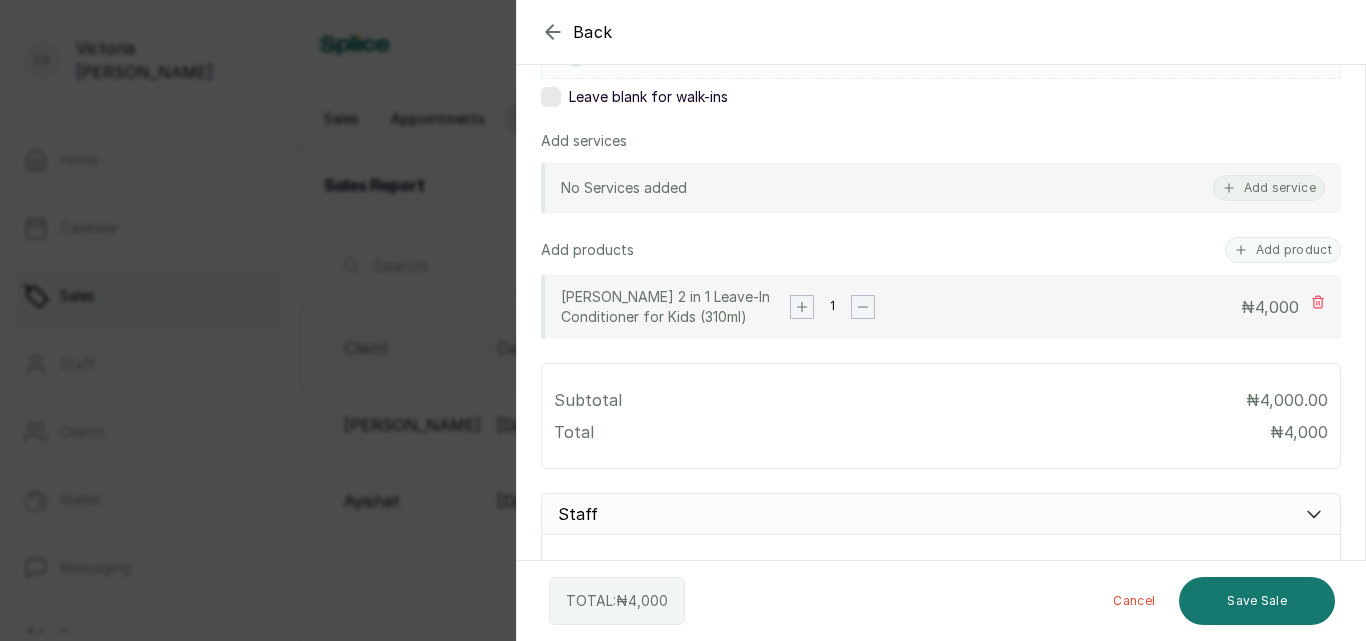 scroll, scrollTop: 412, scrollLeft: 0, axis: vertical 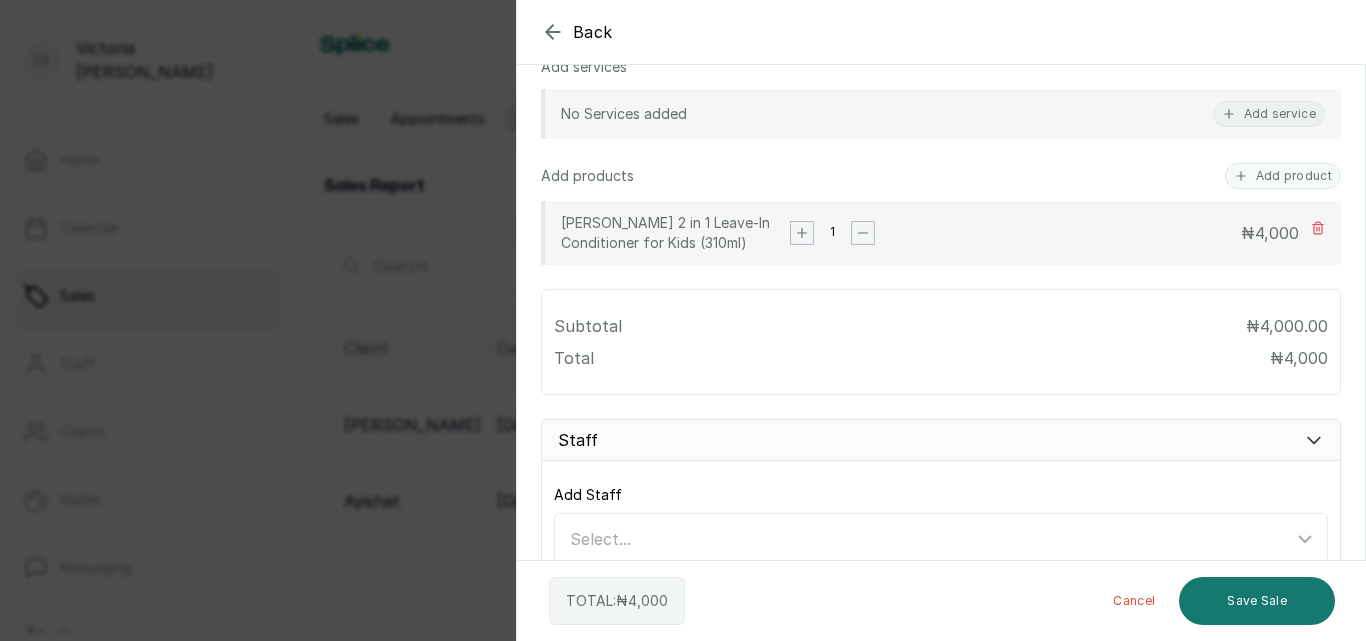 click on "₦4,000.00" at bounding box center (1287, 326) 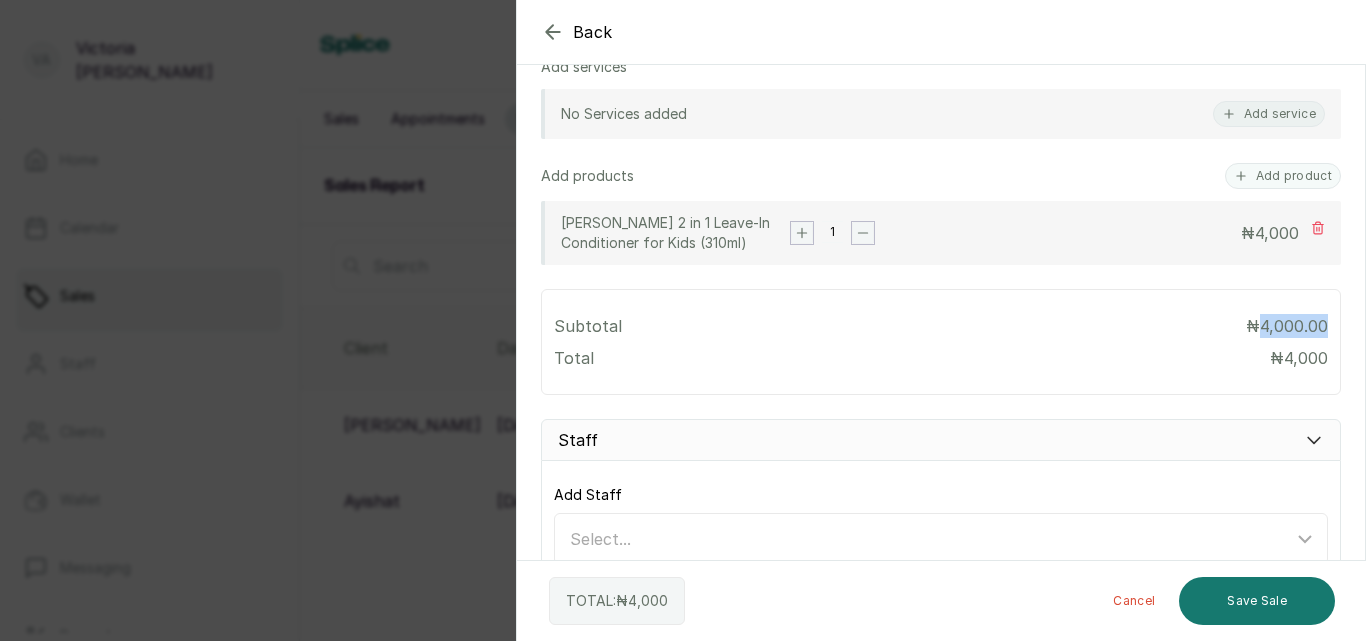 click on "₦4,000.00" at bounding box center (1287, 326) 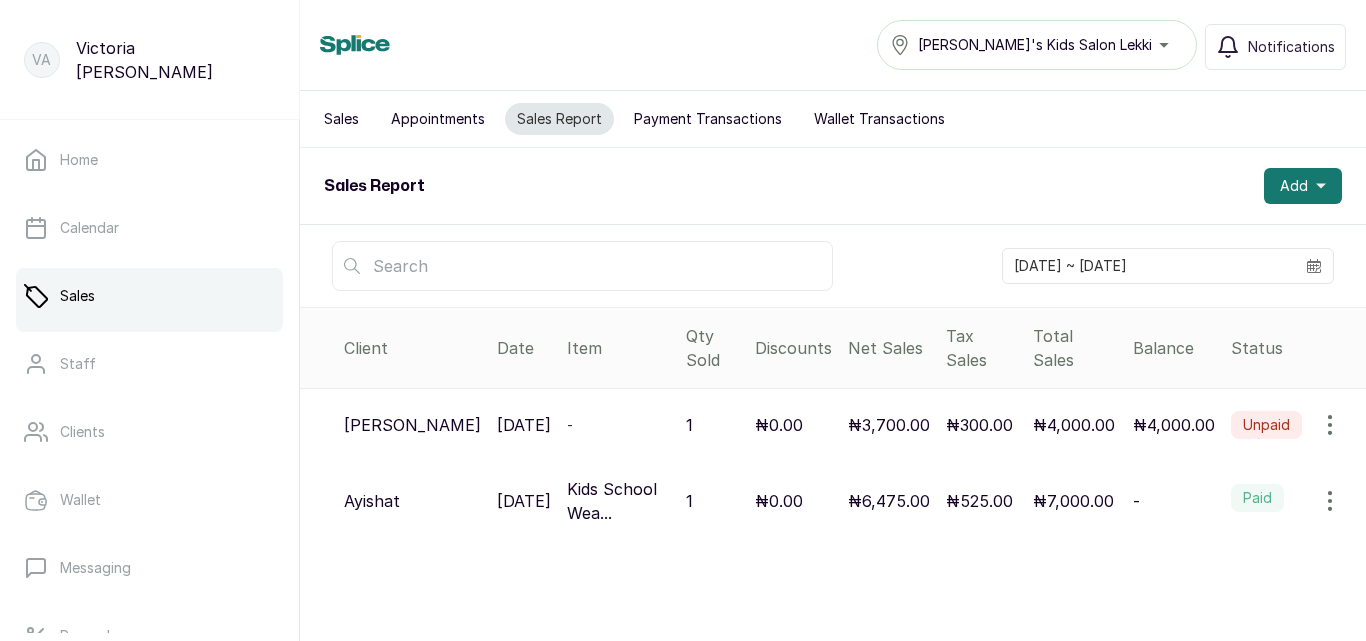 click 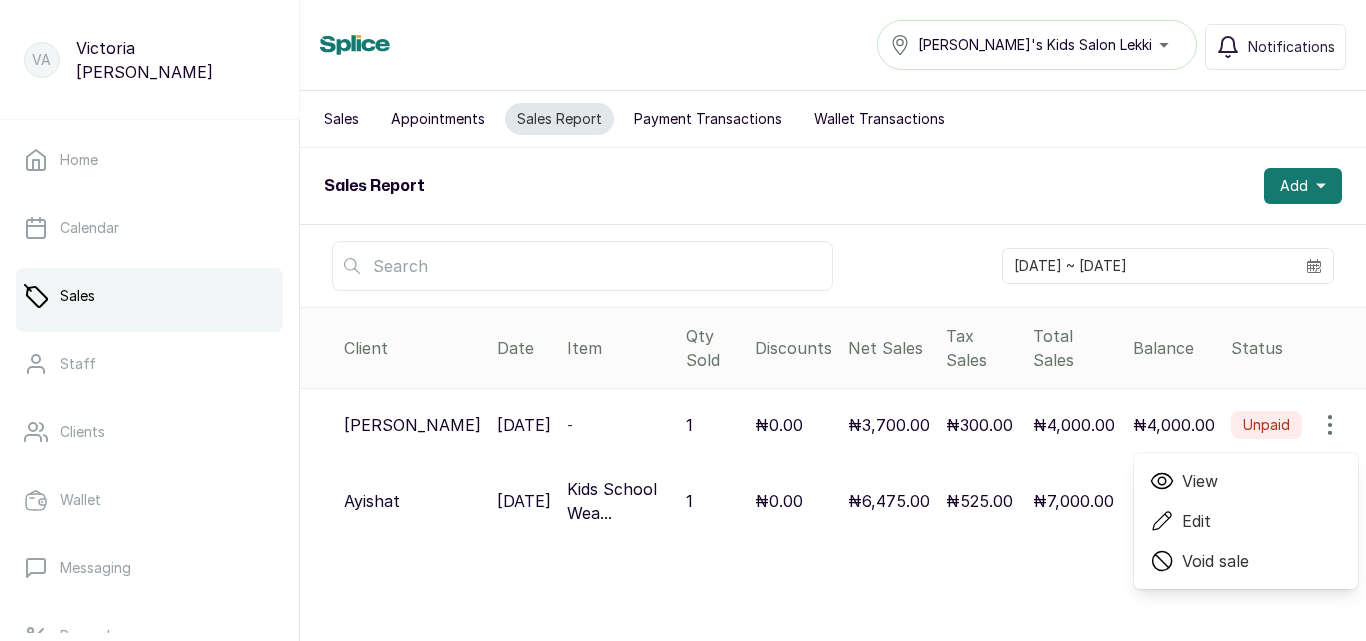 click on "View" at bounding box center (1200, 481) 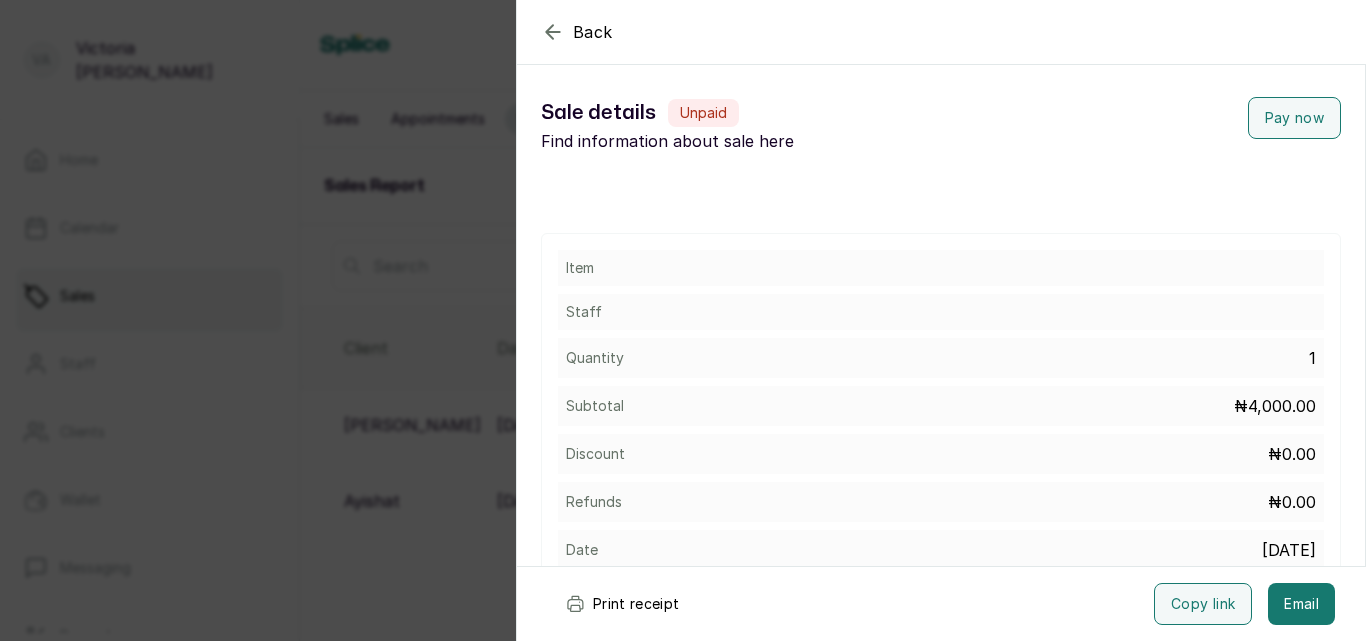 click on "₦4,000.00" at bounding box center (1275, 406) 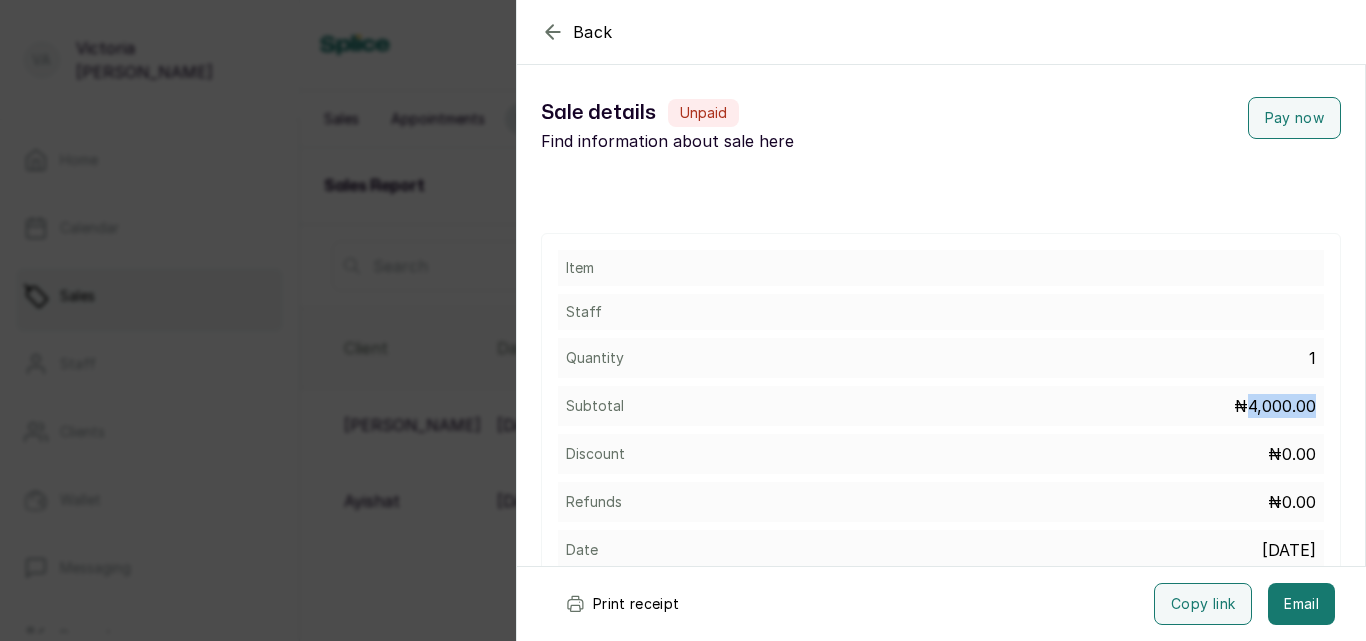 click on "₦4,000.00" at bounding box center (1275, 406) 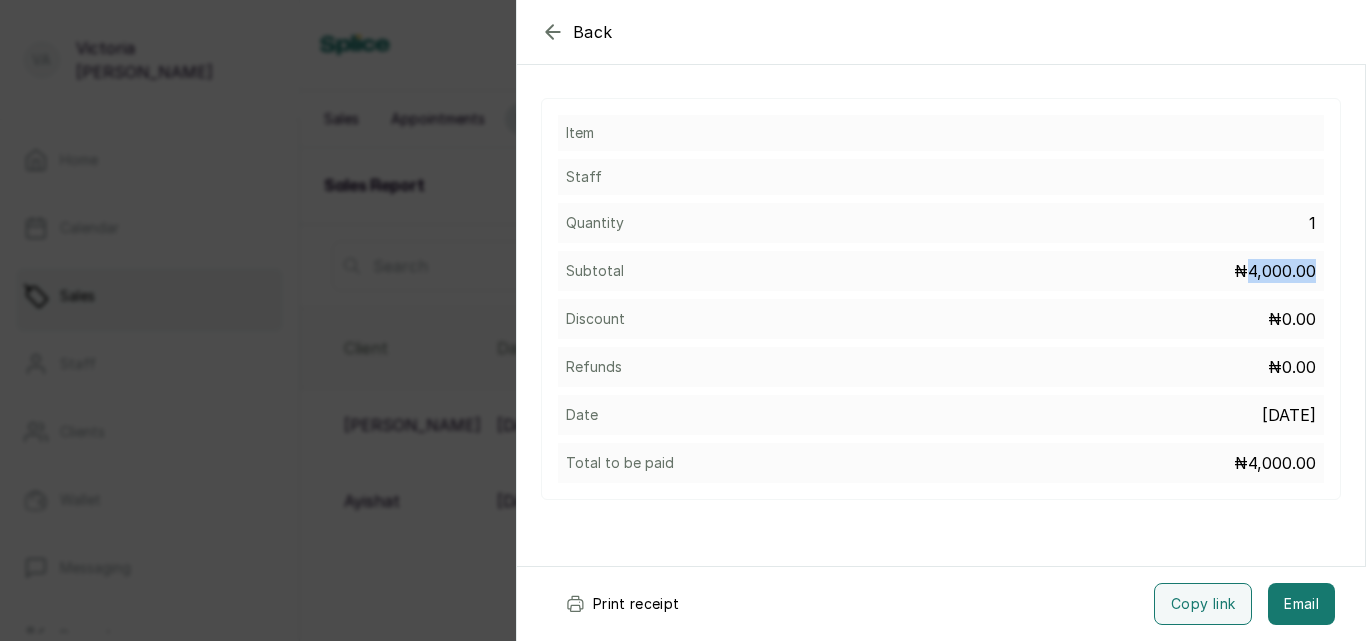 scroll, scrollTop: 0, scrollLeft: 0, axis: both 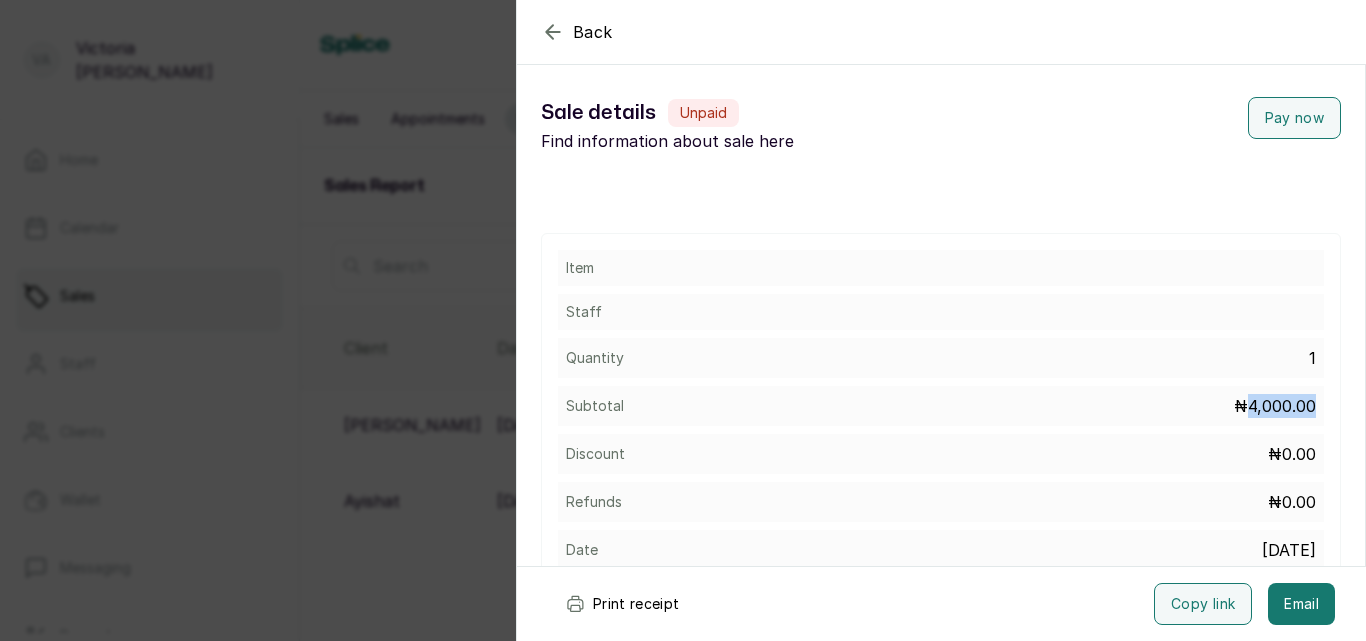 click 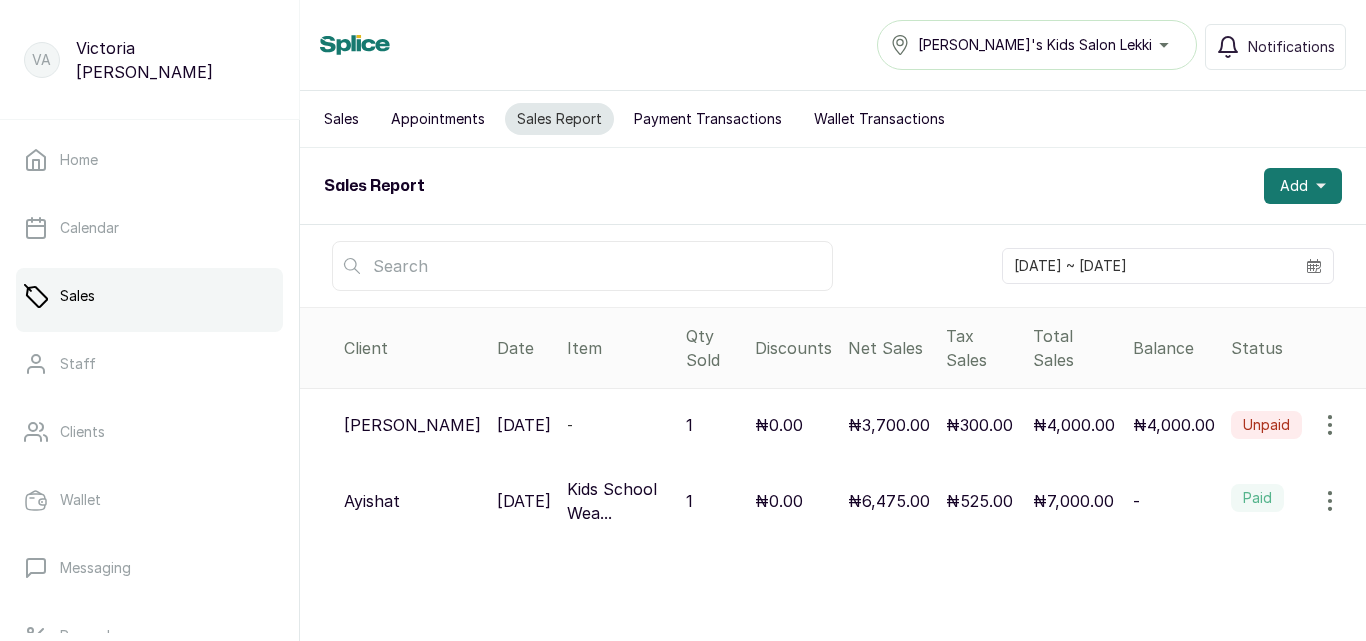 click 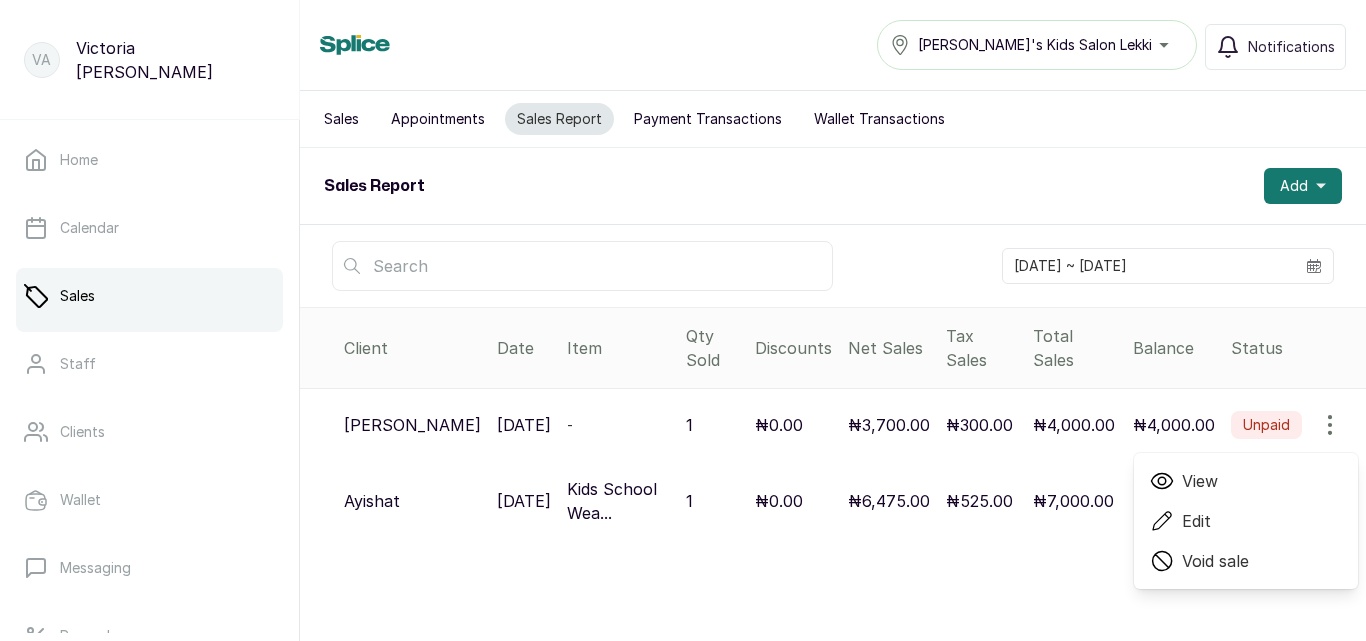 click on "Edit" at bounding box center [1196, 521] 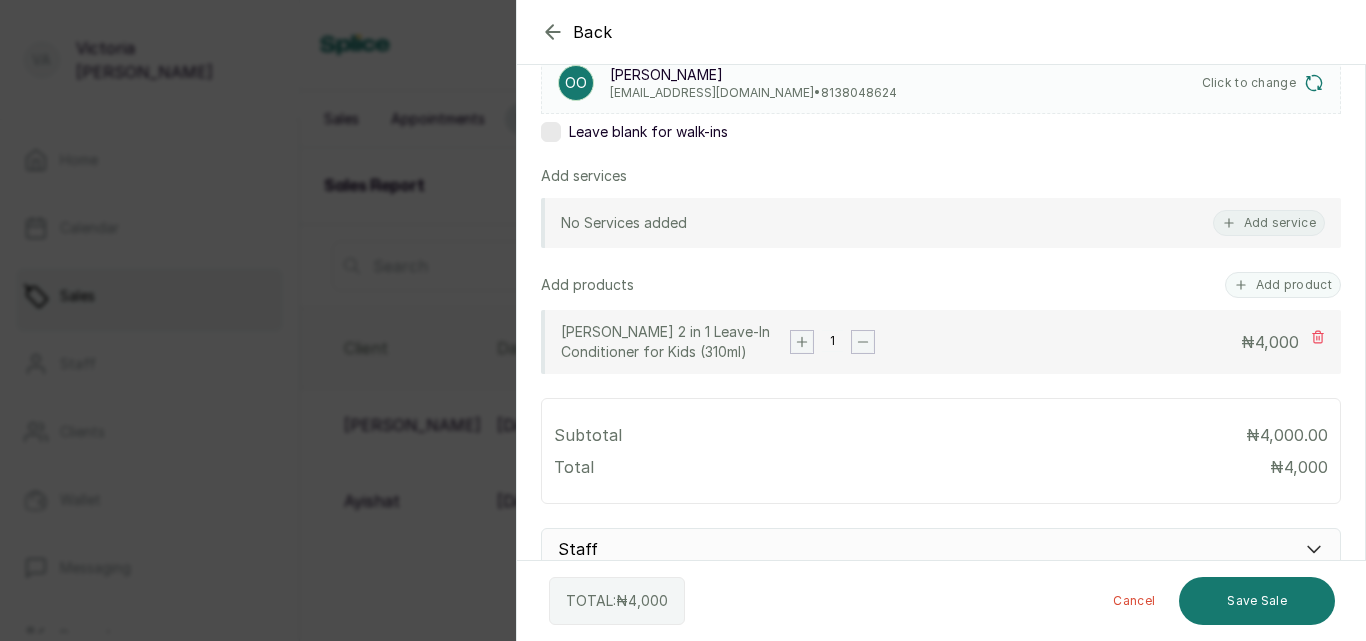 scroll, scrollTop: 341, scrollLeft: 0, axis: vertical 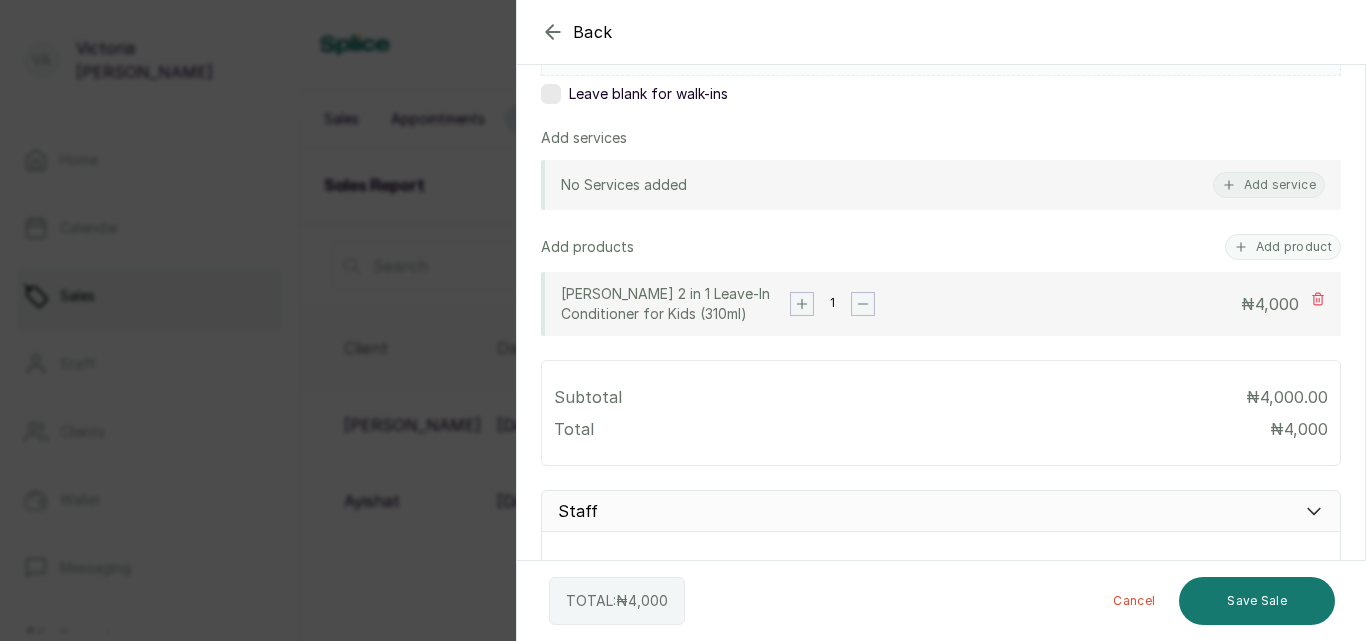 click on "4,000" at bounding box center (1277, 304) 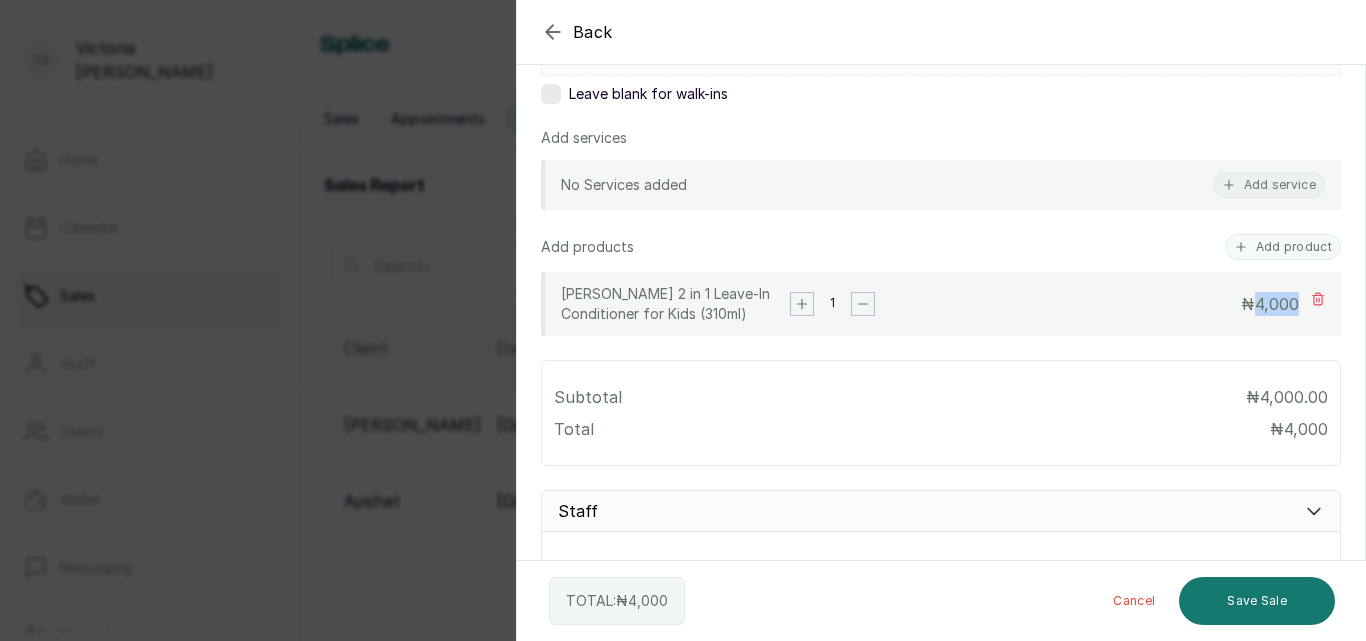 click on "4,000" at bounding box center [1277, 304] 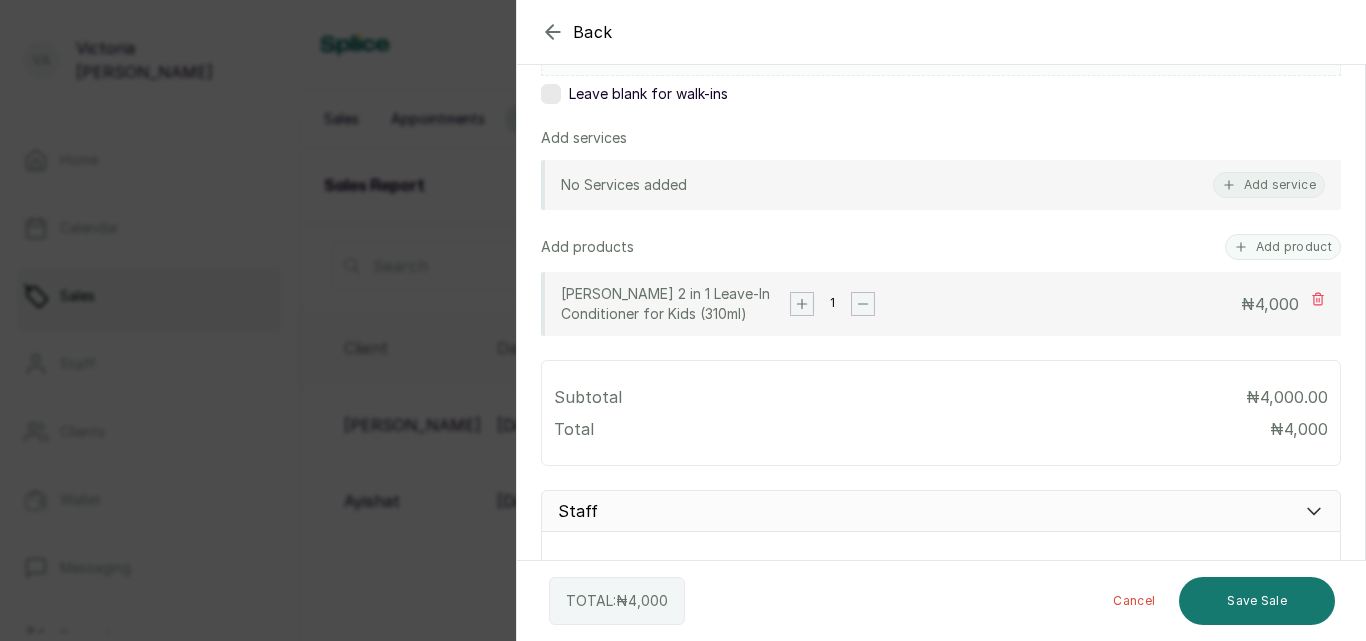 click on "₦ 4,000" at bounding box center [1270, 304] 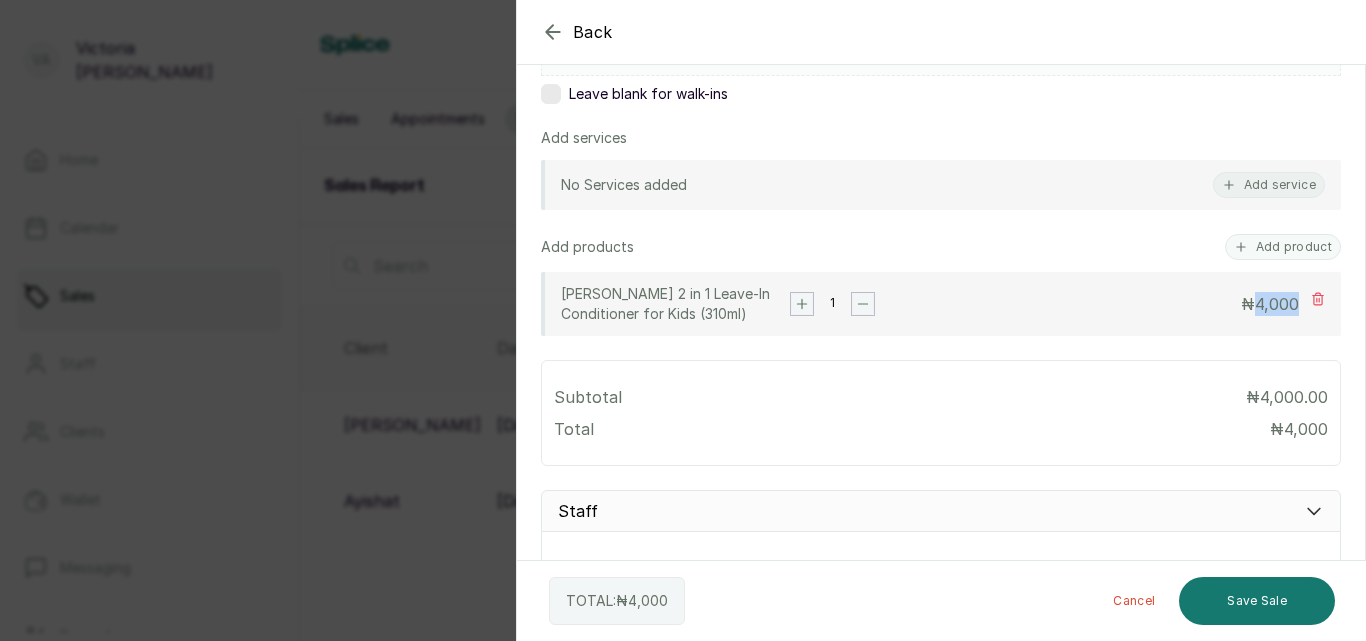click on "4,000" at bounding box center [1277, 304] 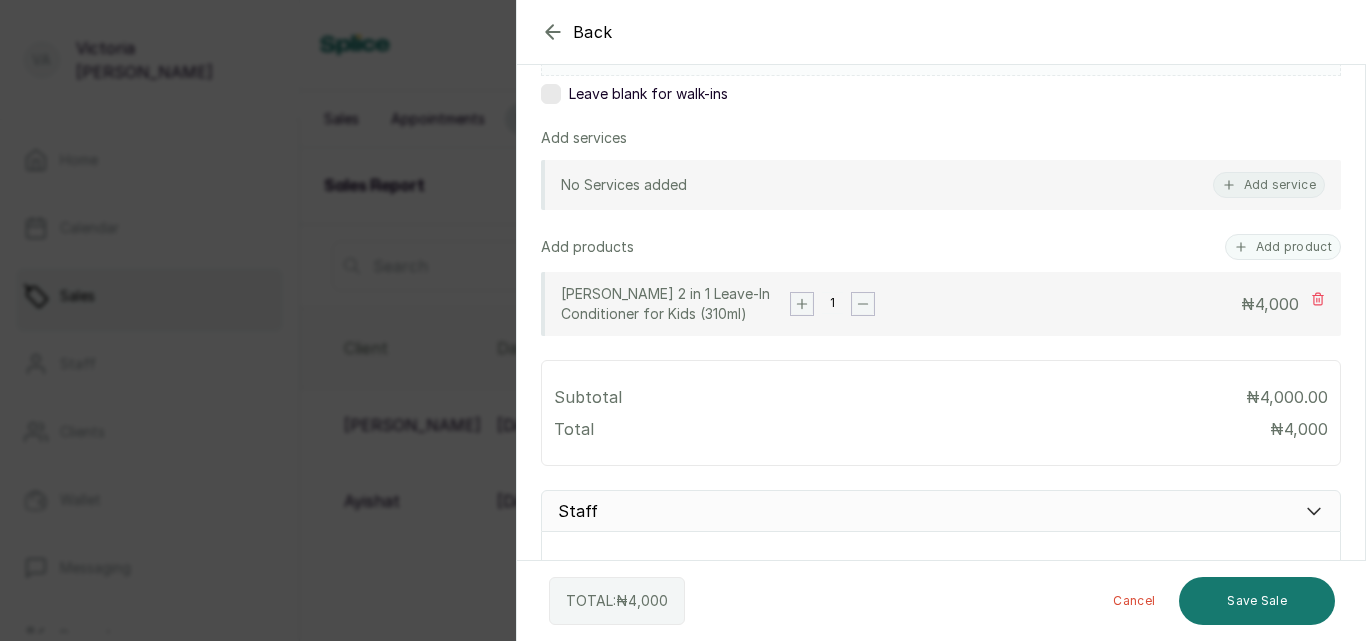 click 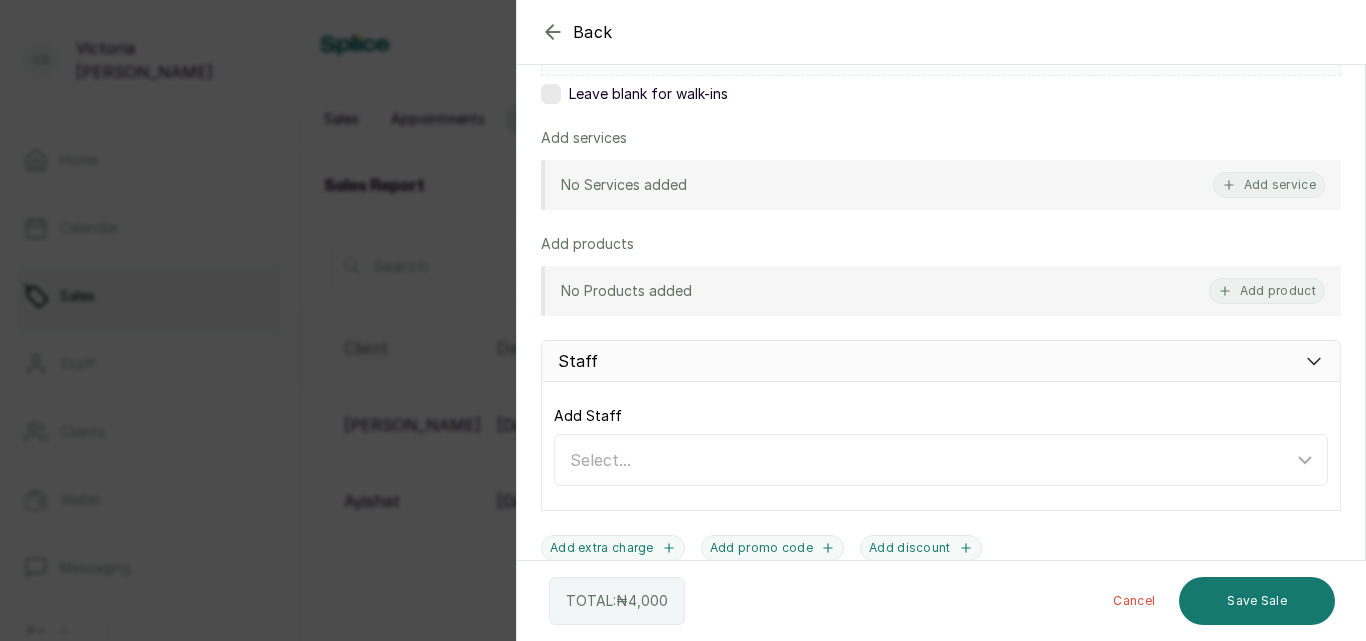 click on "4,000" at bounding box center [648, 600] 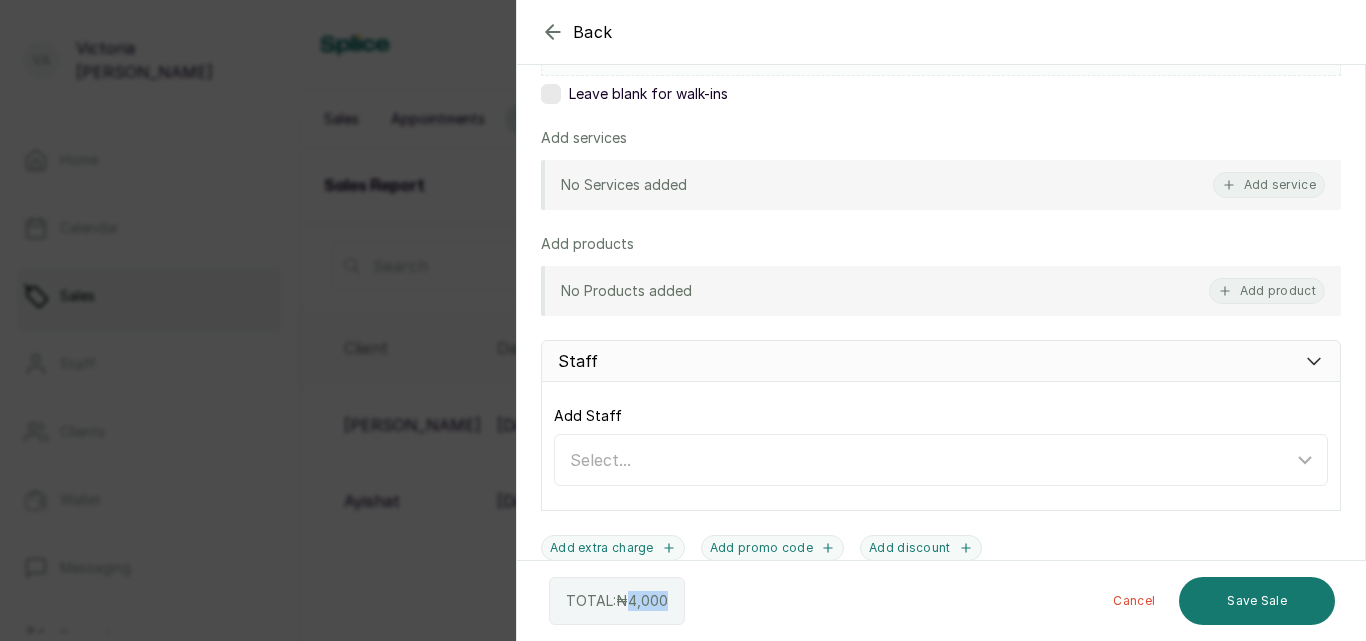 click on "4,000" at bounding box center (648, 600) 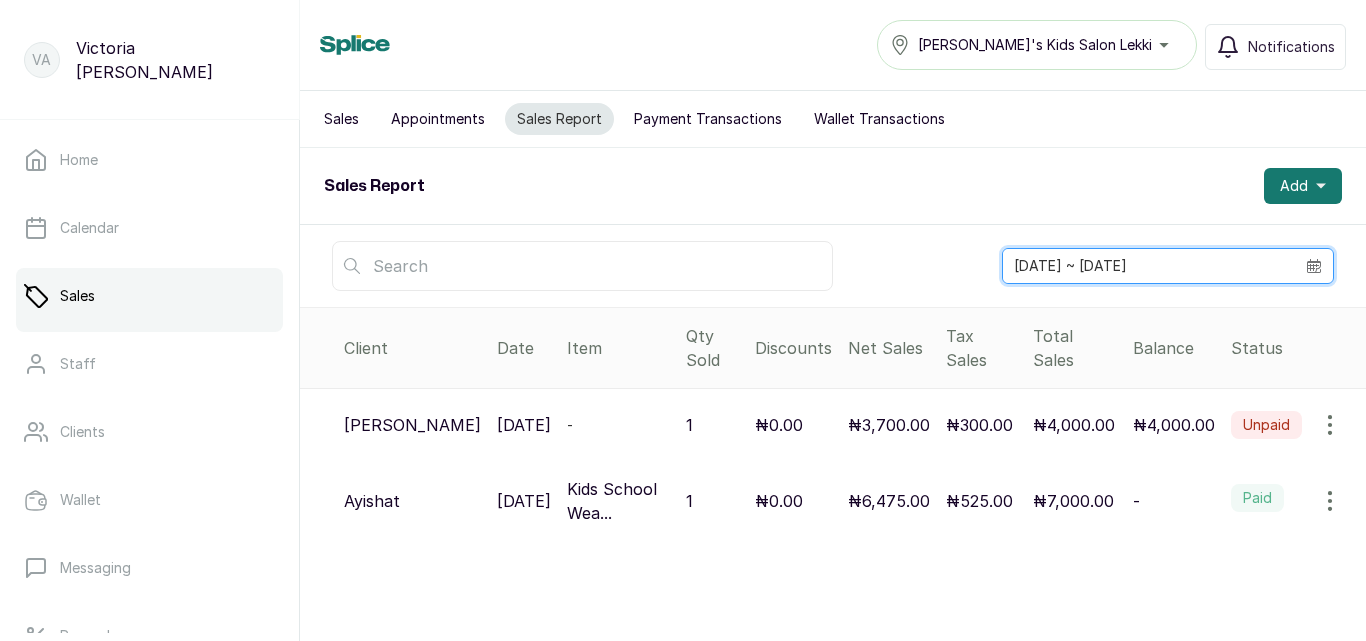 click on "[DATE] ~ [DATE]" at bounding box center (1149, 266) 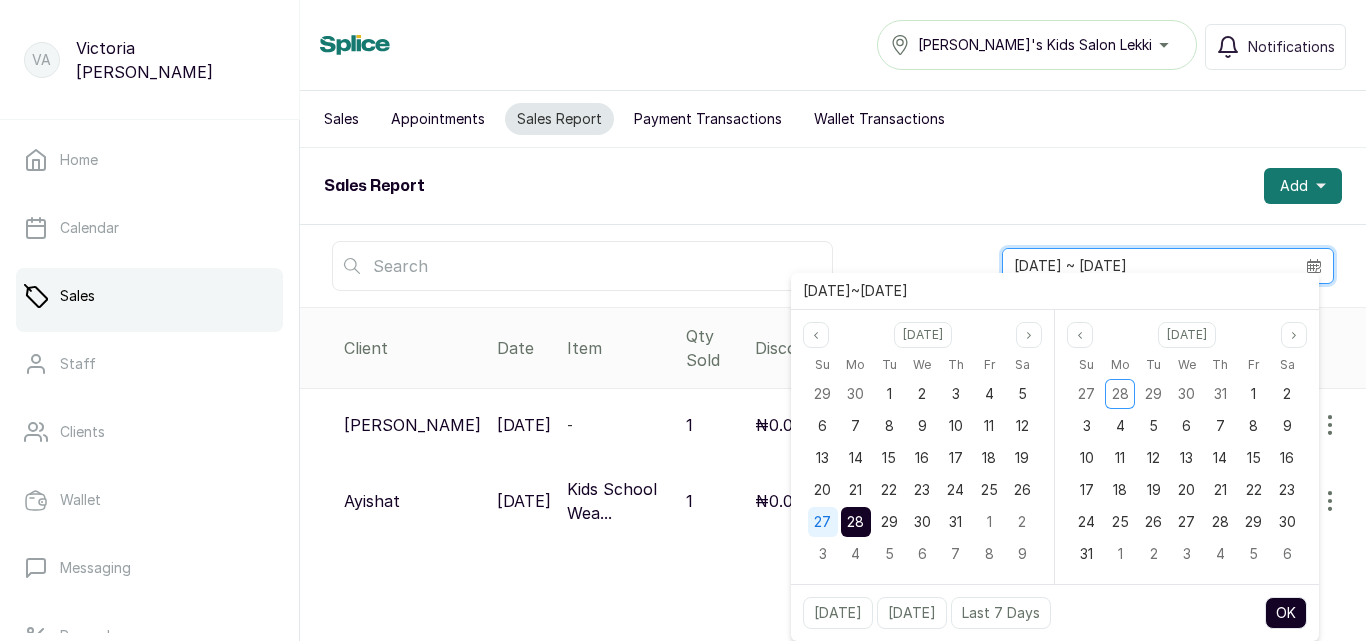 click on "27" at bounding box center [823, 522] 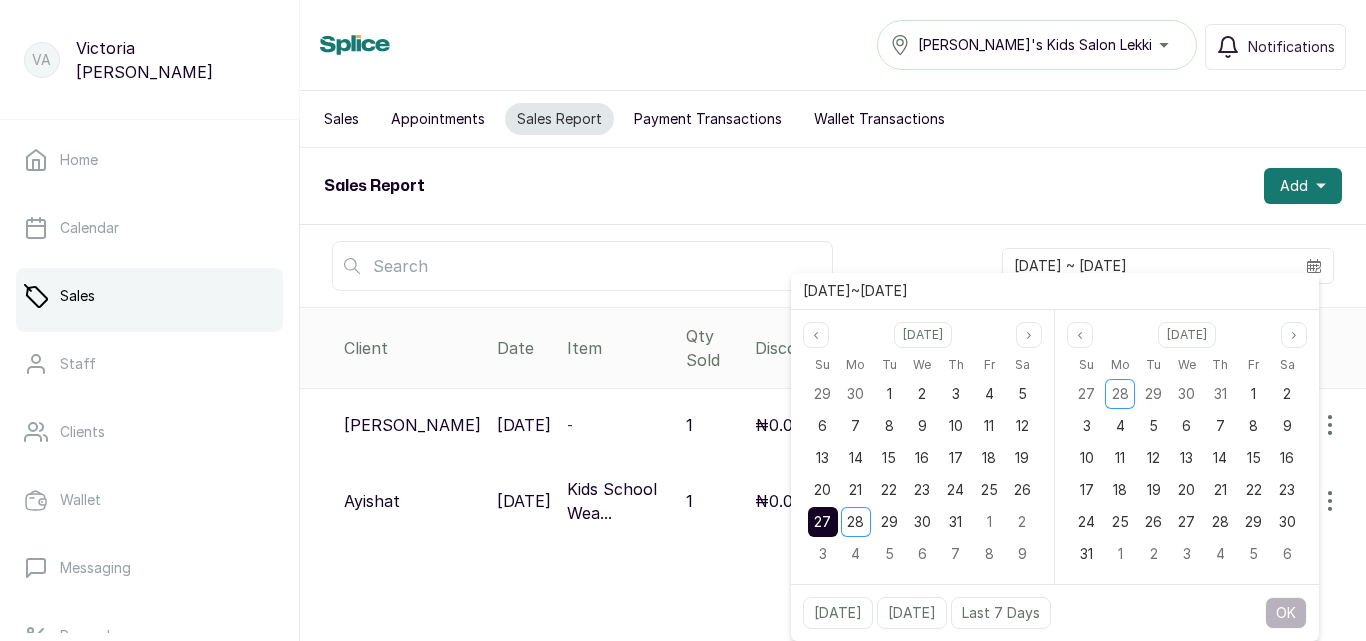 click on "27" at bounding box center [823, 522] 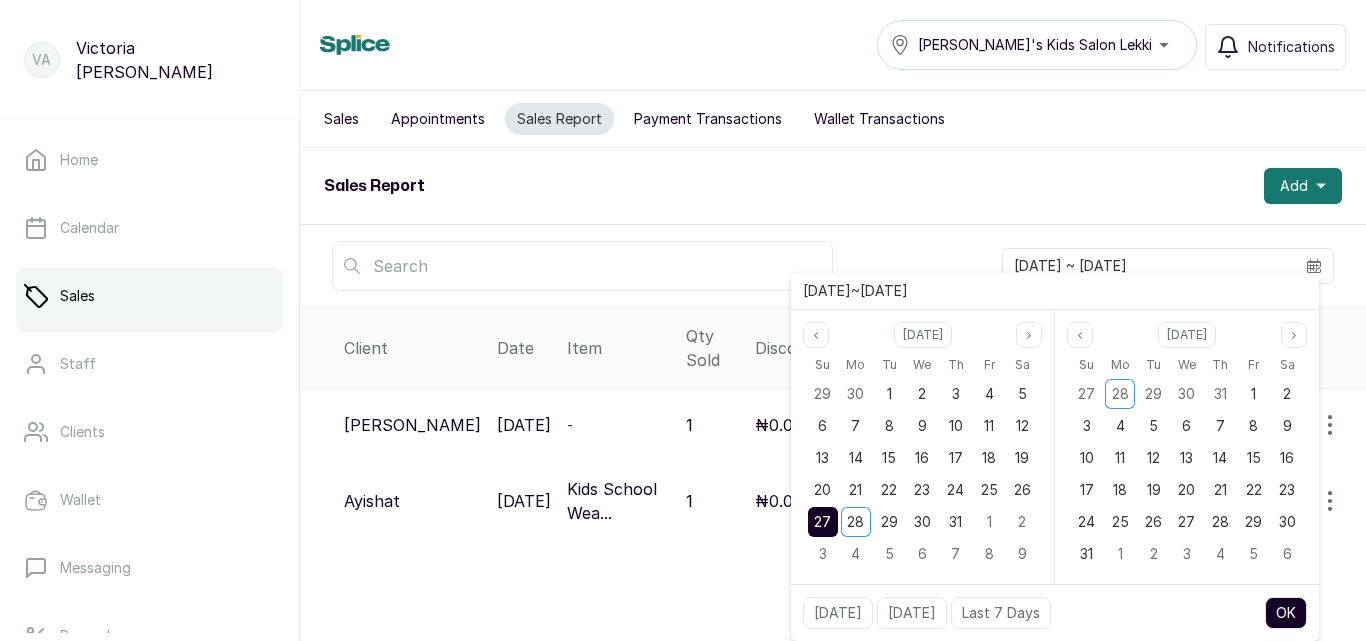 click on "OK" at bounding box center [1286, 613] 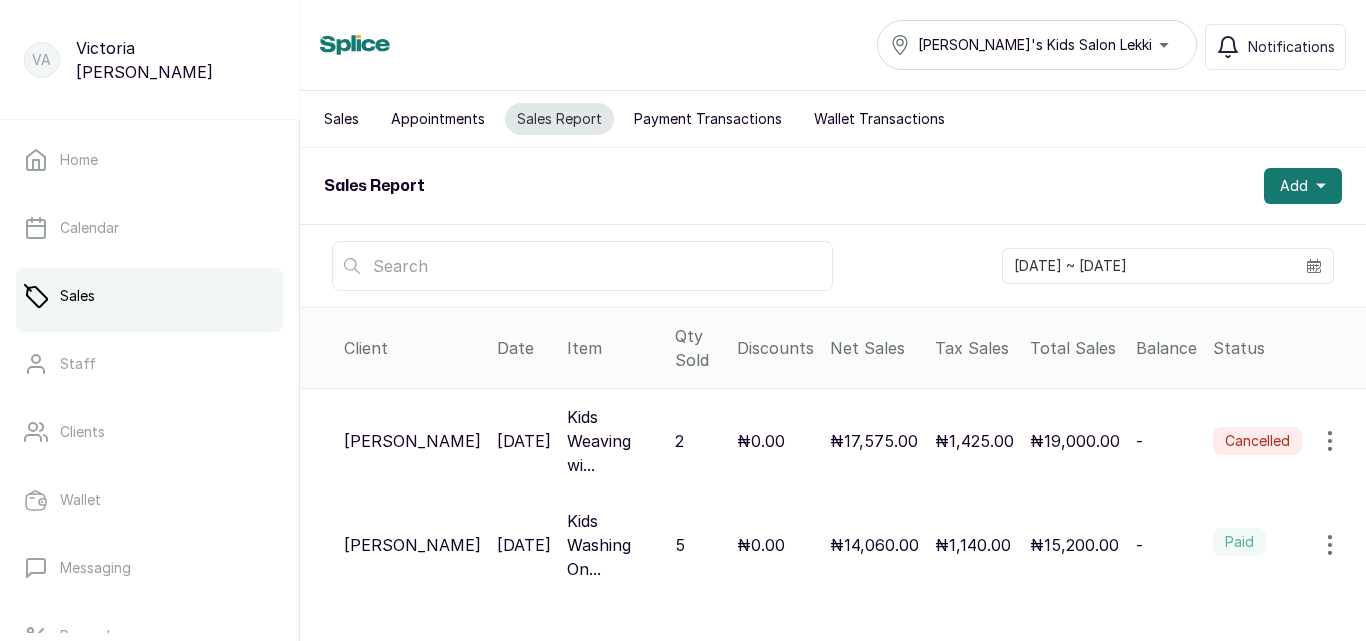 click 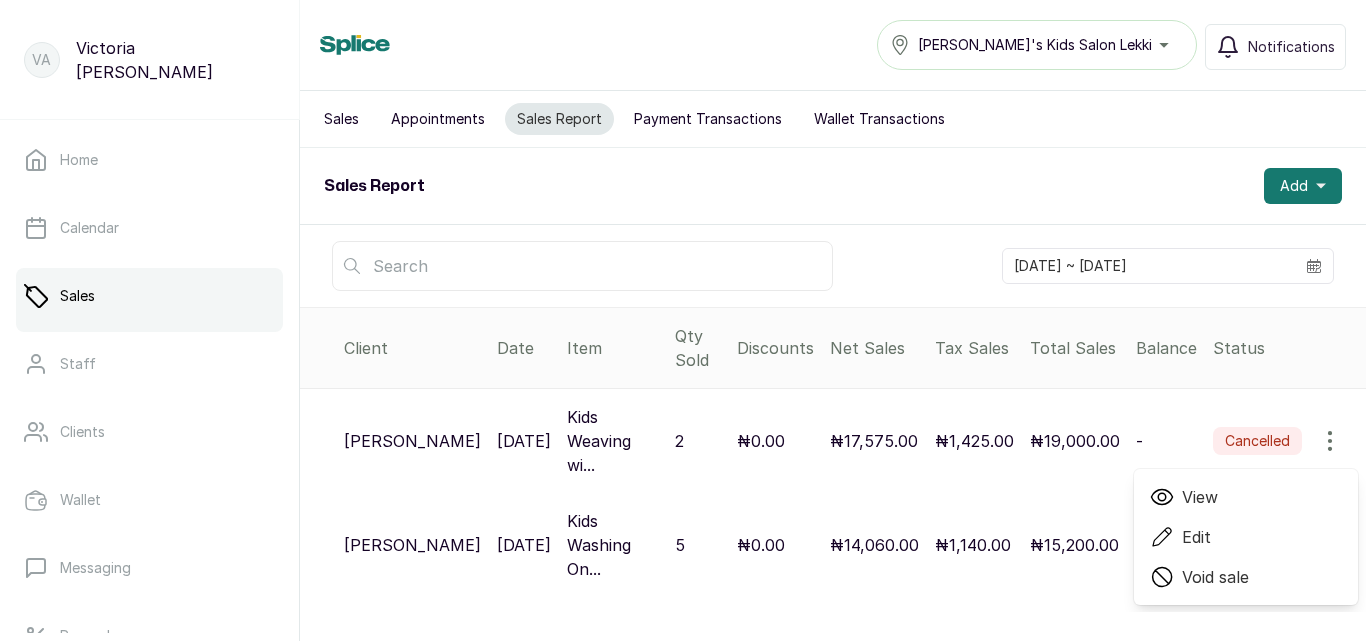 click on "View" at bounding box center (1200, 497) 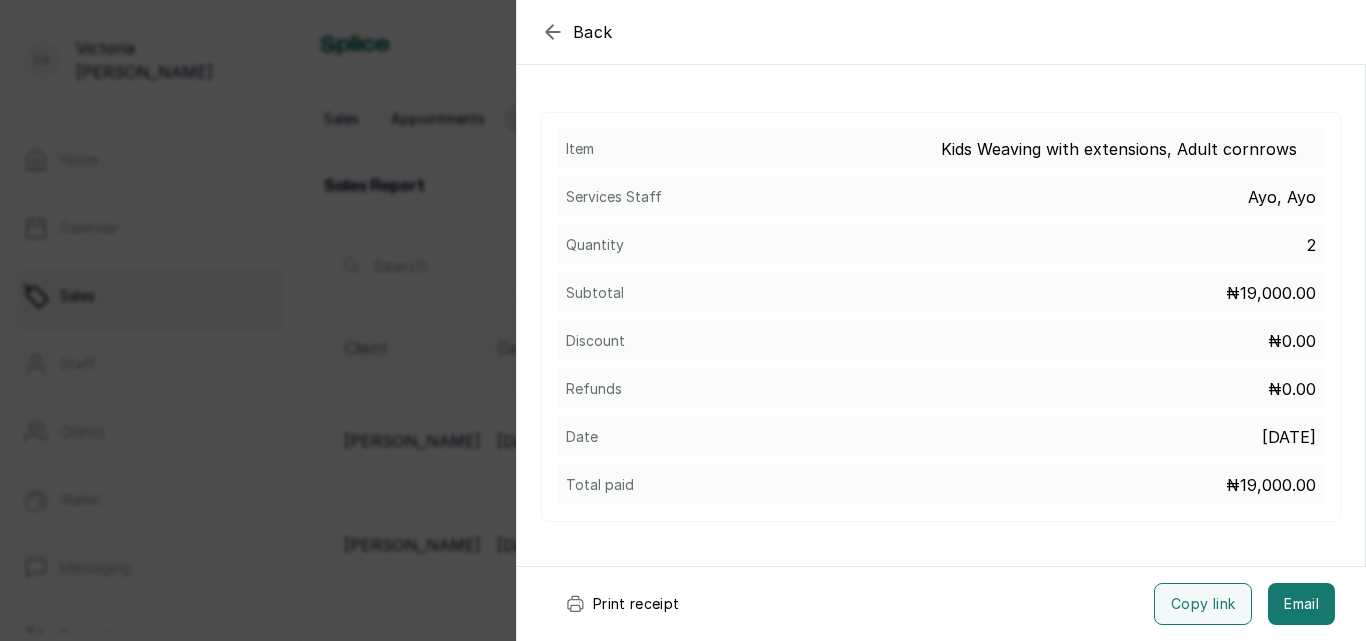scroll, scrollTop: 0, scrollLeft: 0, axis: both 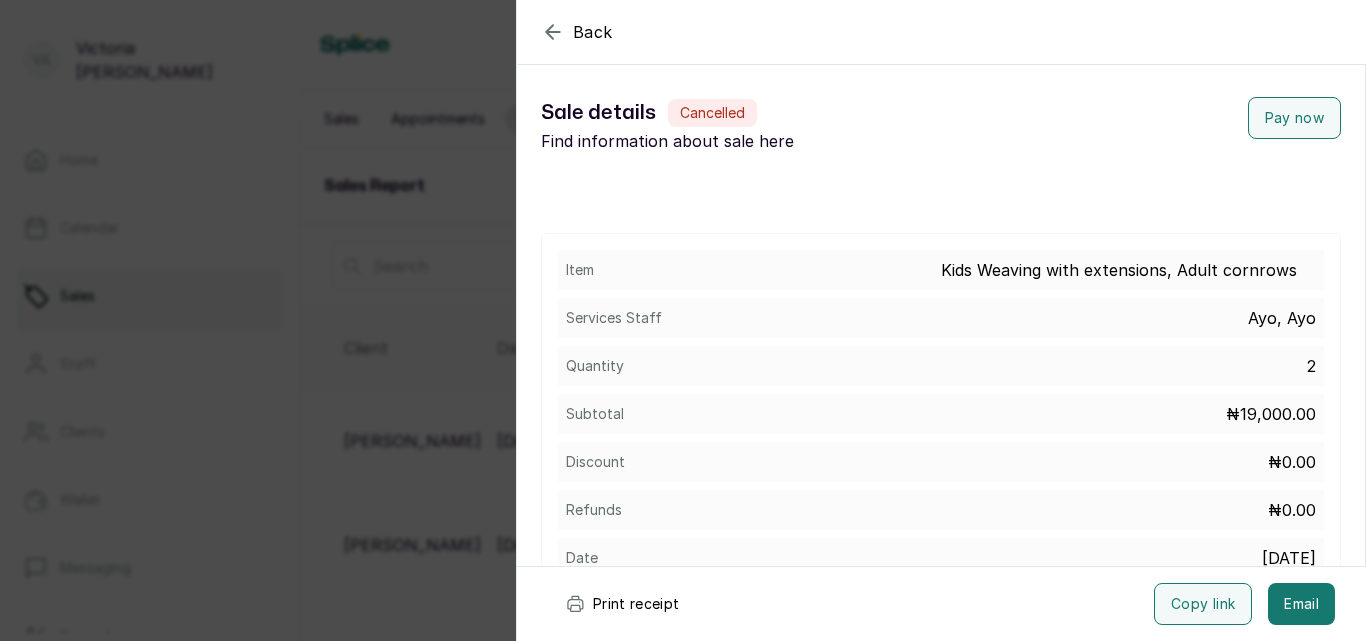 click 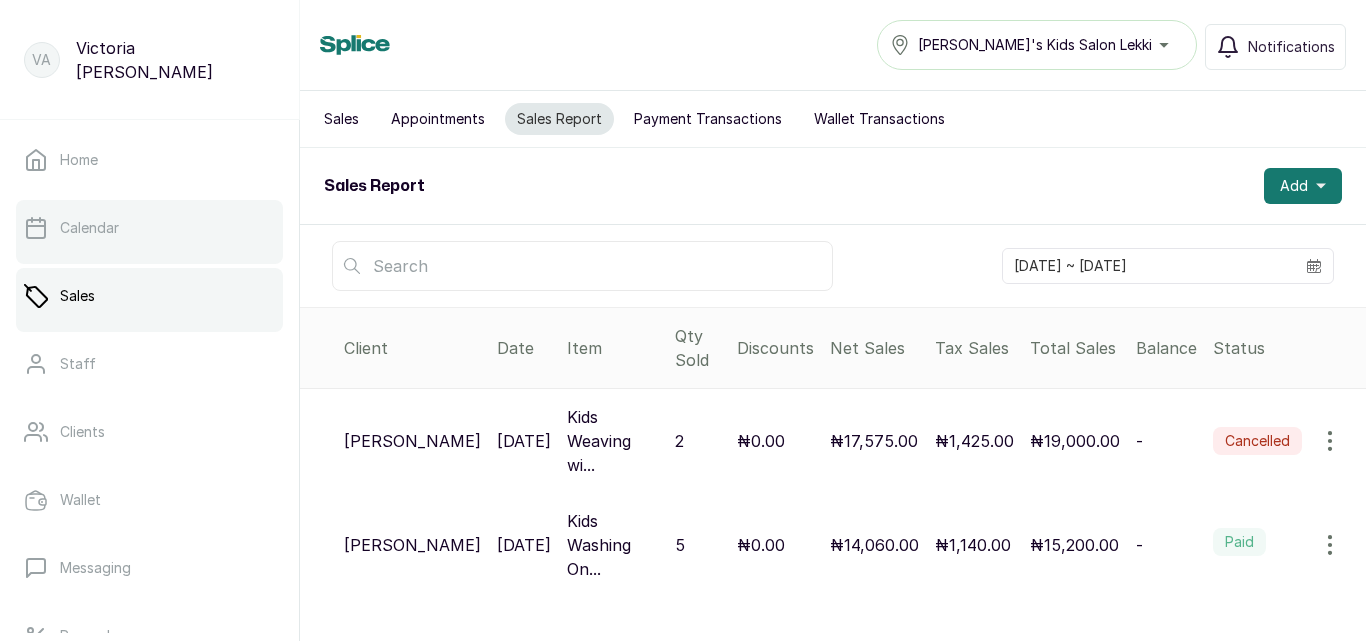 click on "Calendar" at bounding box center [149, 228] 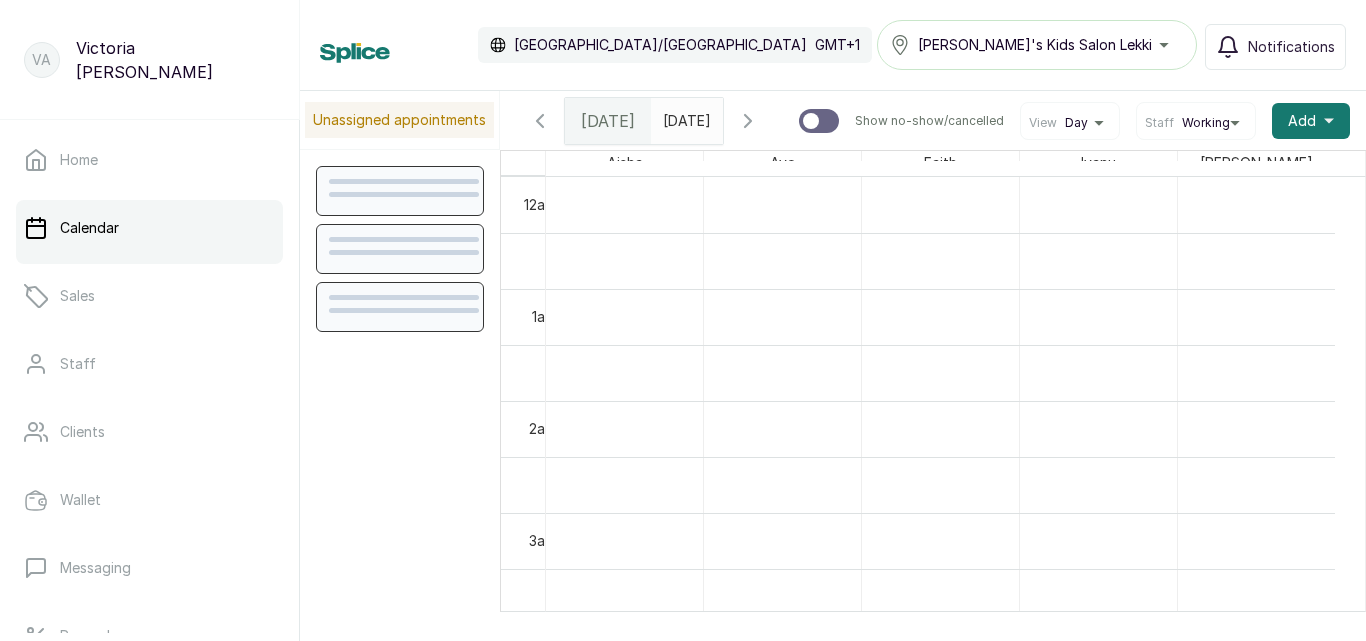 scroll, scrollTop: 673, scrollLeft: 0, axis: vertical 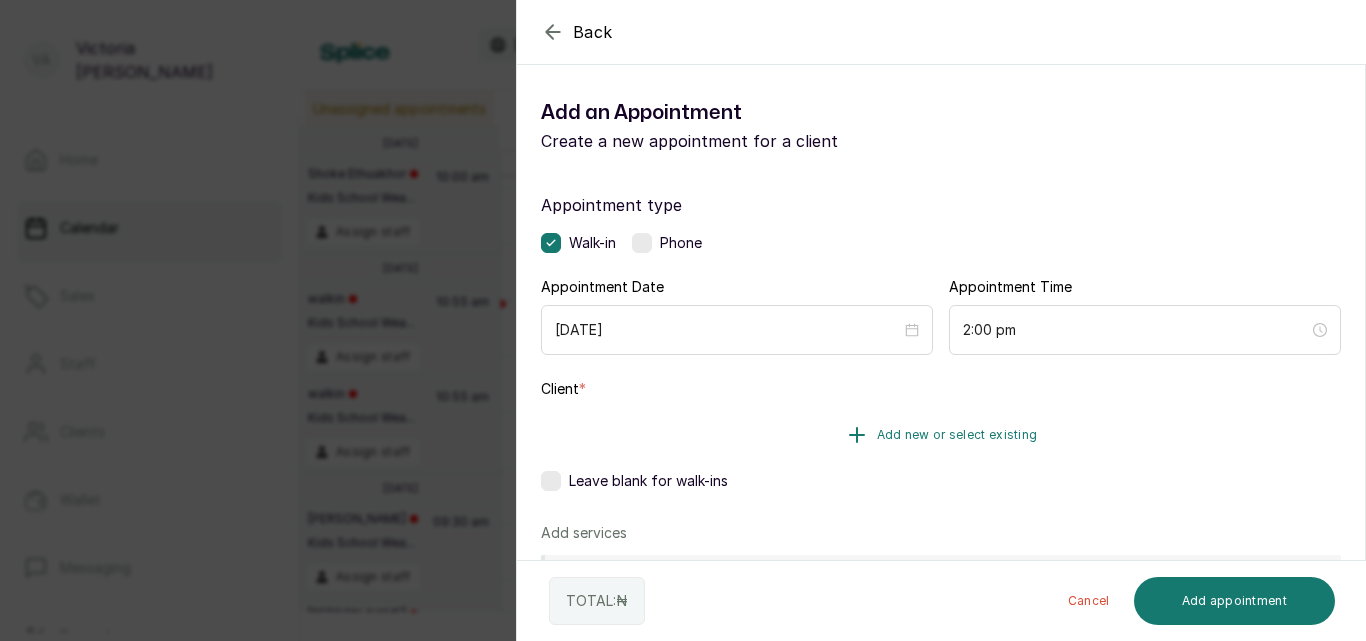 click on "Add new or select existing" at bounding box center [957, 435] 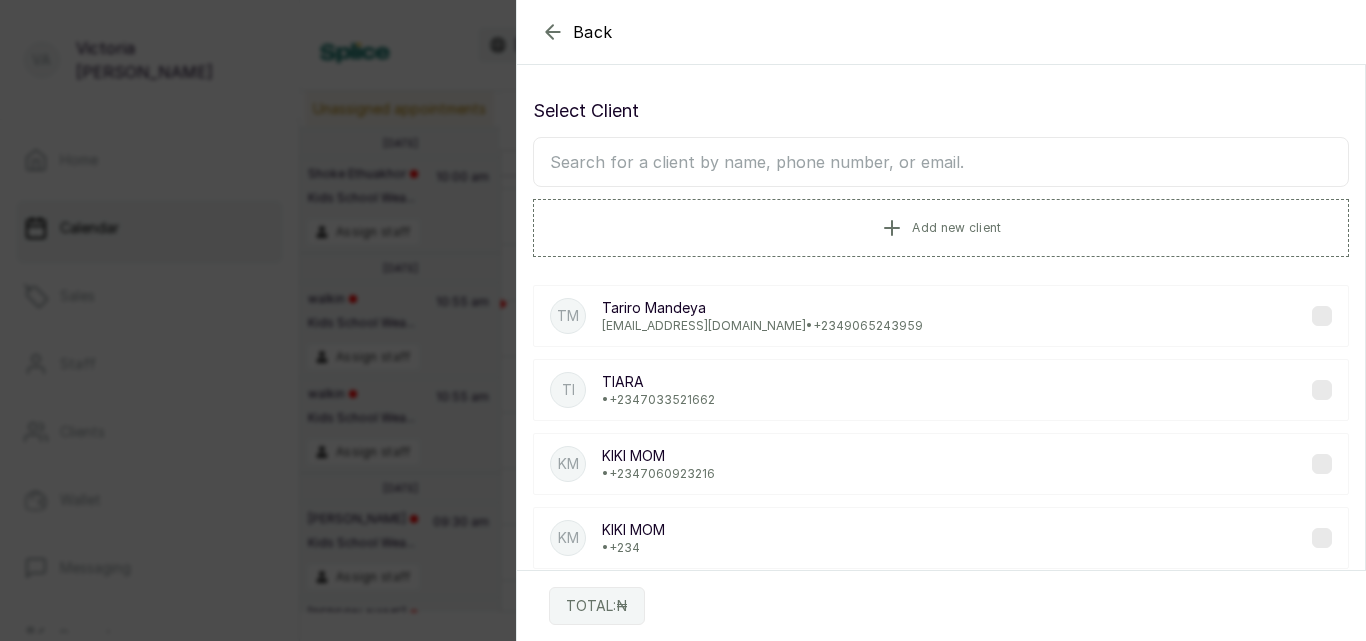 click at bounding box center [941, 162] 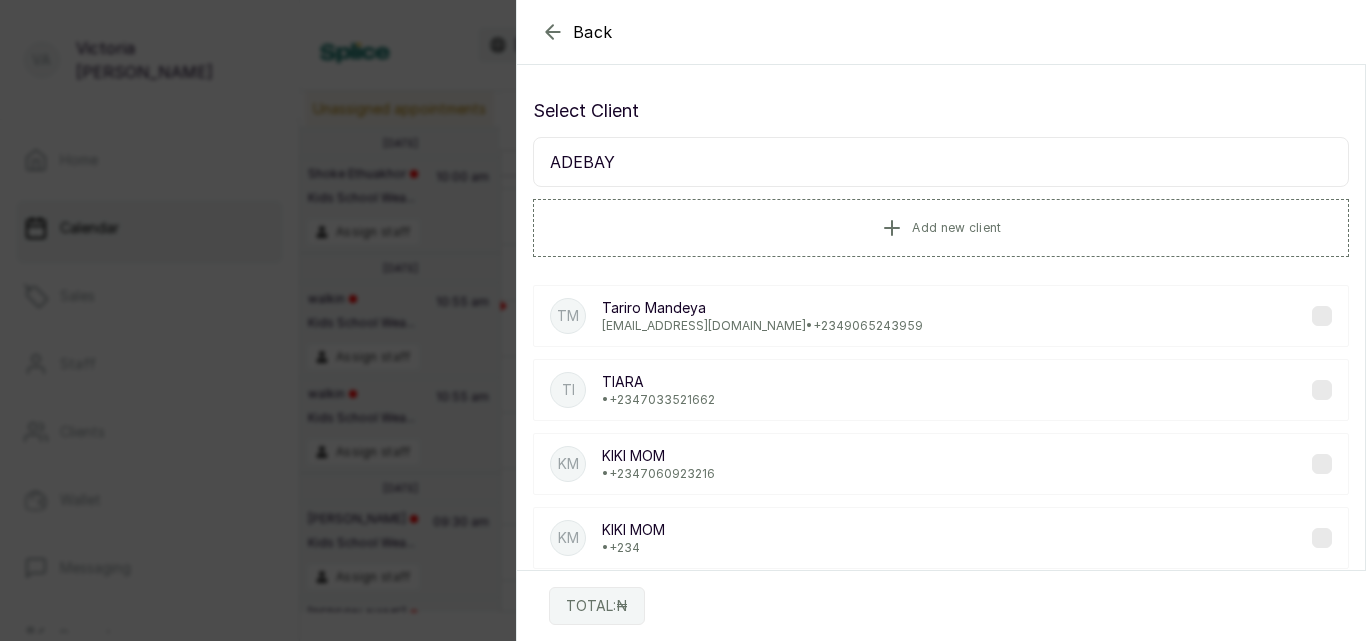 type on "ADEBAYO" 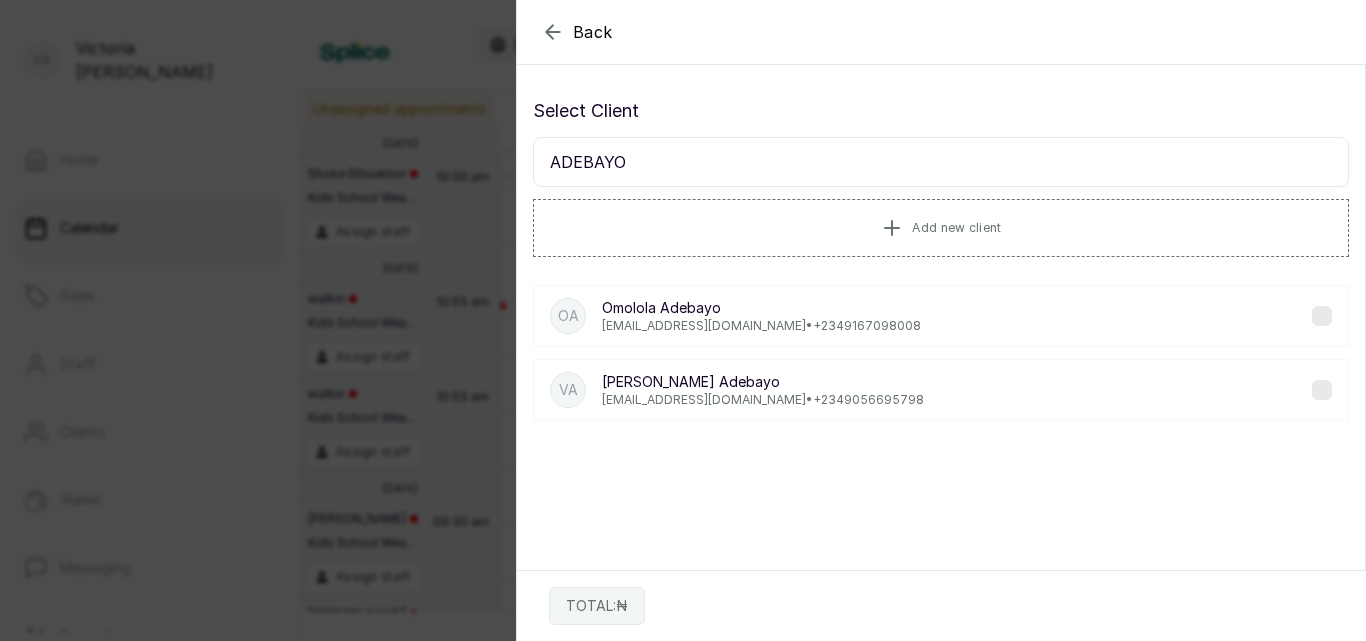 click on "OA [PERSON_NAME] [PERSON_NAME][EMAIL_ADDRESS][DOMAIN_NAME]  •  [PHONE_NUMBER]" at bounding box center (941, 316) 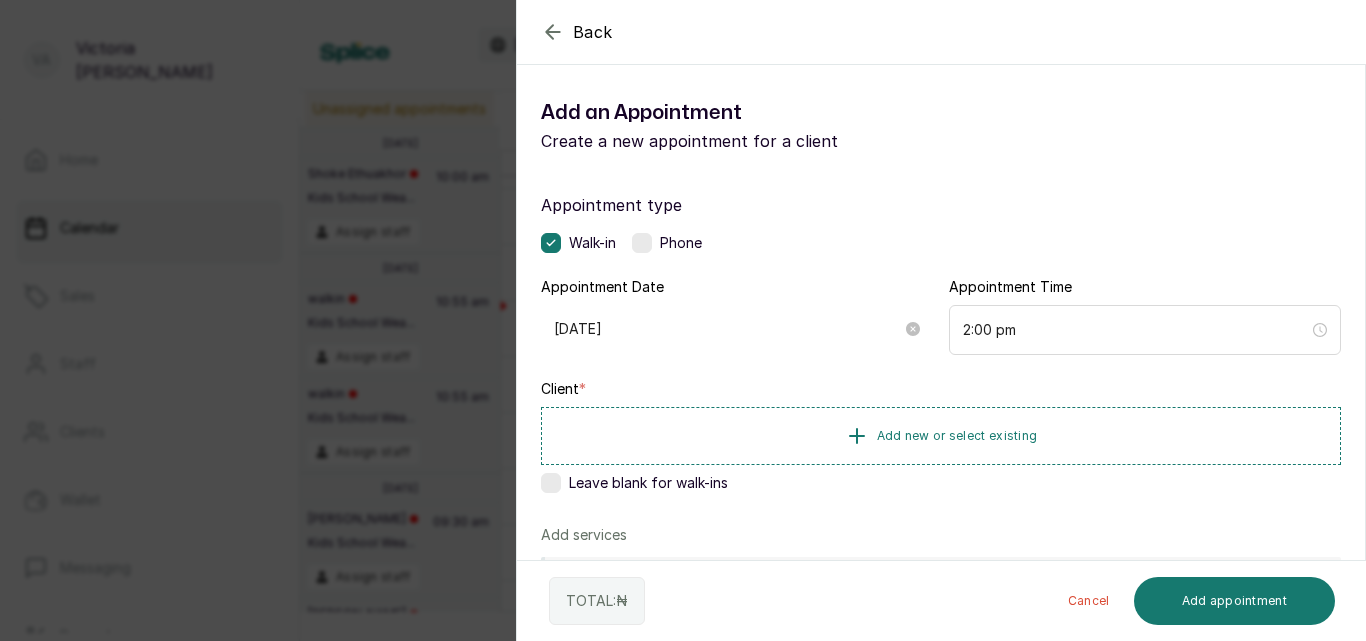 drag, startPoint x: 1318, startPoint y: 312, endPoint x: 635, endPoint y: 311, distance: 683.00073 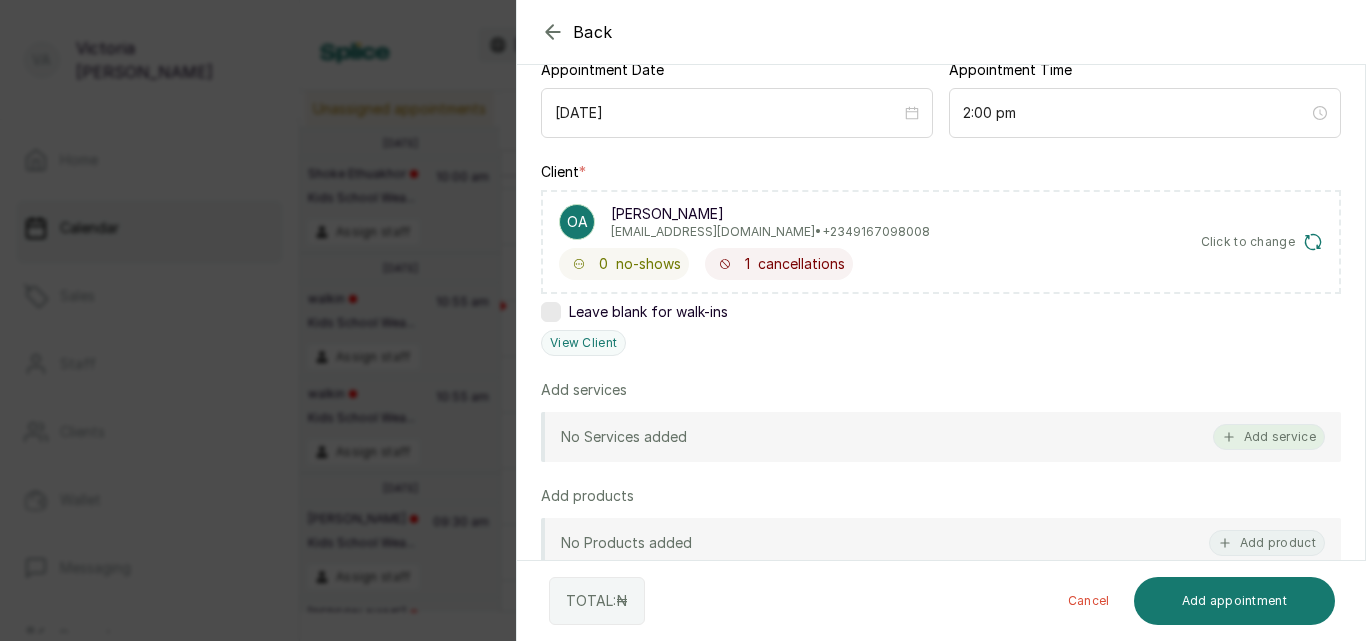 click on "Add service" at bounding box center [1269, 437] 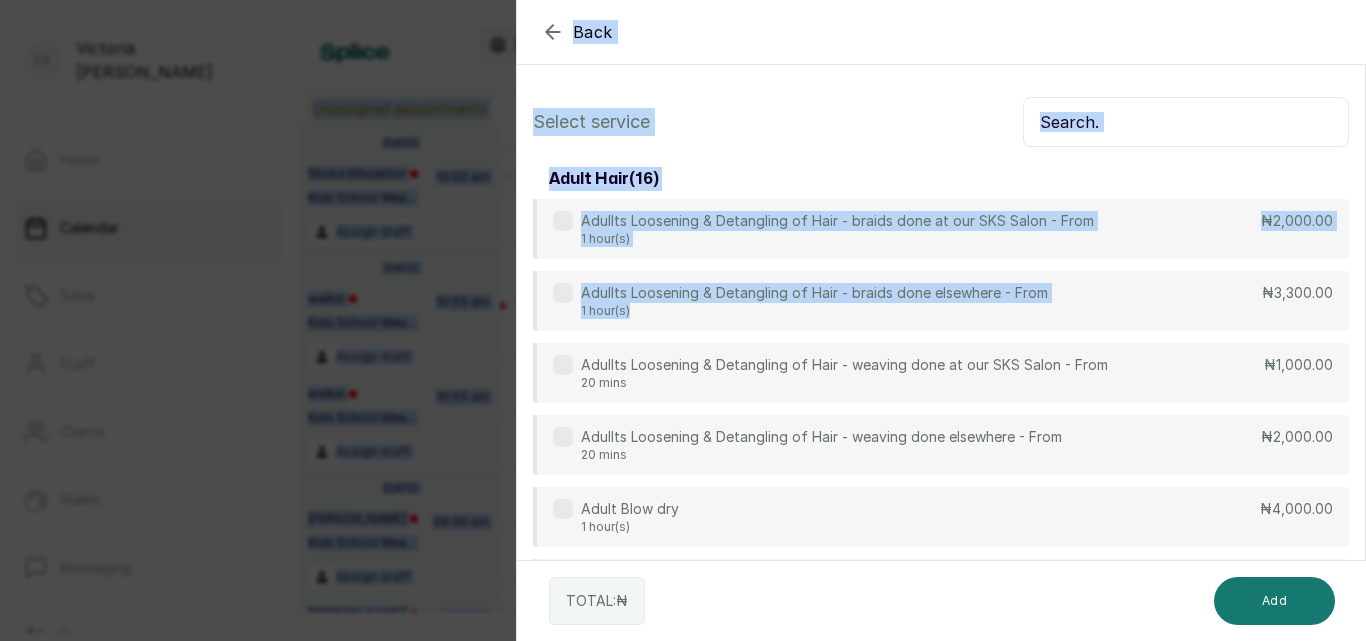 drag, startPoint x: 1028, startPoint y: 235, endPoint x: 1126, endPoint y: -73, distance: 323.2151 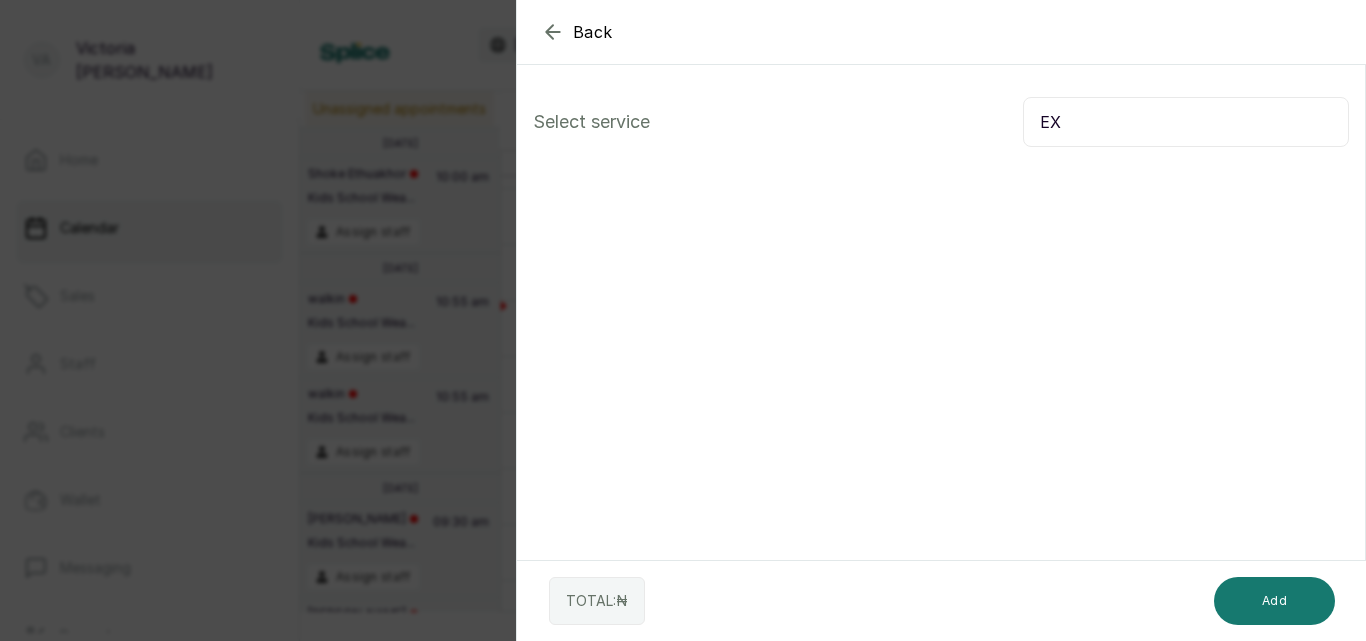type on "E" 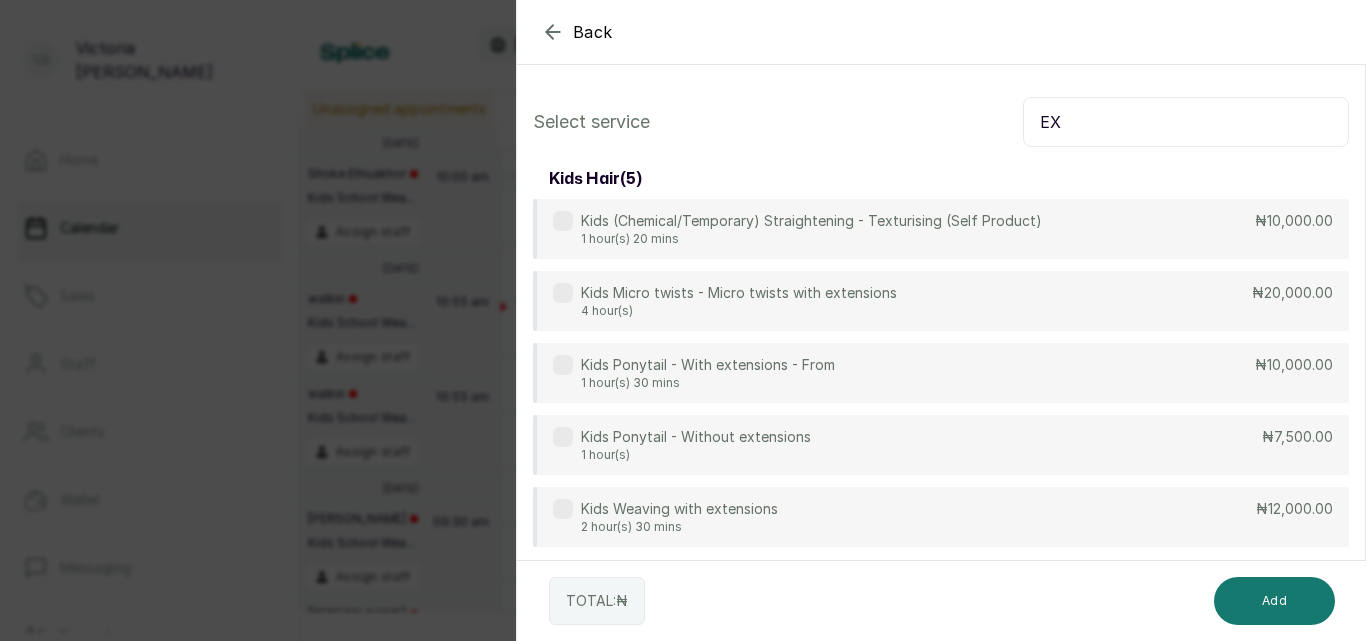 type on "EX" 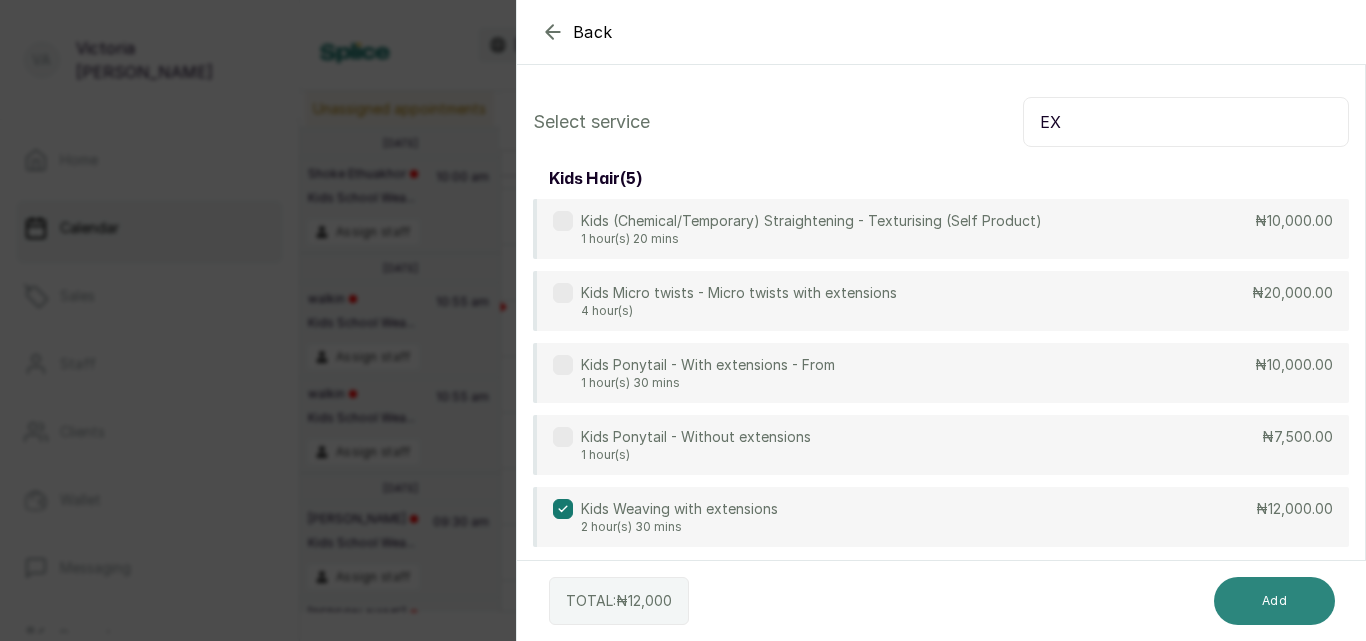 click on "Add" at bounding box center [1274, 601] 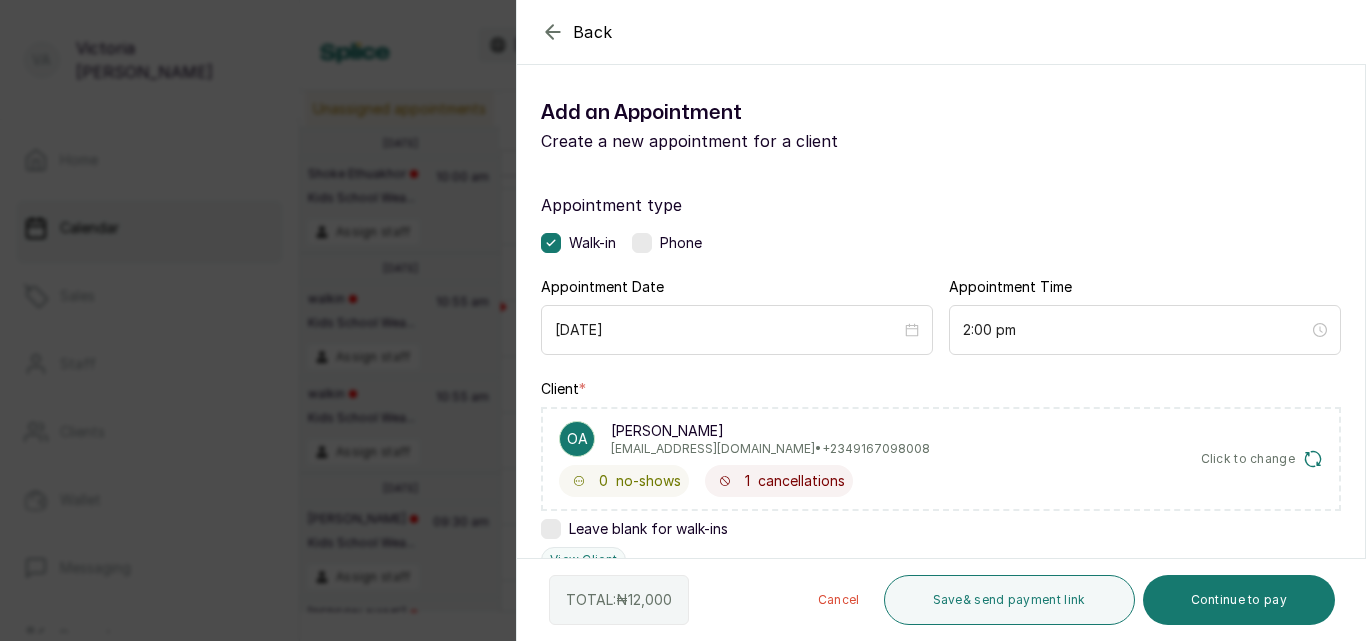 click on "Client * OA [PERSON_NAME] [EMAIL_ADDRESS][DOMAIN_NAME]  •  +234 9167098008 0 no-shows 1 cancellations Click to change Leave blank for walk-ins View Client" at bounding box center [941, 476] 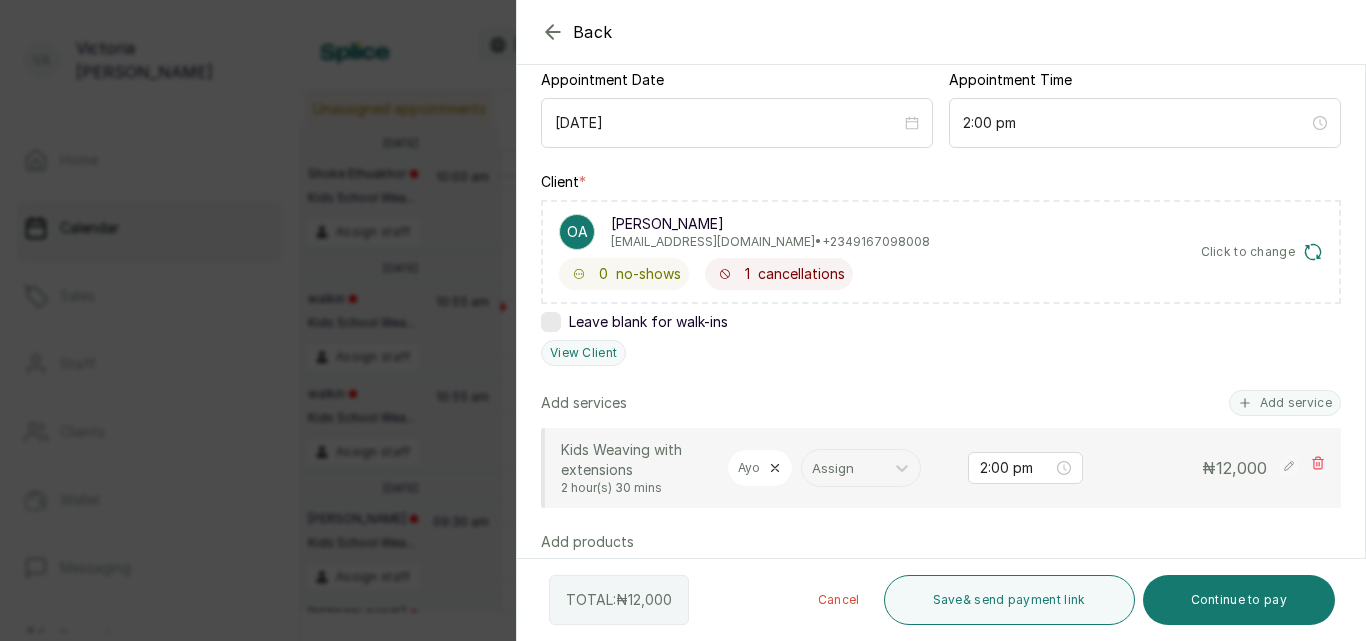 scroll, scrollTop: 205, scrollLeft: 0, axis: vertical 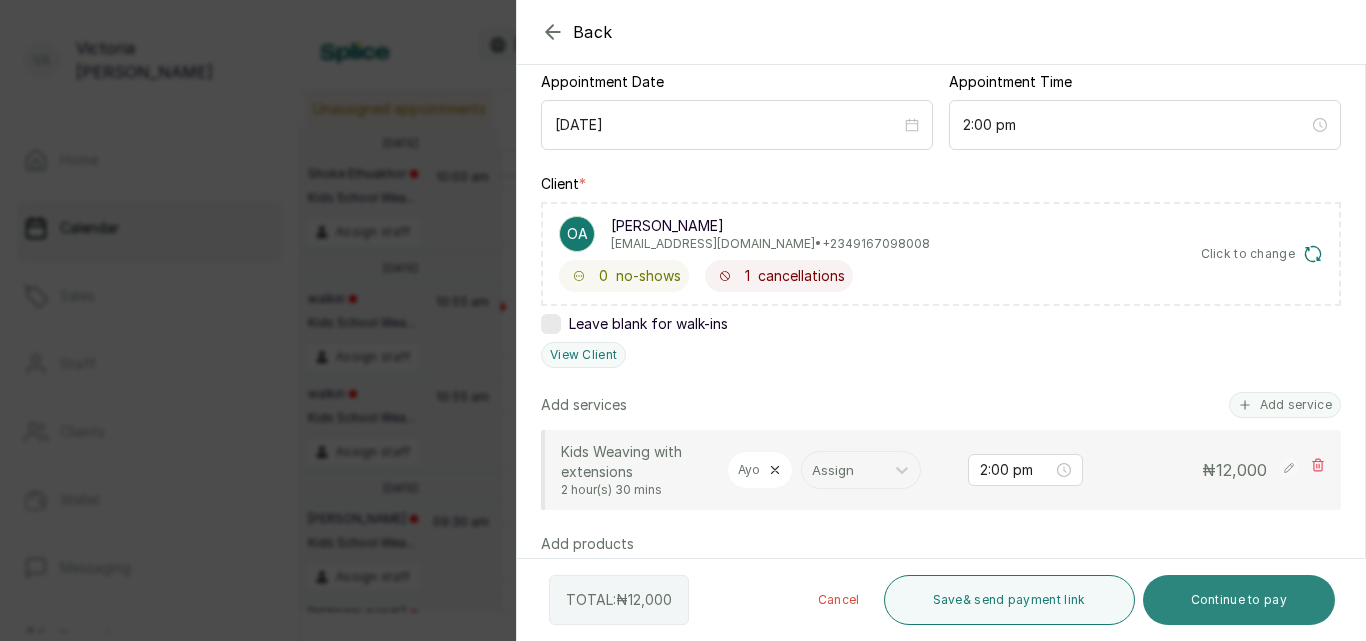 click on "Continue to pay" at bounding box center [1239, 600] 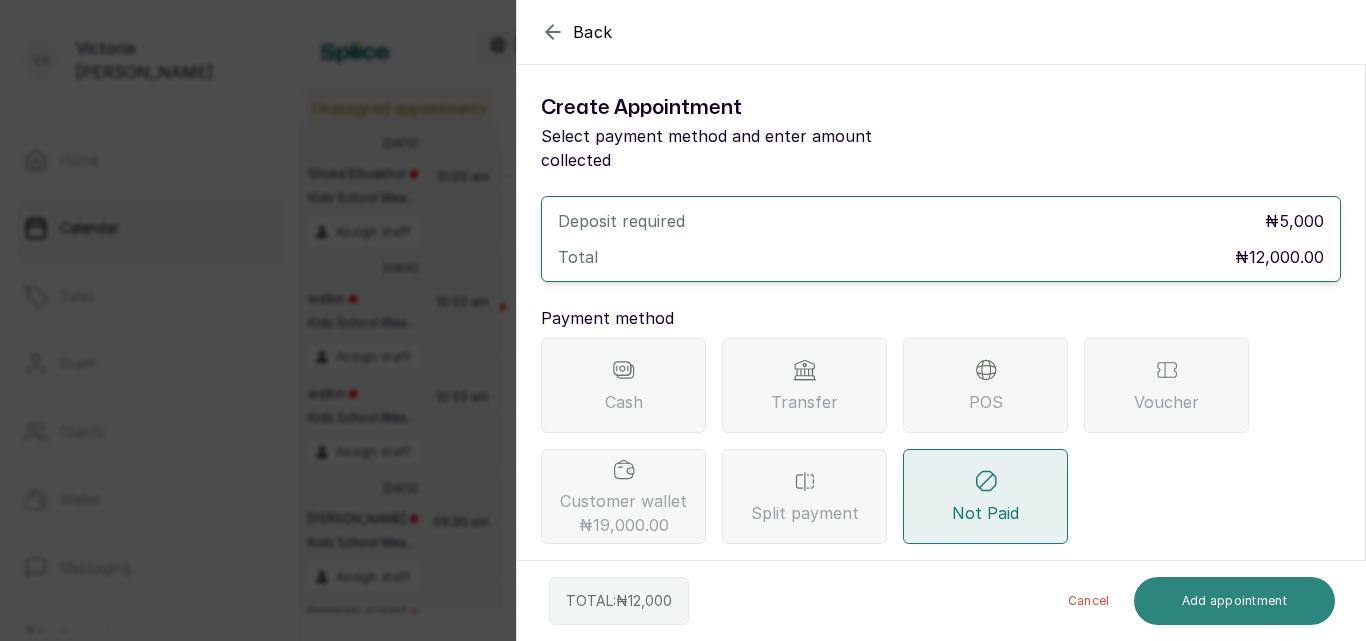scroll, scrollTop: 0, scrollLeft: 0, axis: both 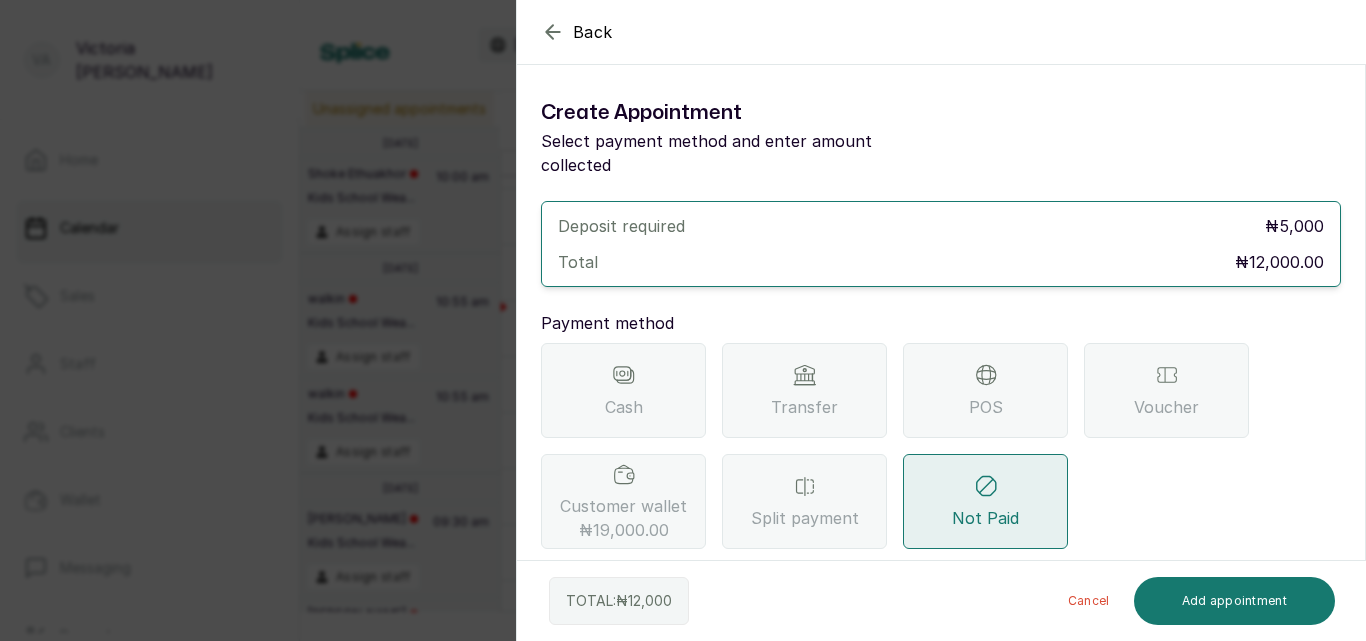click on "Transfer" at bounding box center [804, 390] 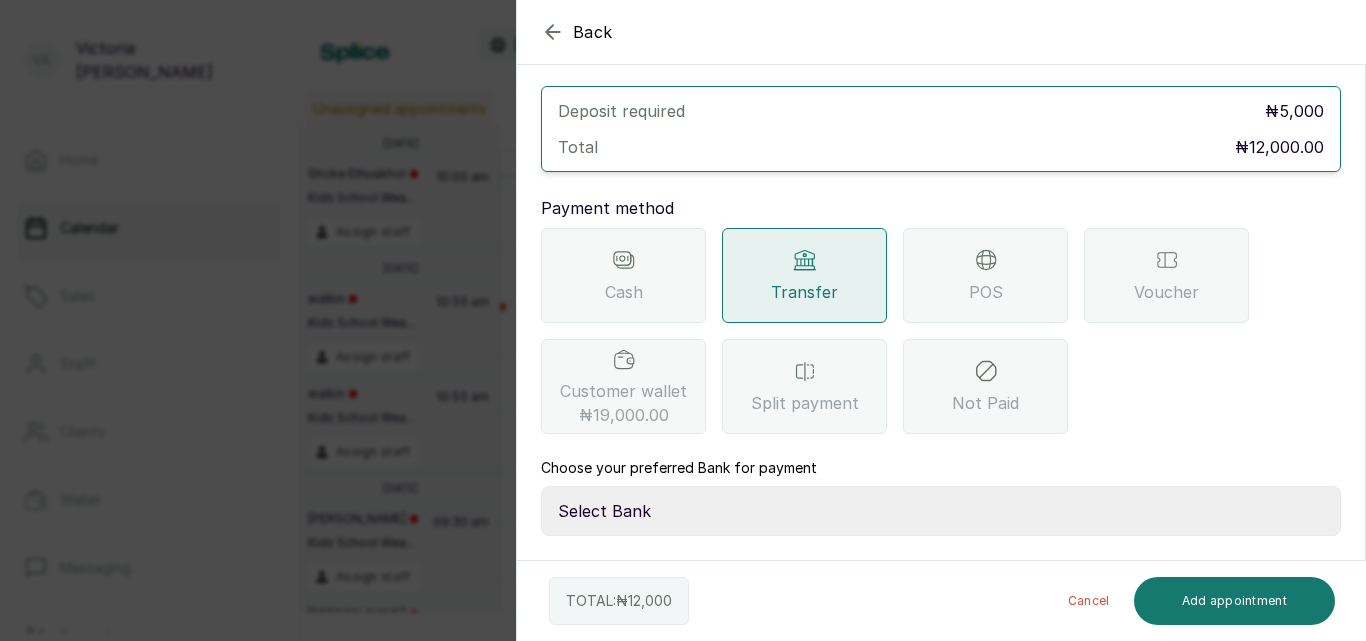 scroll, scrollTop: 189, scrollLeft: 0, axis: vertical 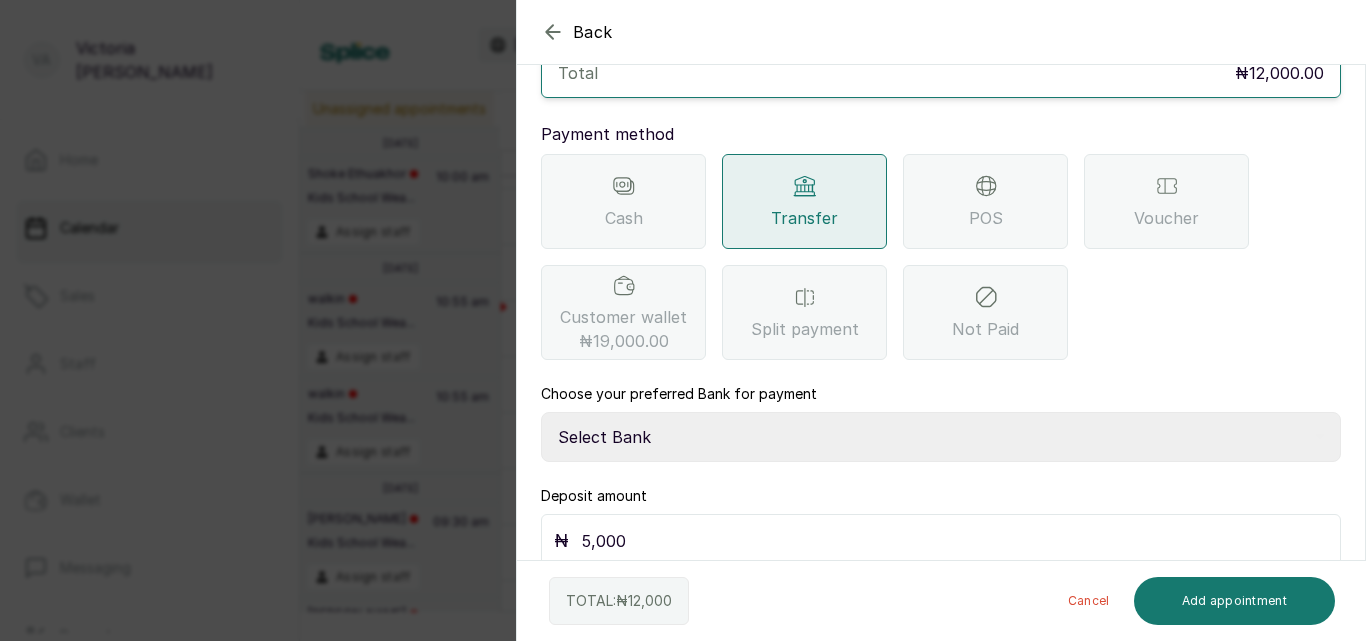 click on "Select Bank CANARY YELLOW Moniepoint MFB CANARY YELLOW Sparkle Microfinance Bank" at bounding box center [941, 437] 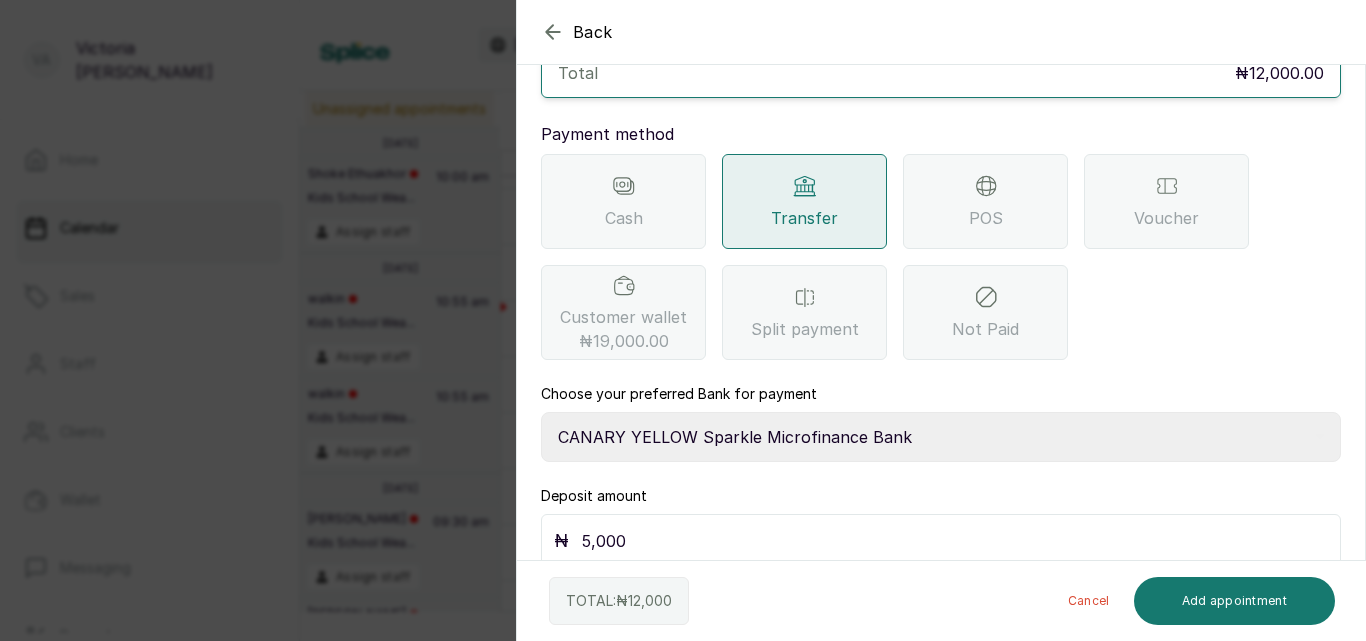 click on "Select Bank CANARY YELLOW Moniepoint MFB CANARY YELLOW Sparkle Microfinance Bank" at bounding box center [941, 437] 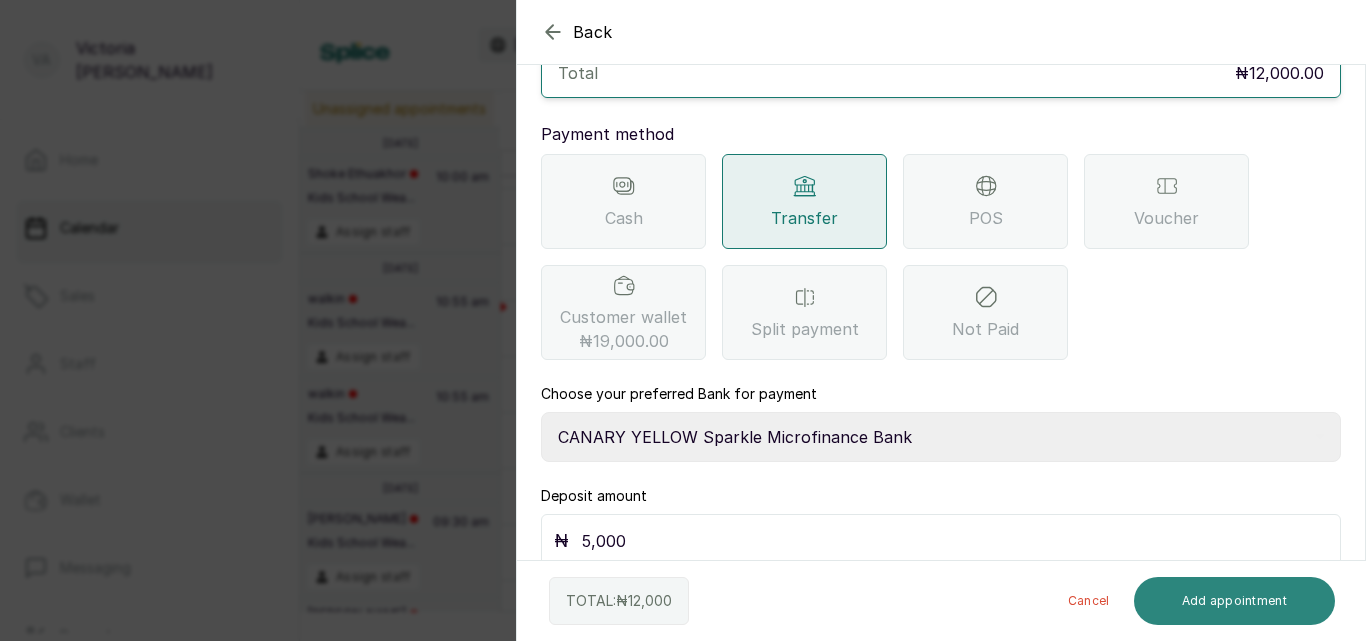 click on "Add appointment" at bounding box center (1235, 601) 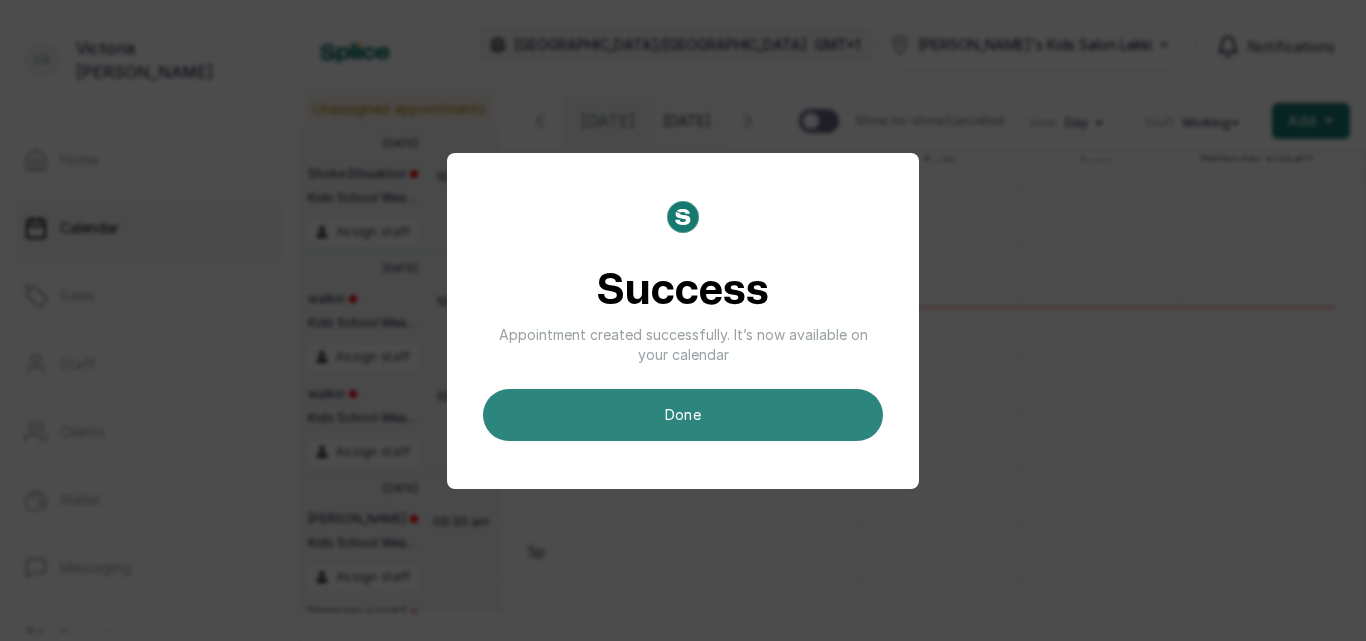 click on "done" at bounding box center (683, 415) 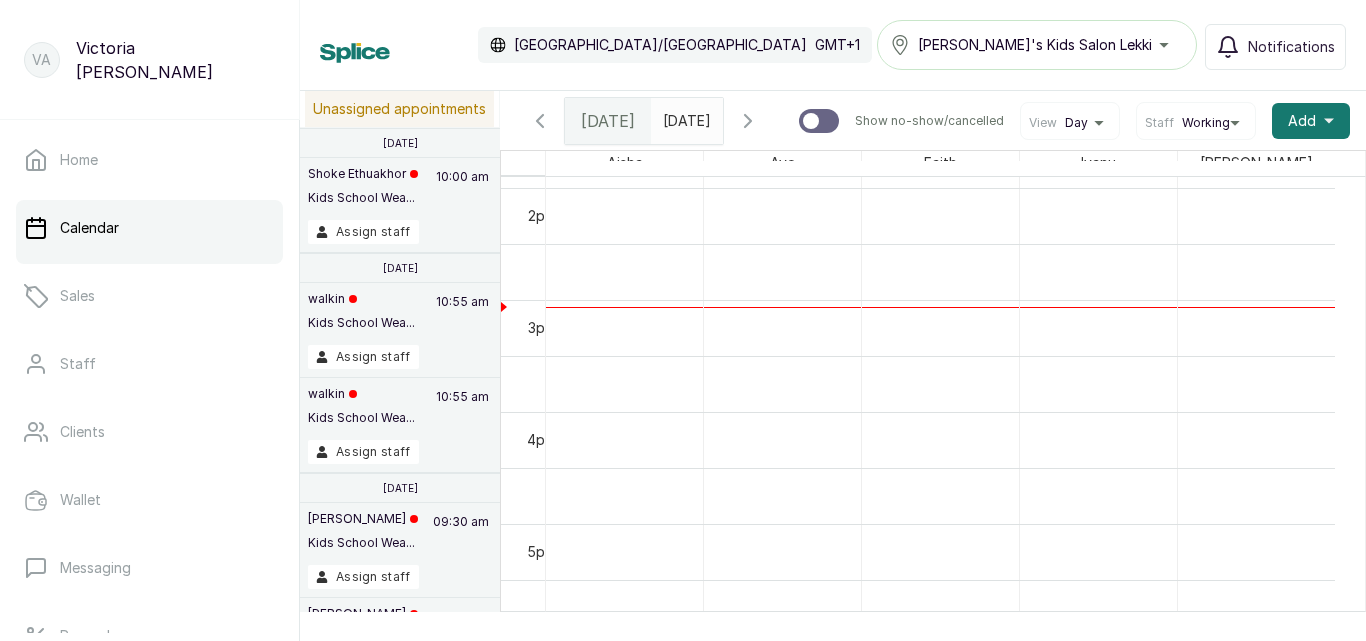 scroll, scrollTop: 673, scrollLeft: 0, axis: vertical 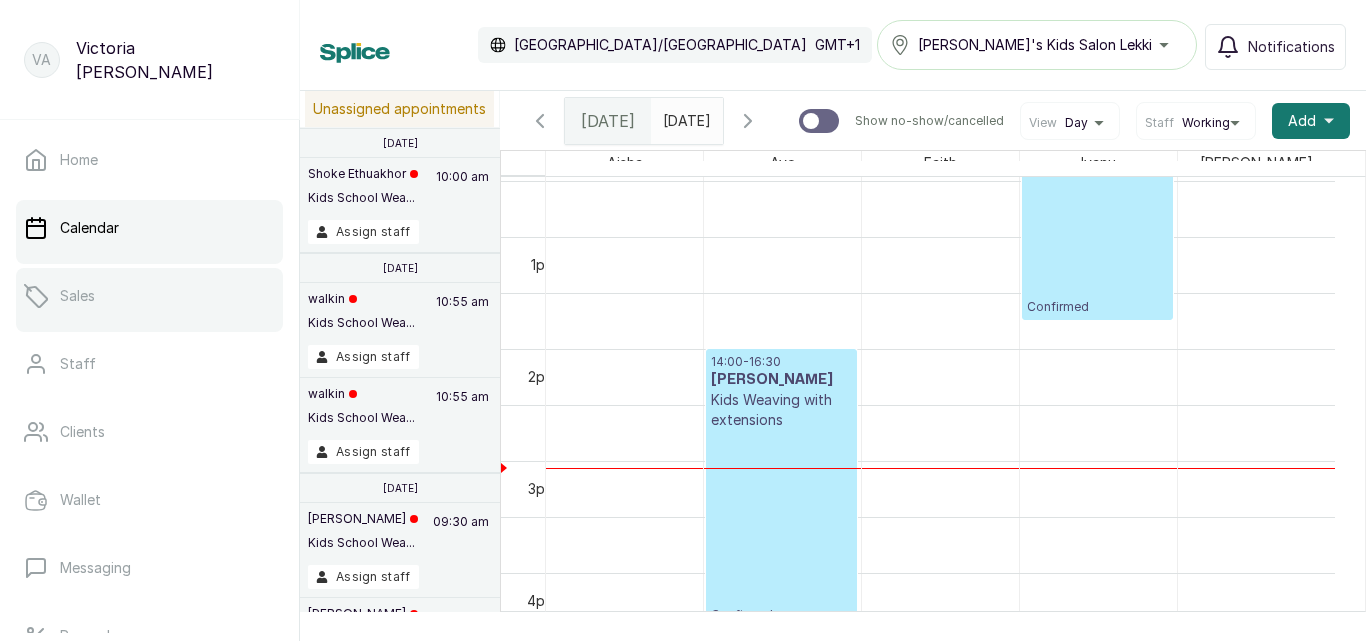 click on "Sales" at bounding box center (149, 296) 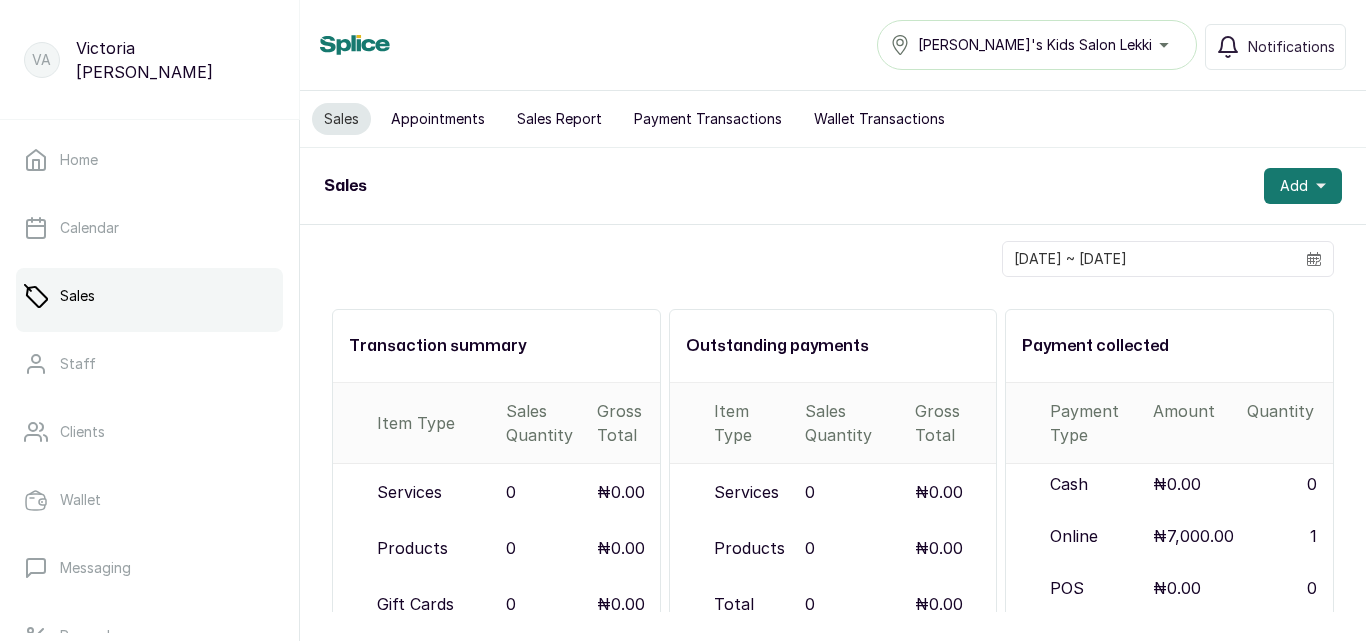 scroll, scrollTop: 373, scrollLeft: 0, axis: vertical 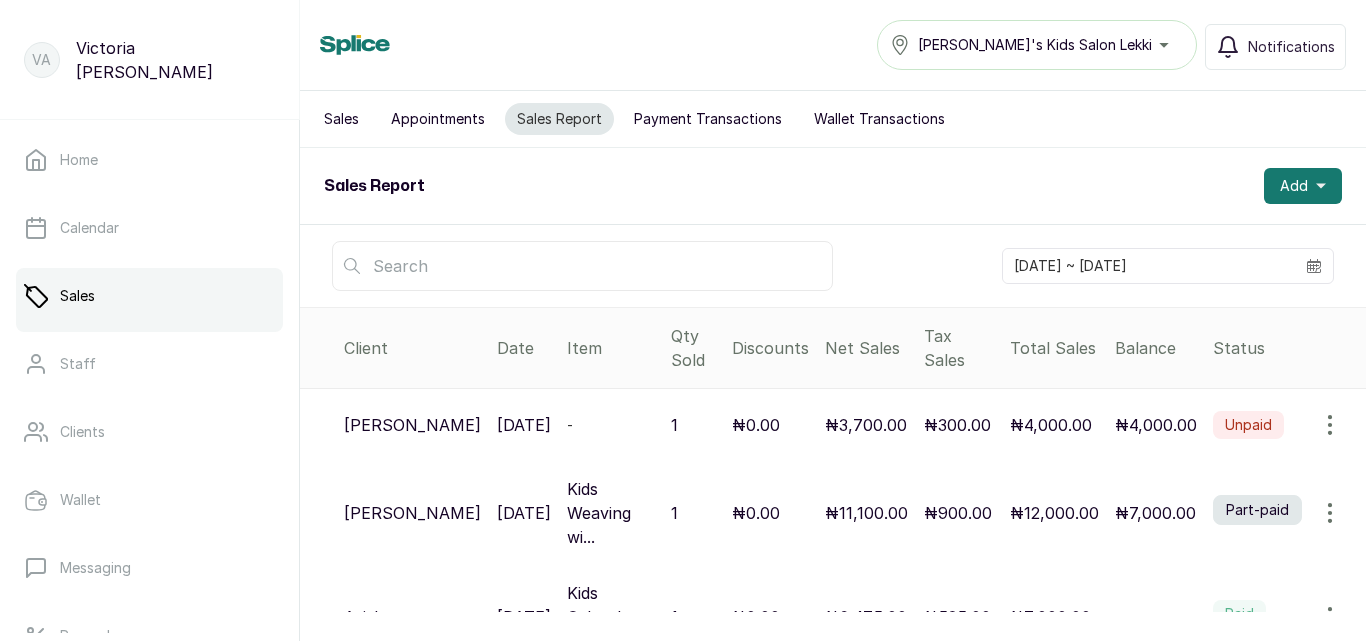 click 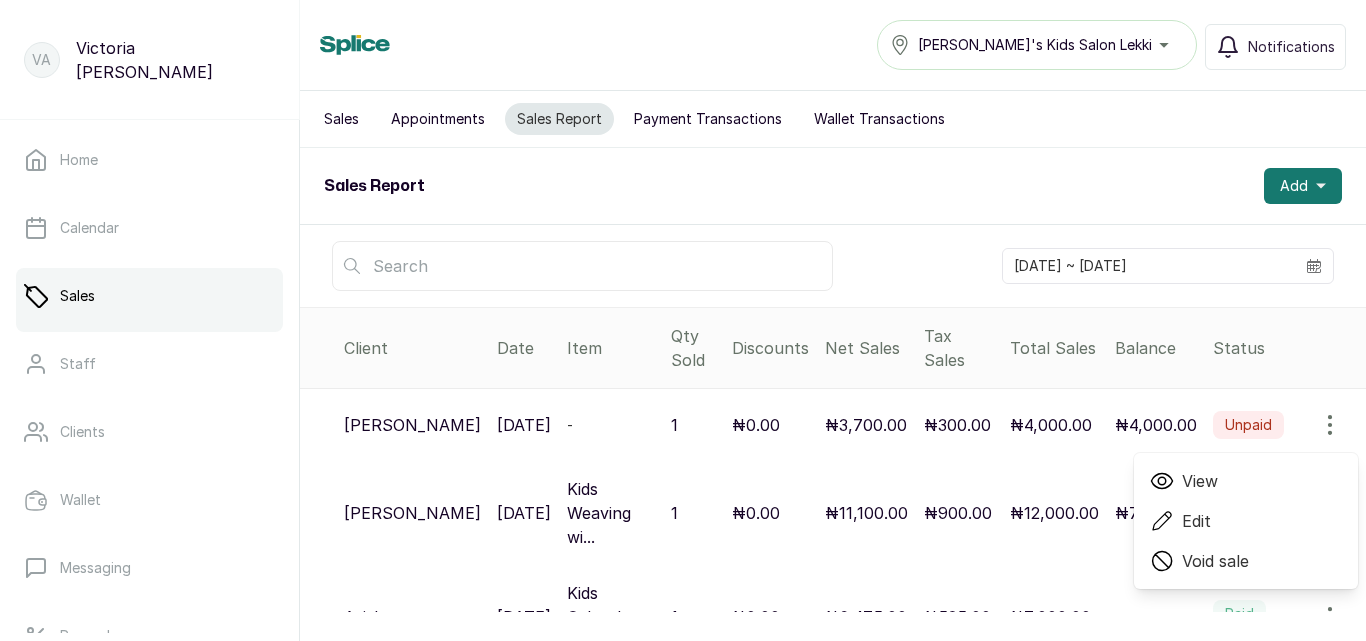 click on "Void sale" at bounding box center [1215, 561] 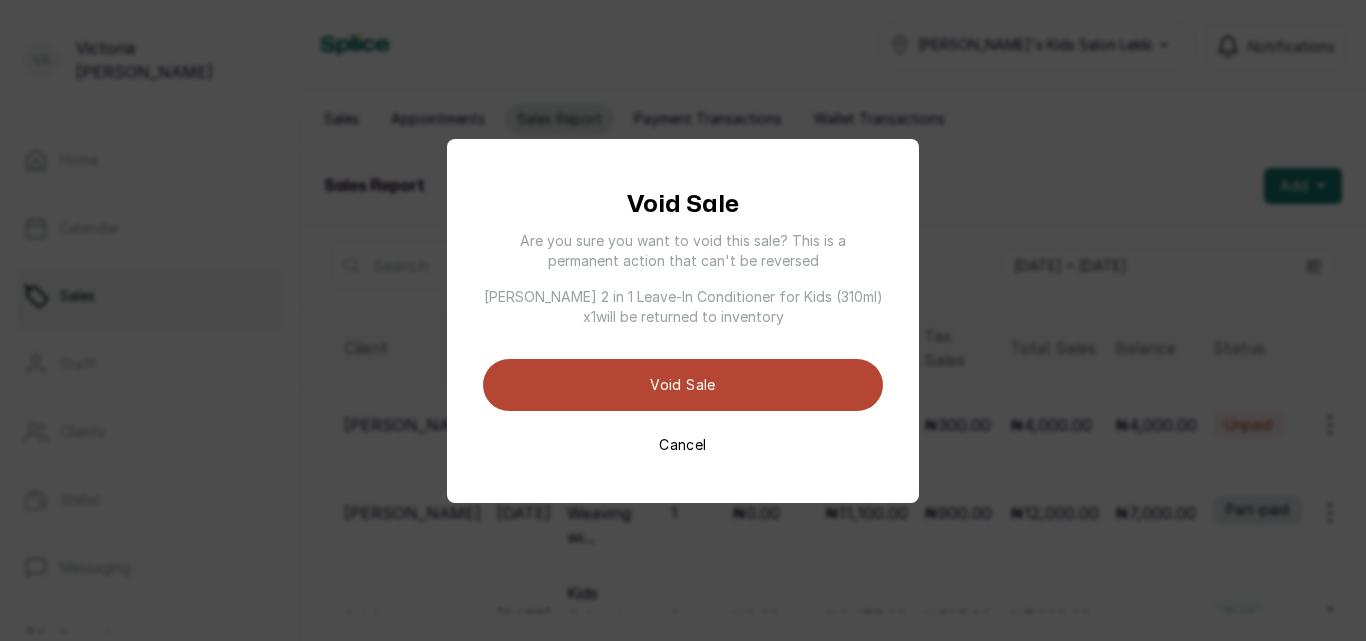 click on "Void sale" at bounding box center [683, 385] 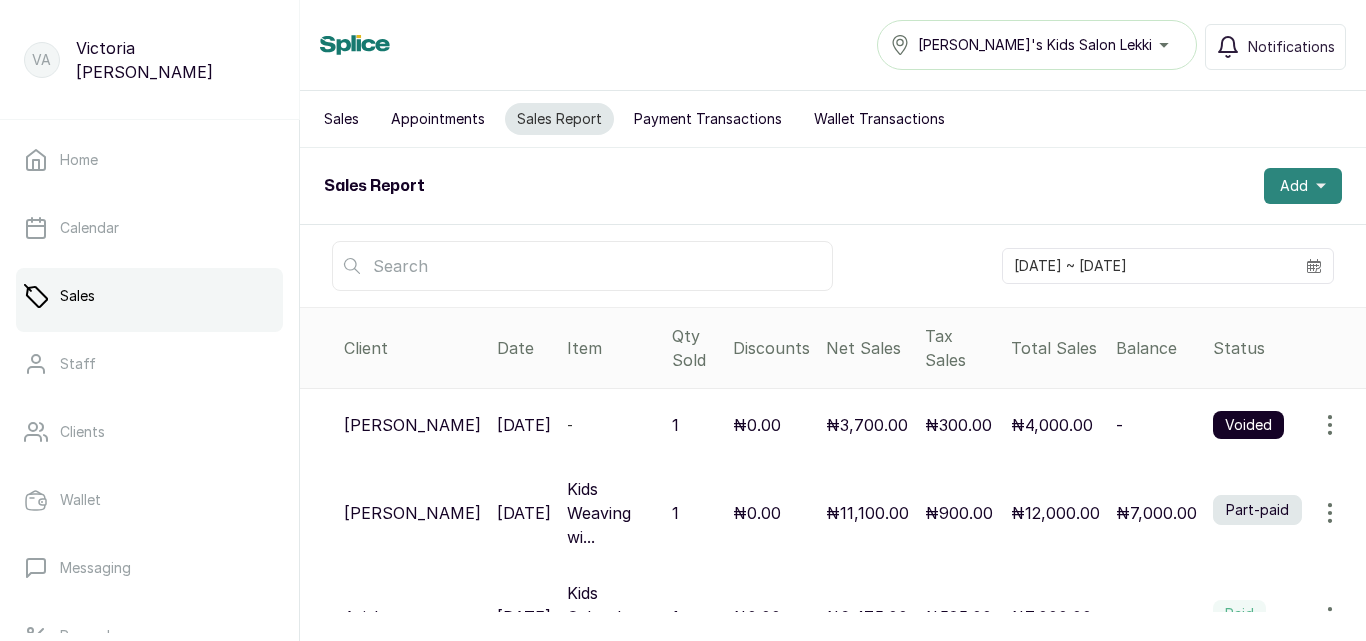 click on "Add" at bounding box center [1294, 186] 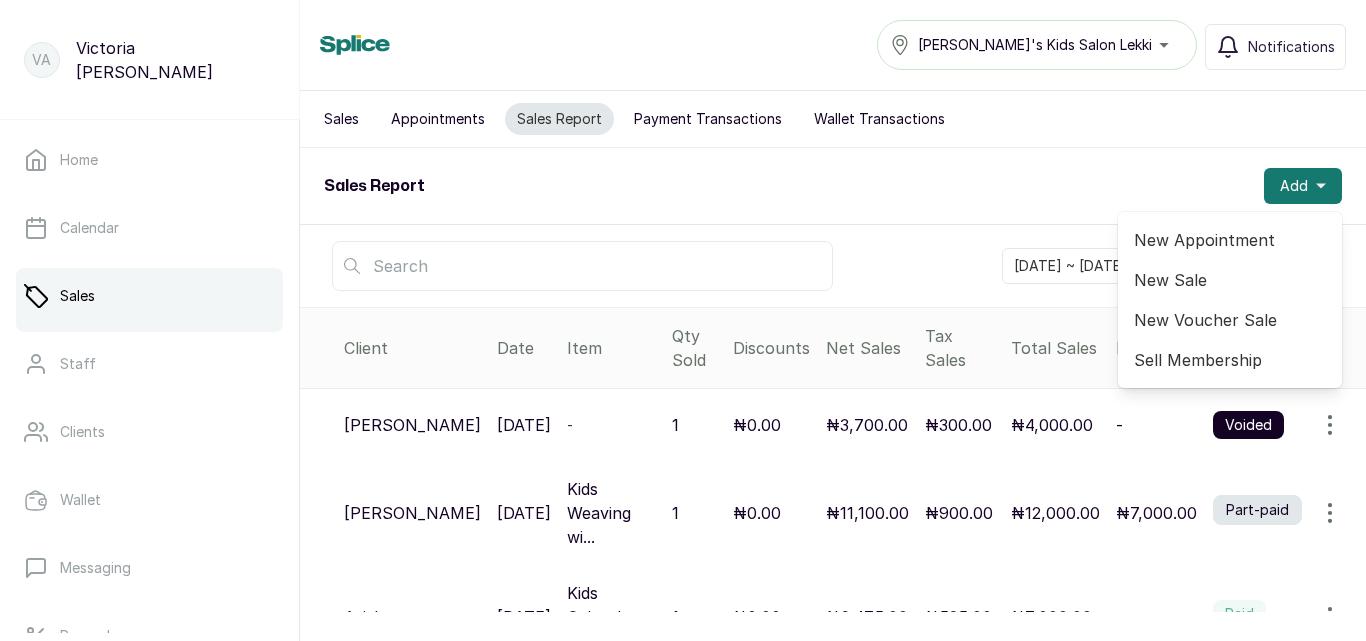 click on "New Sale" at bounding box center [1230, 280] 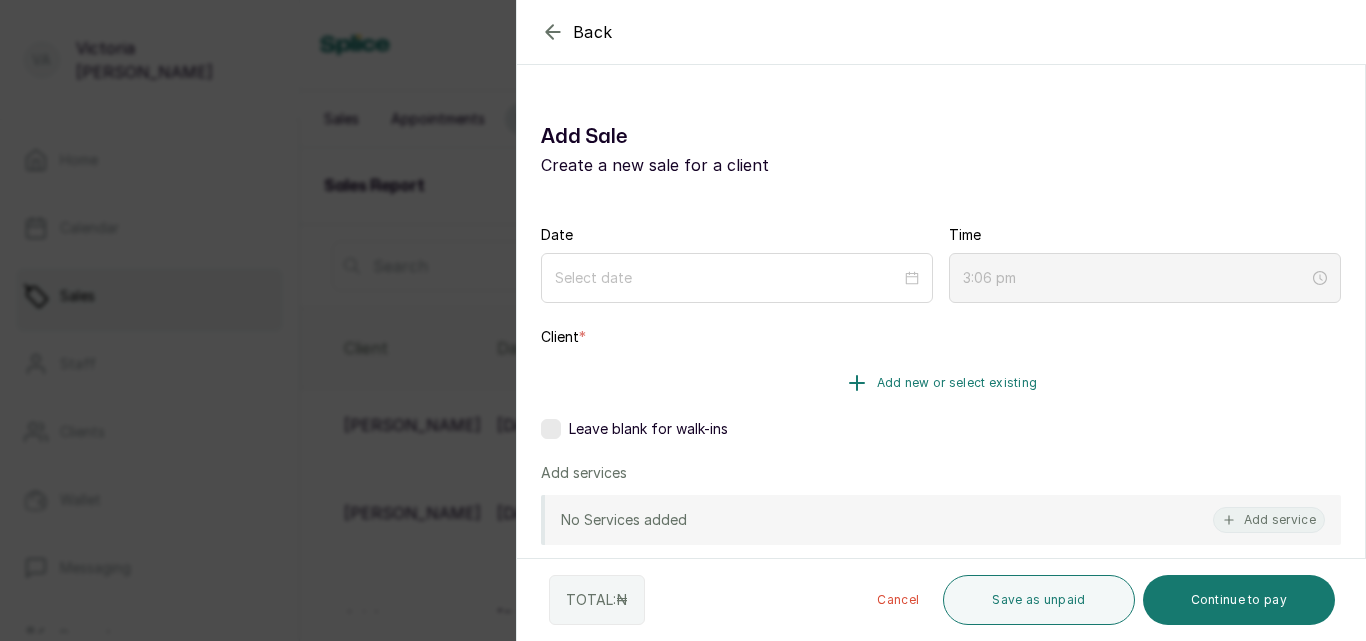 click on "Add new or select existing" at bounding box center (957, 383) 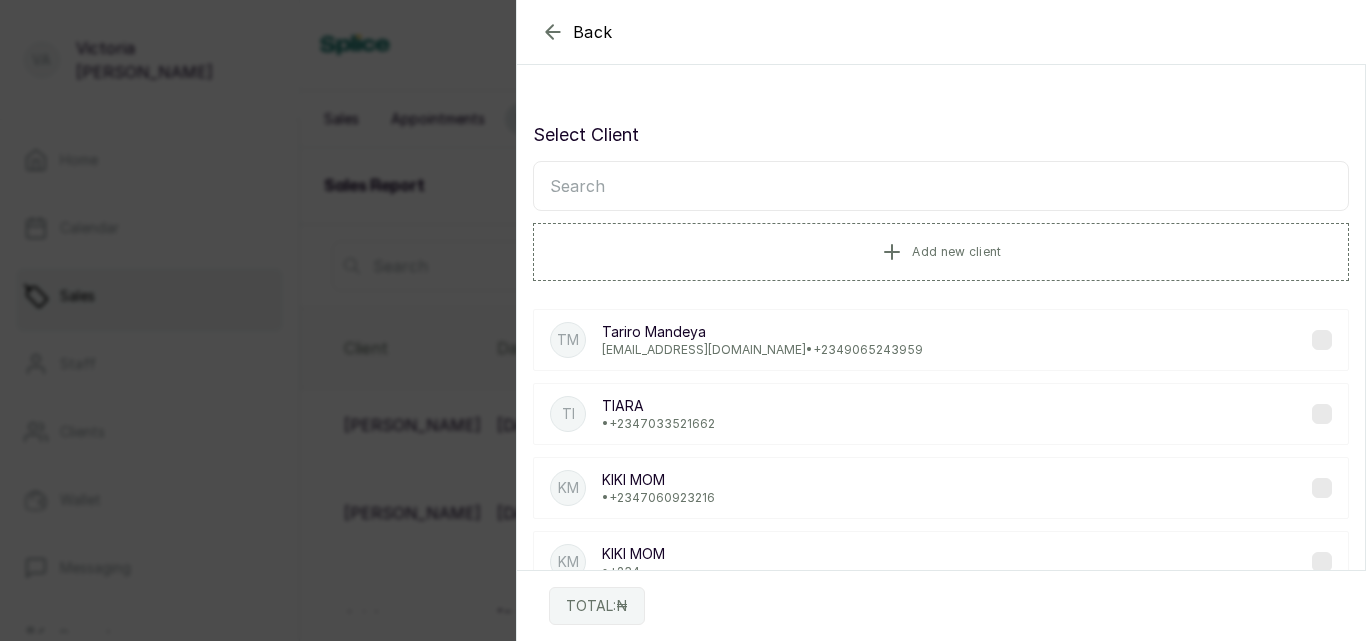click at bounding box center (941, 186) 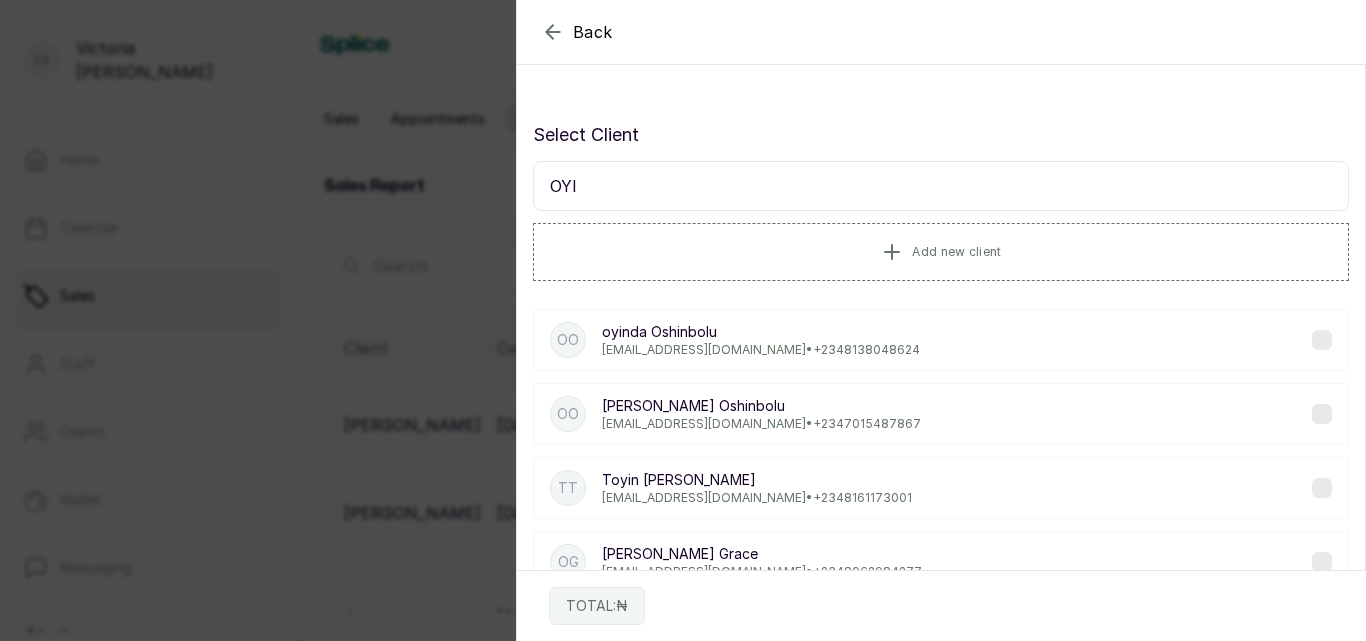 type on "OYI" 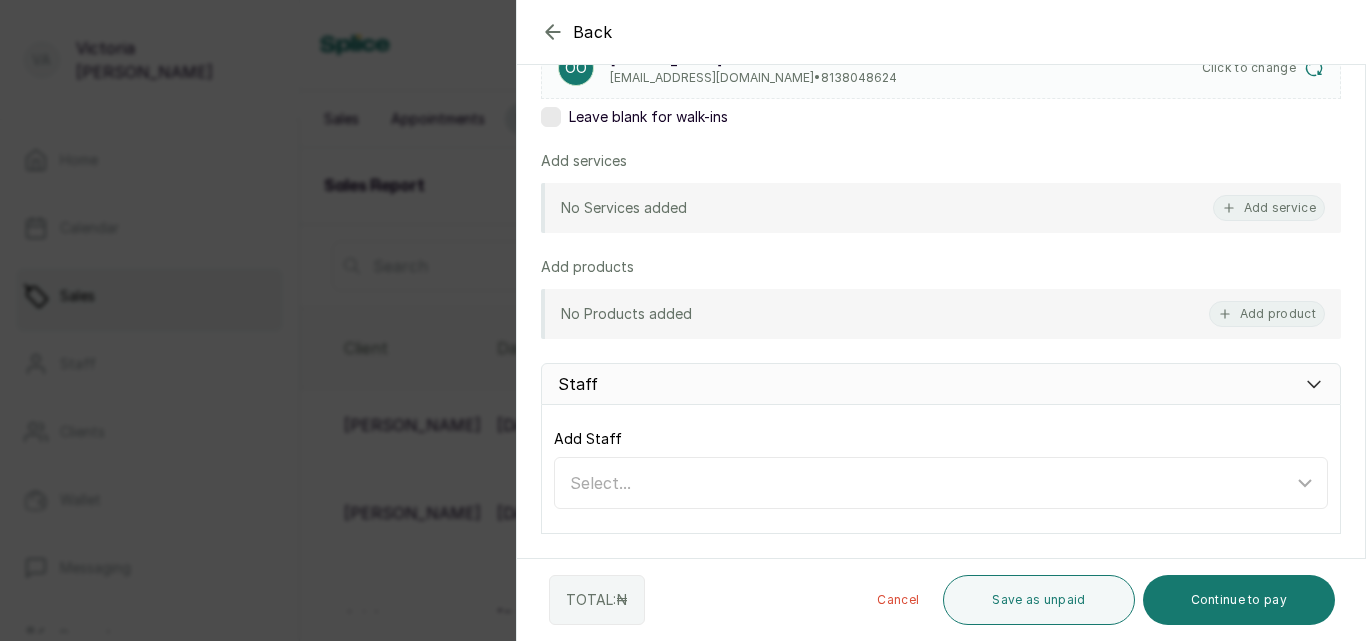 scroll, scrollTop: 341, scrollLeft: 0, axis: vertical 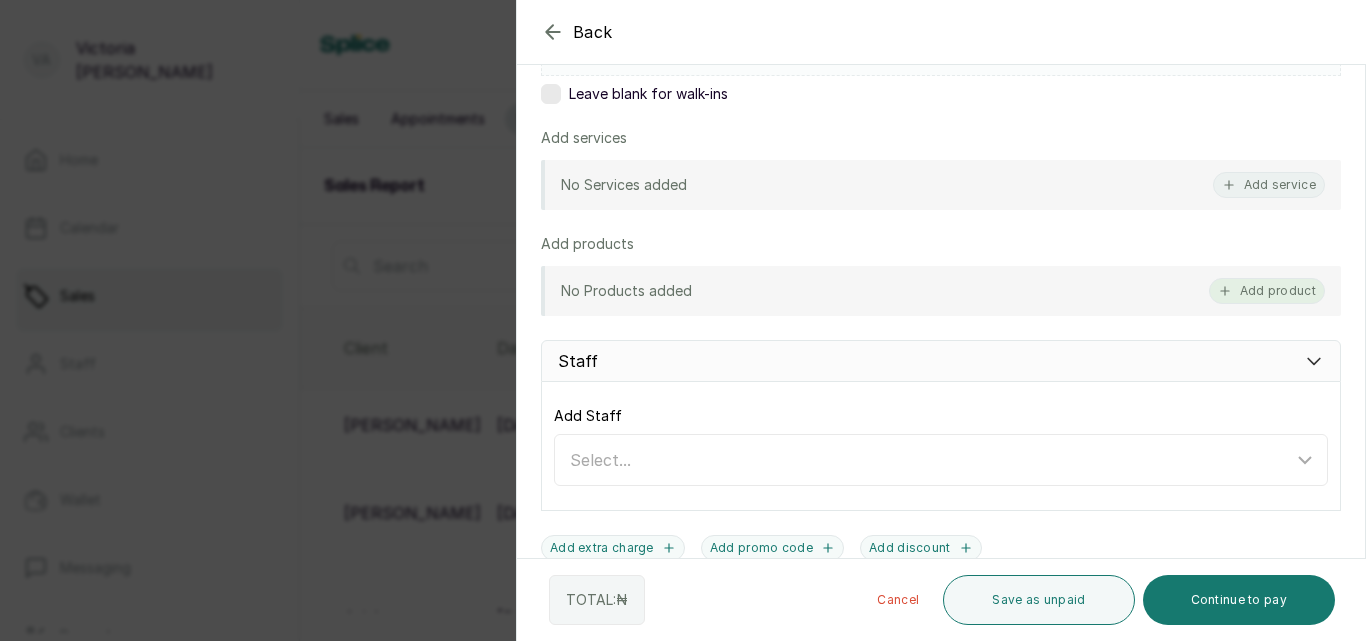 click on "Add product" at bounding box center [1267, 291] 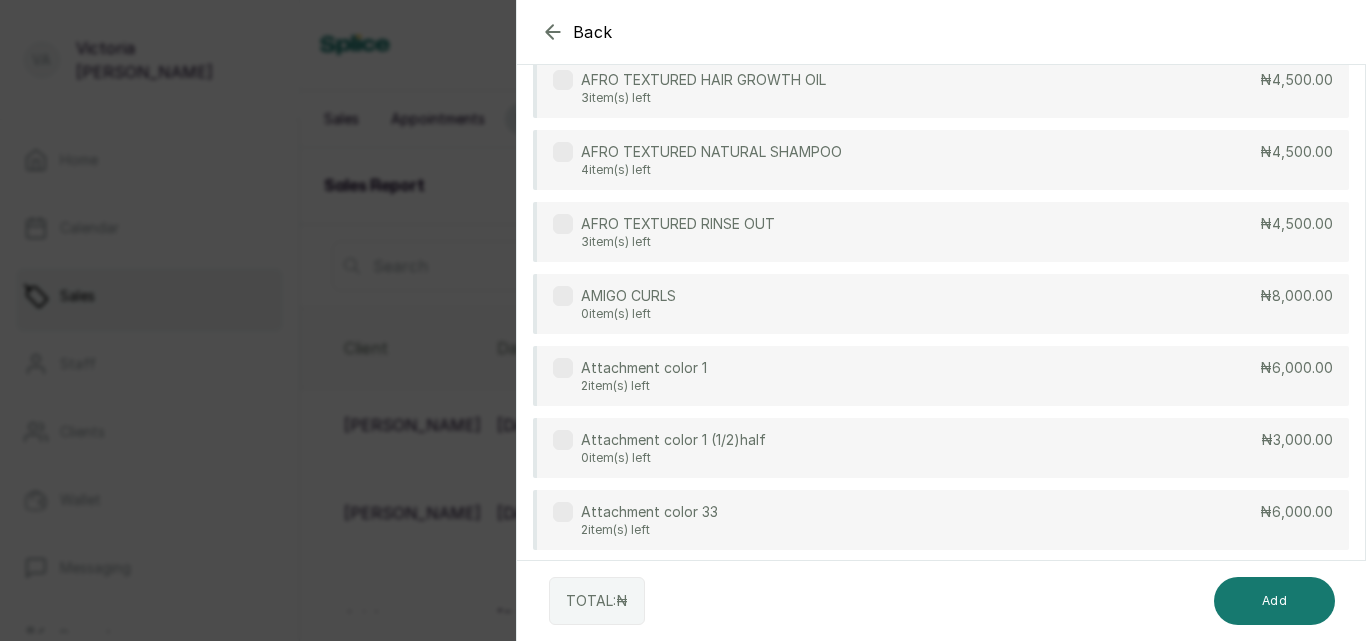 scroll, scrollTop: 229, scrollLeft: 0, axis: vertical 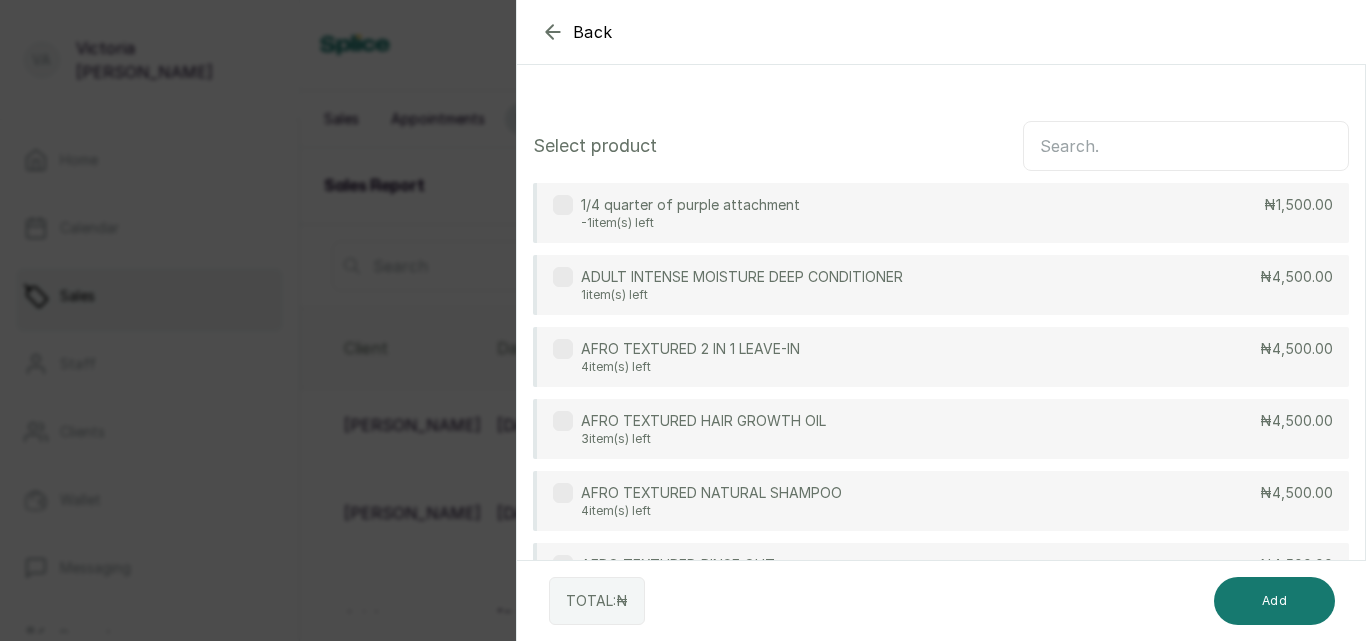 drag, startPoint x: 972, startPoint y: 141, endPoint x: 1038, endPoint y: -87, distance: 237.36049 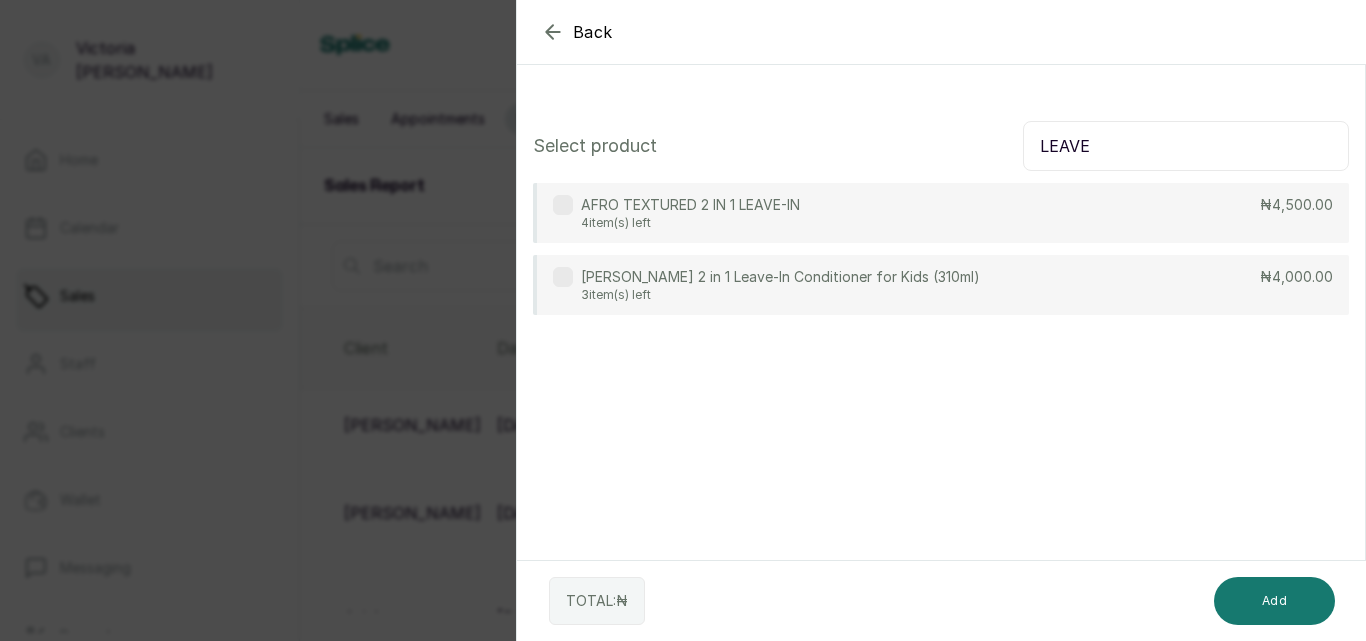 type on "LEAVE" 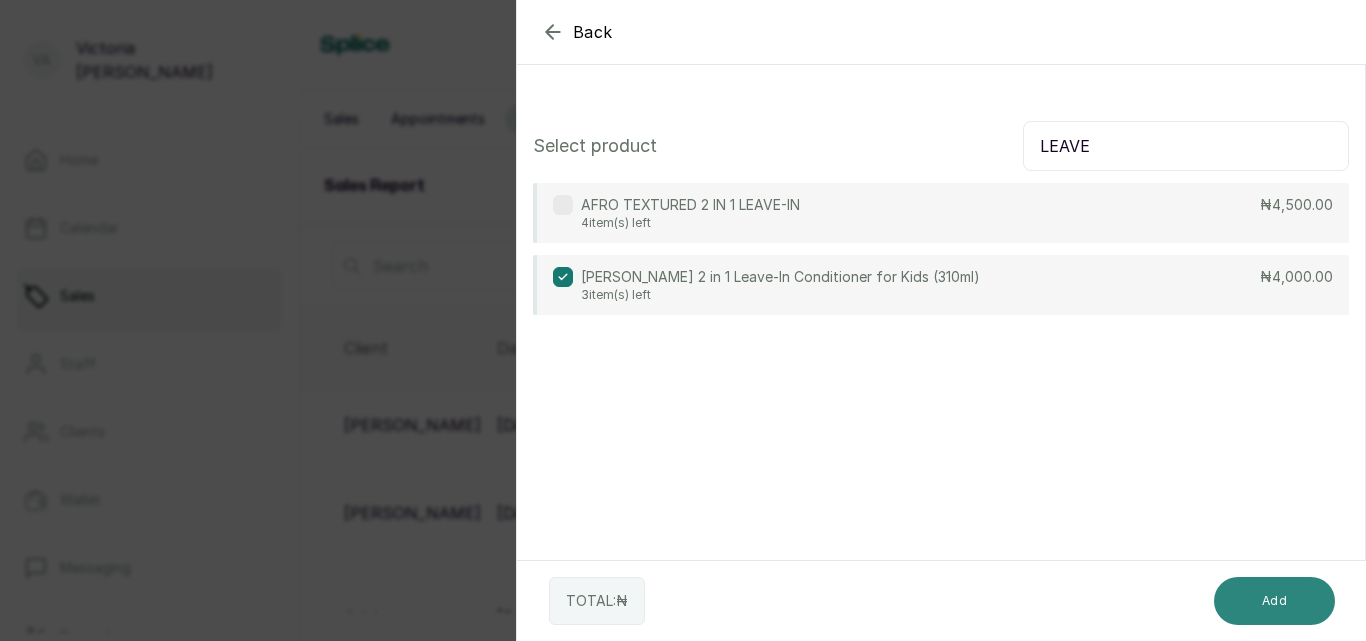 click on "Add" at bounding box center [1274, 601] 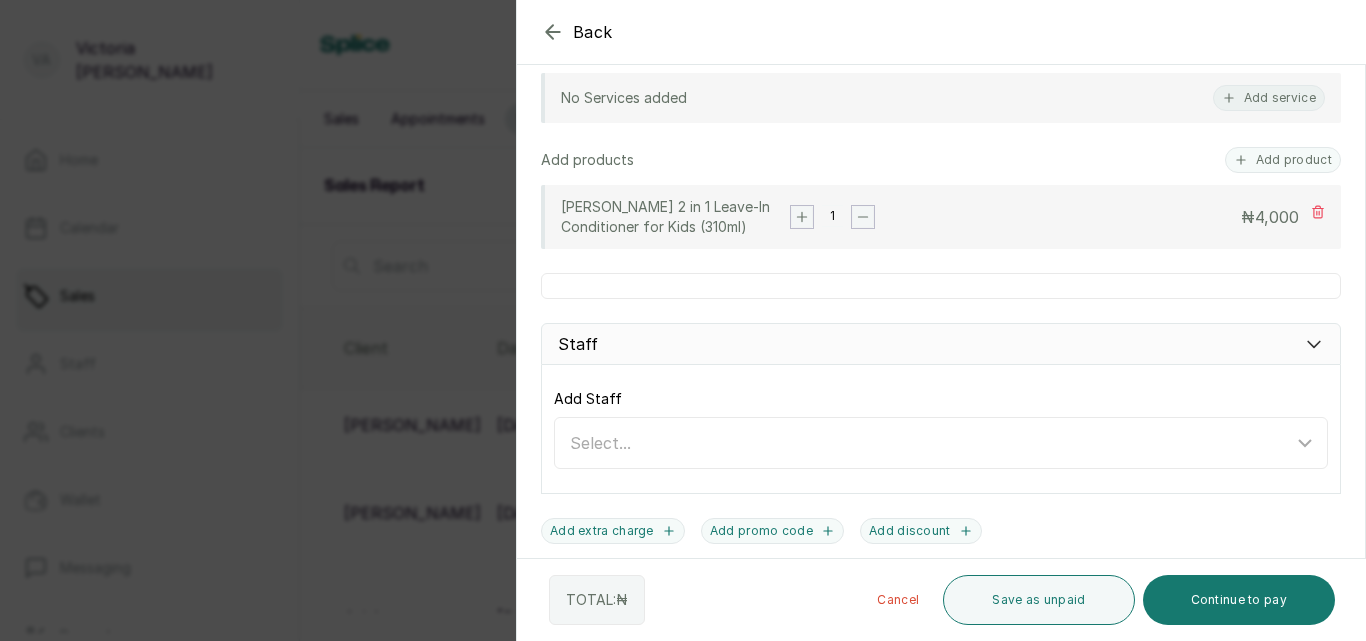 scroll, scrollTop: 408, scrollLeft: 0, axis: vertical 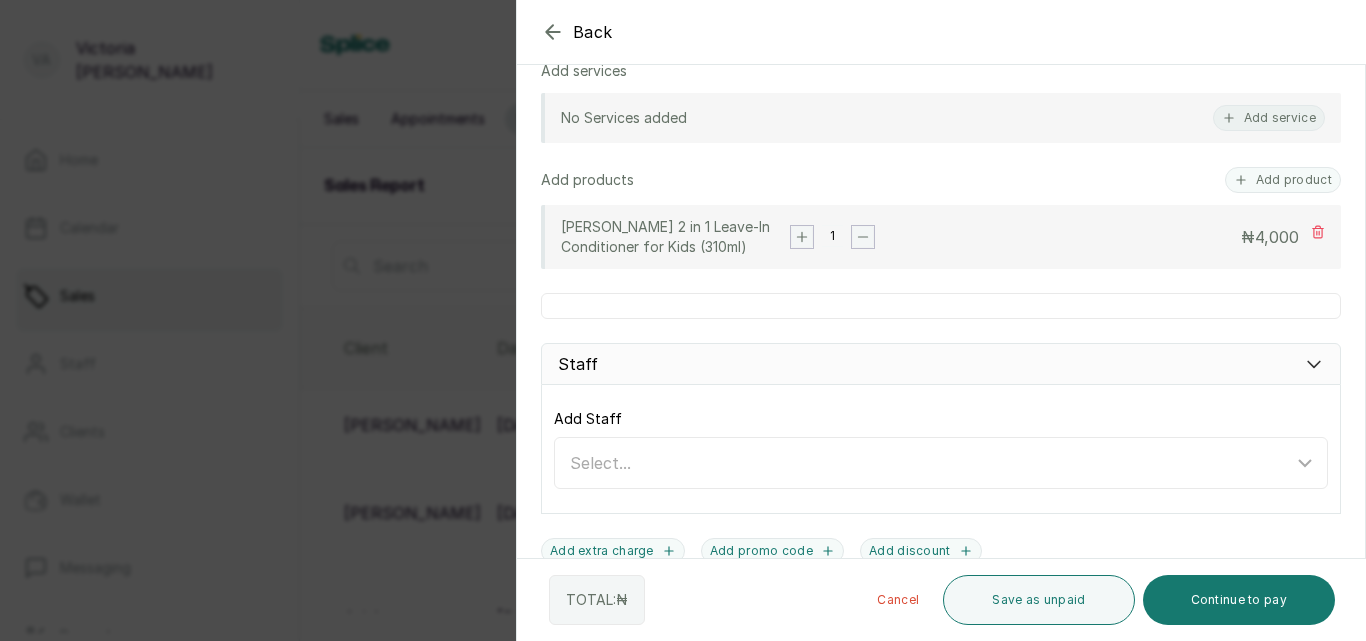 click on "4,000" at bounding box center (1277, 237) 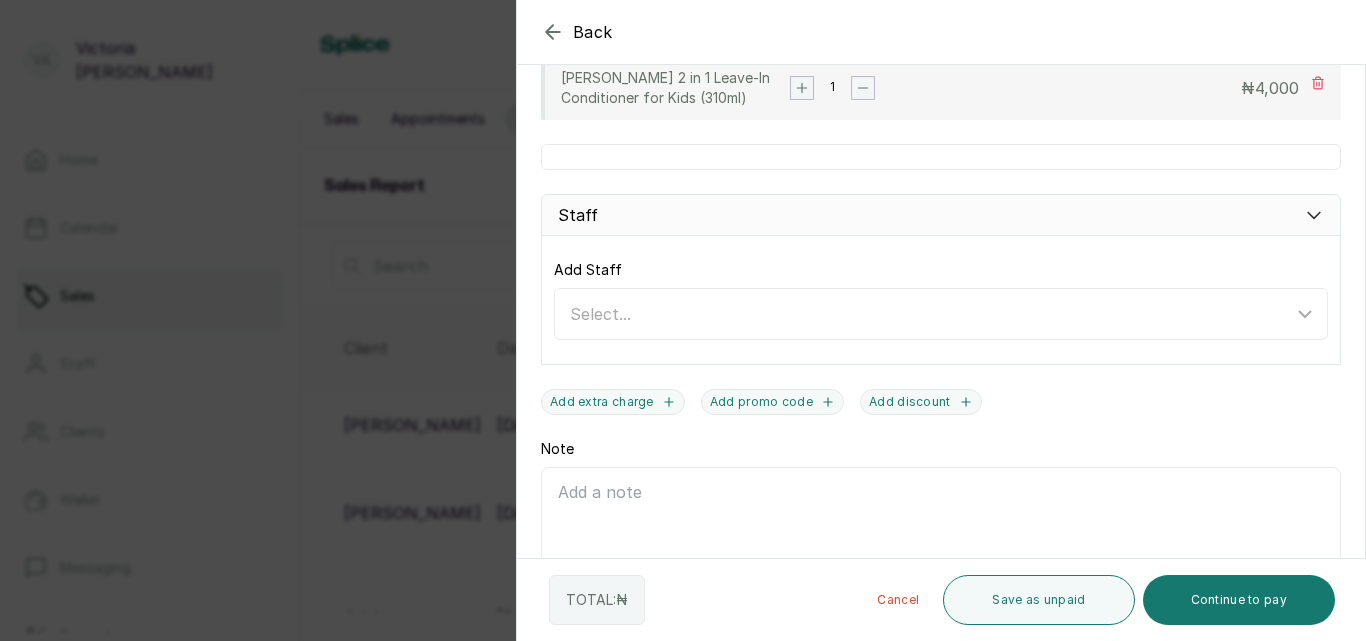 scroll, scrollTop: 684, scrollLeft: 0, axis: vertical 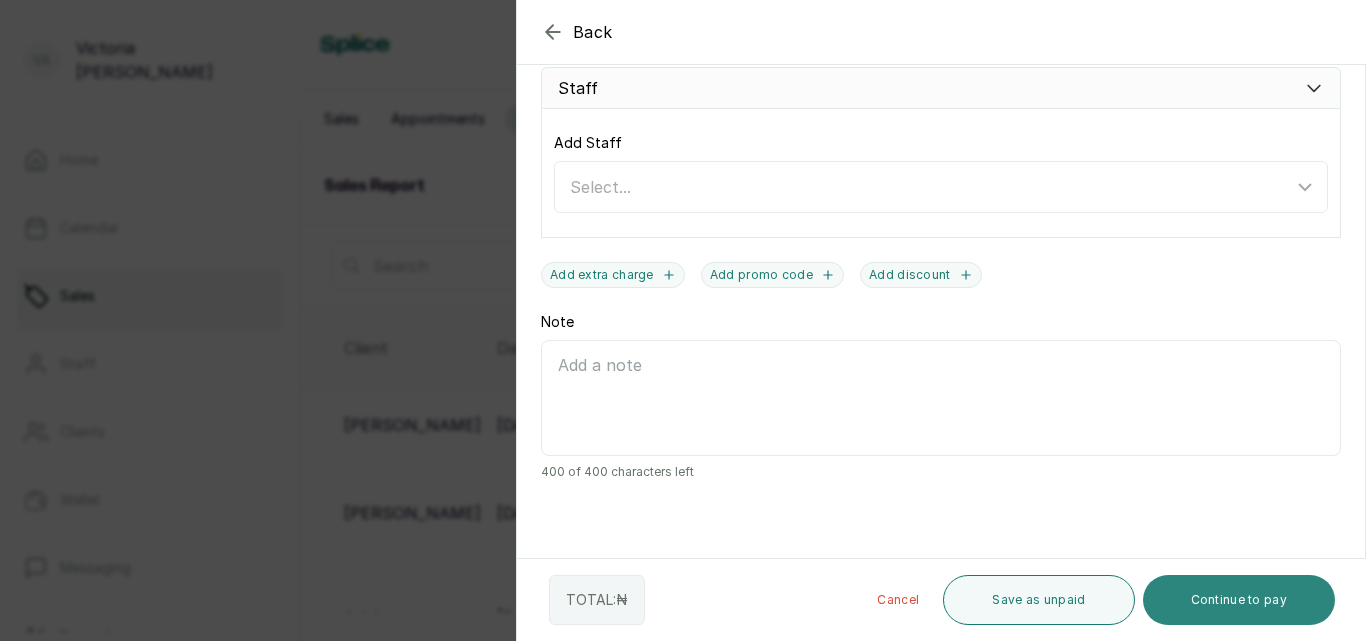click on "Continue to pay" at bounding box center (1239, 600) 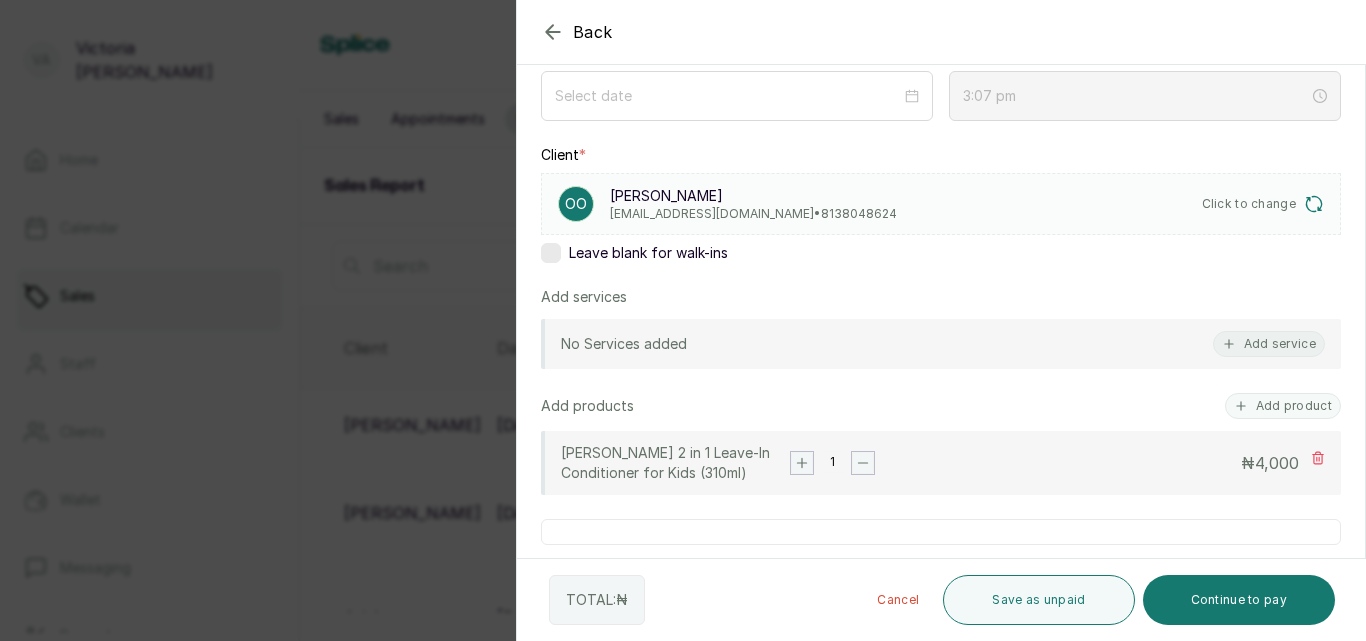 scroll, scrollTop: 140, scrollLeft: 0, axis: vertical 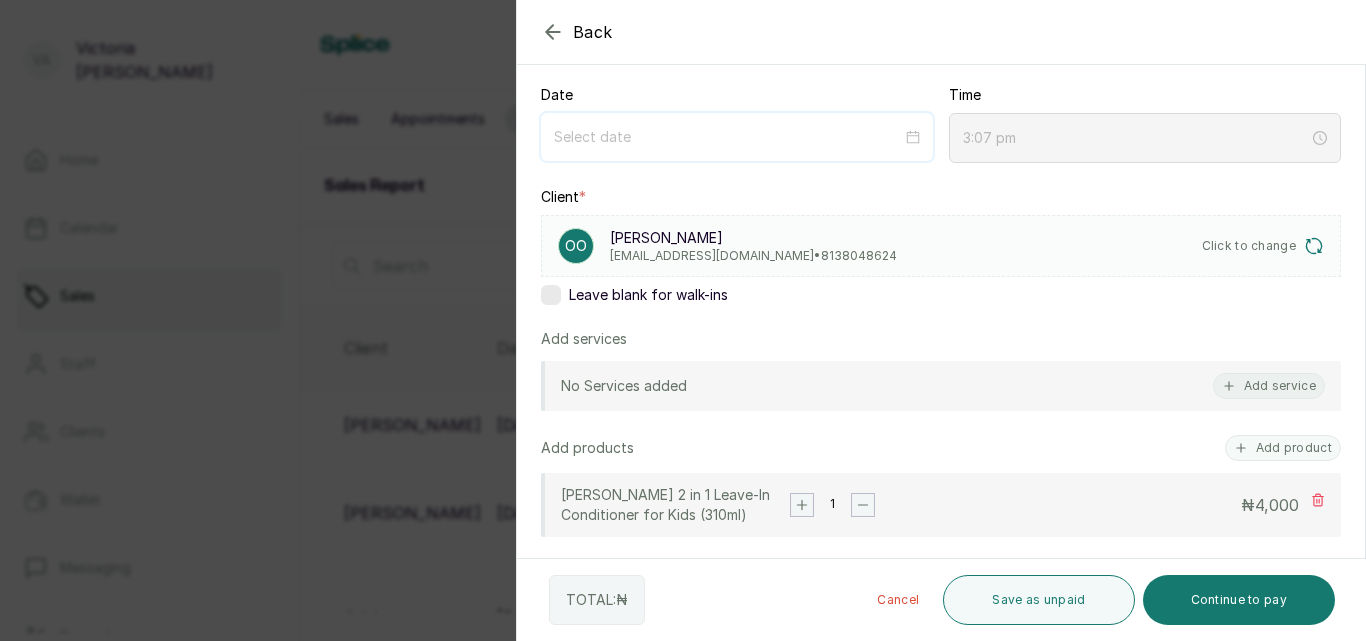 click at bounding box center (728, 137) 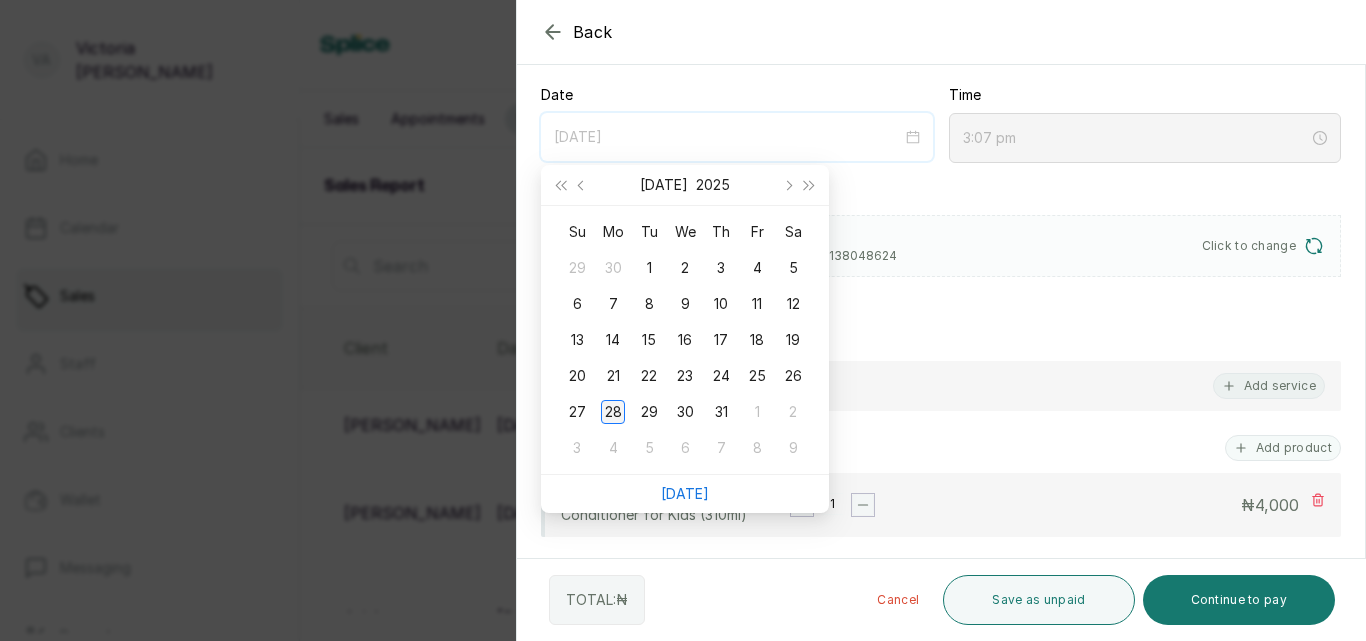 type on "[DATE]" 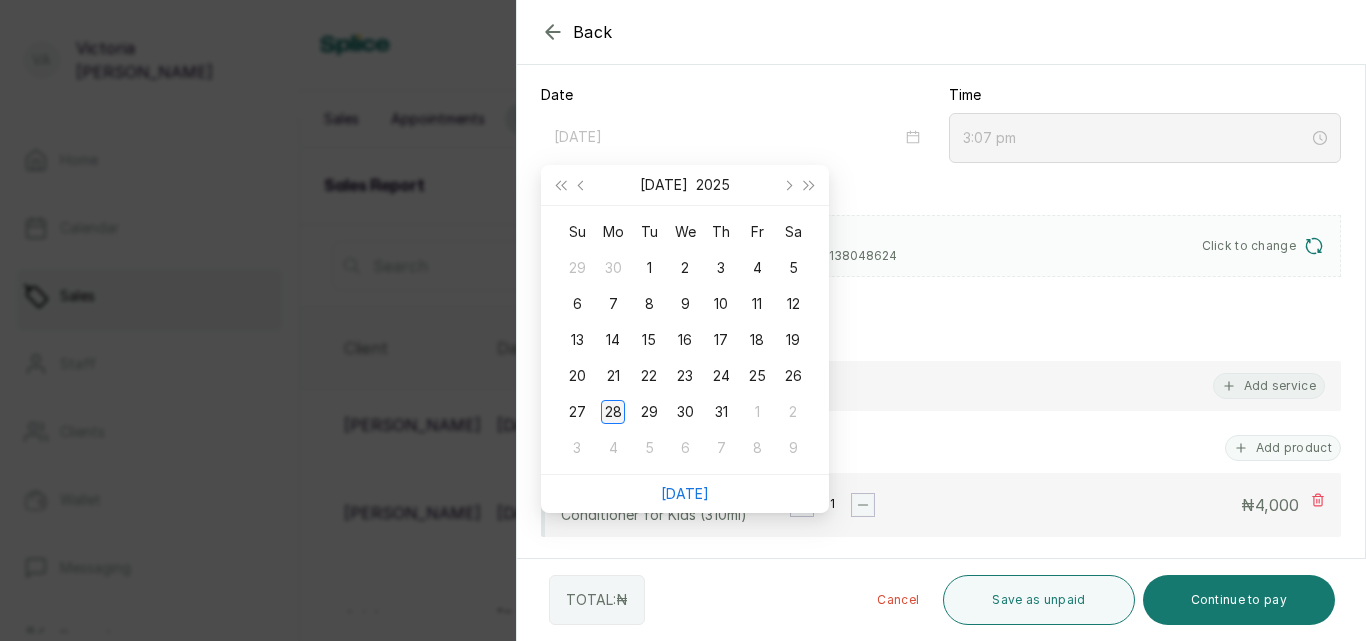 click on "28" at bounding box center (613, 412) 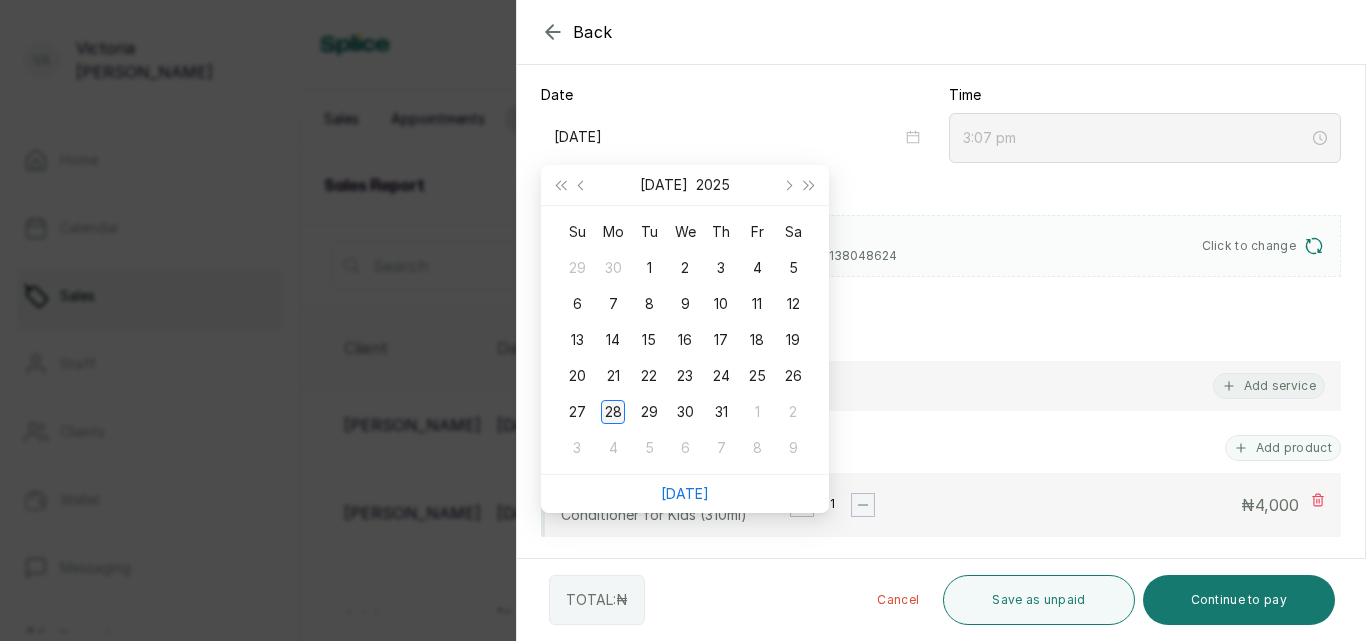 type on "3:08 pm" 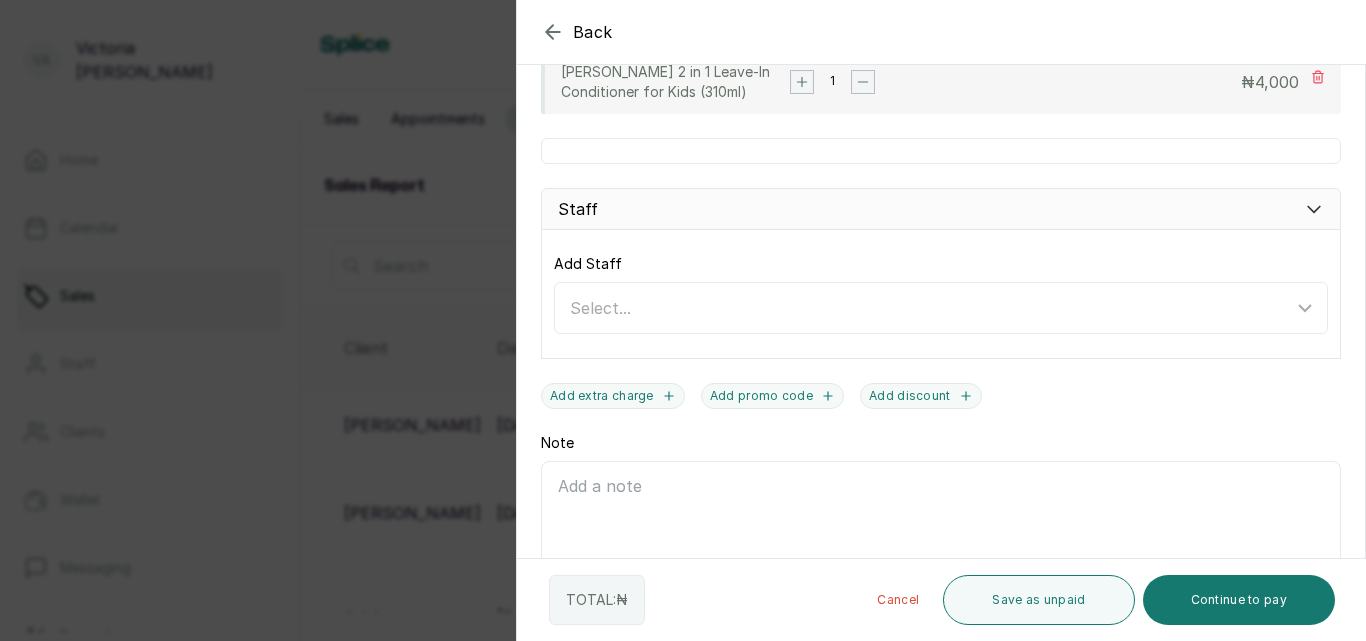 scroll, scrollTop: 684, scrollLeft: 0, axis: vertical 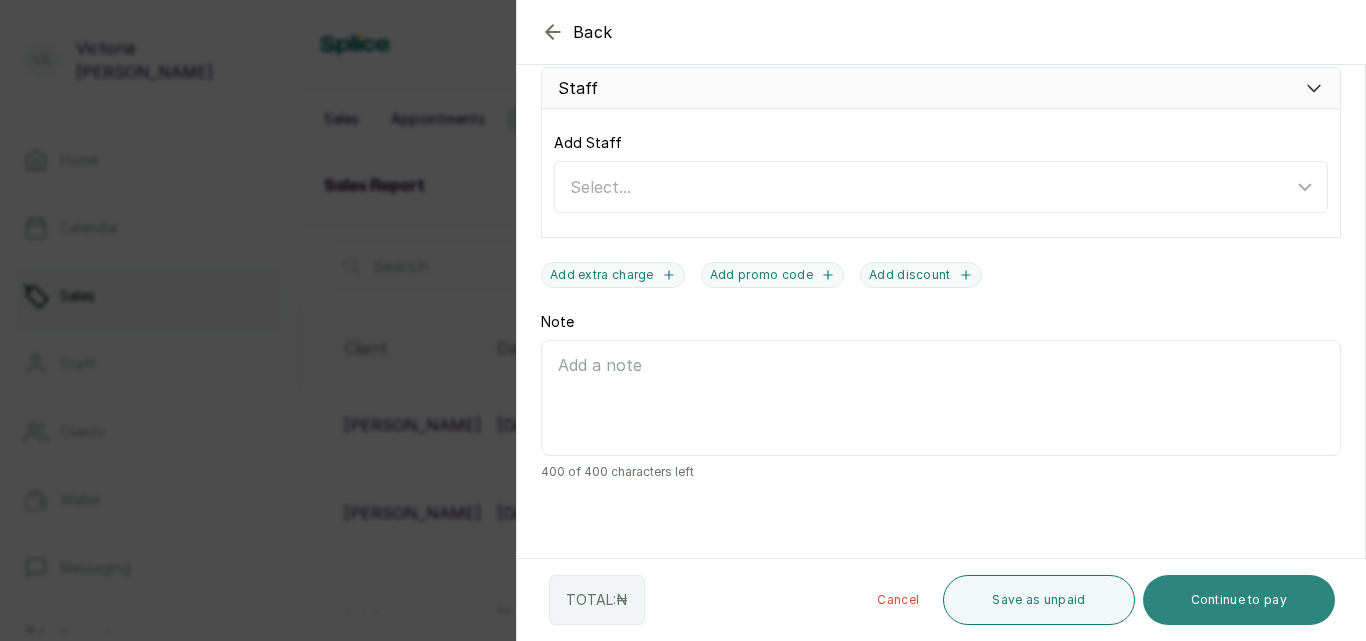 click on "Continue to pay" at bounding box center (1239, 600) 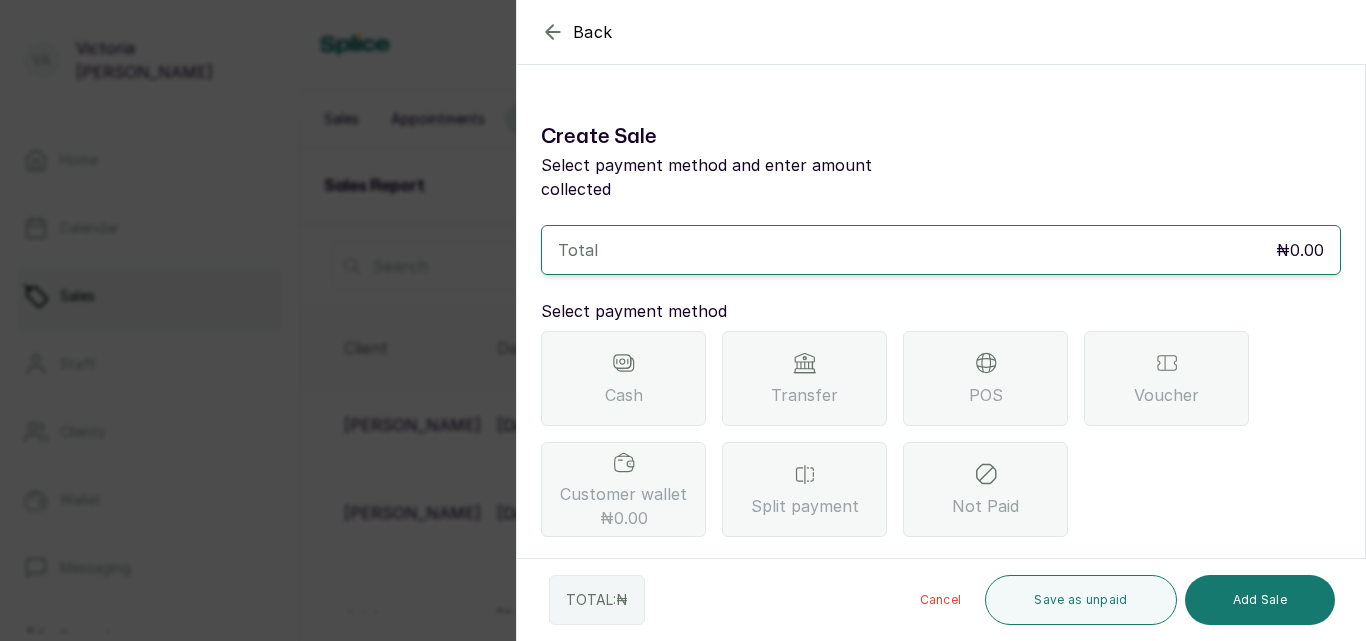scroll, scrollTop: 103, scrollLeft: 0, axis: vertical 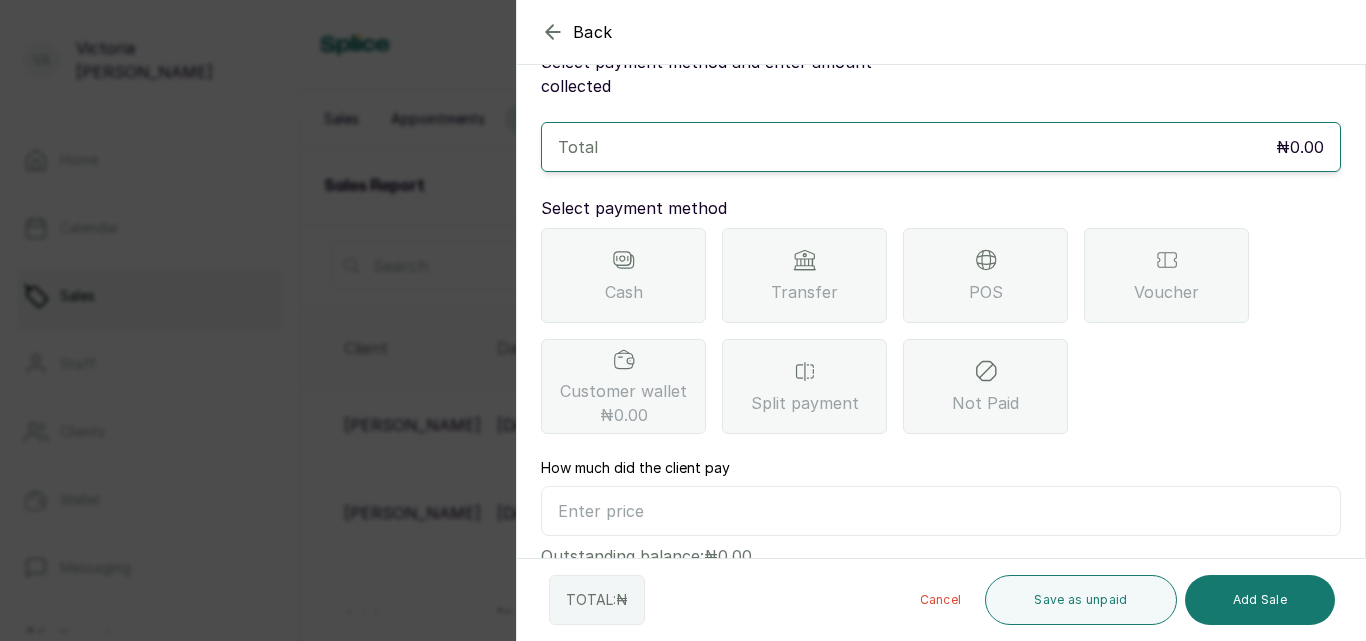 click at bounding box center [941, 511] 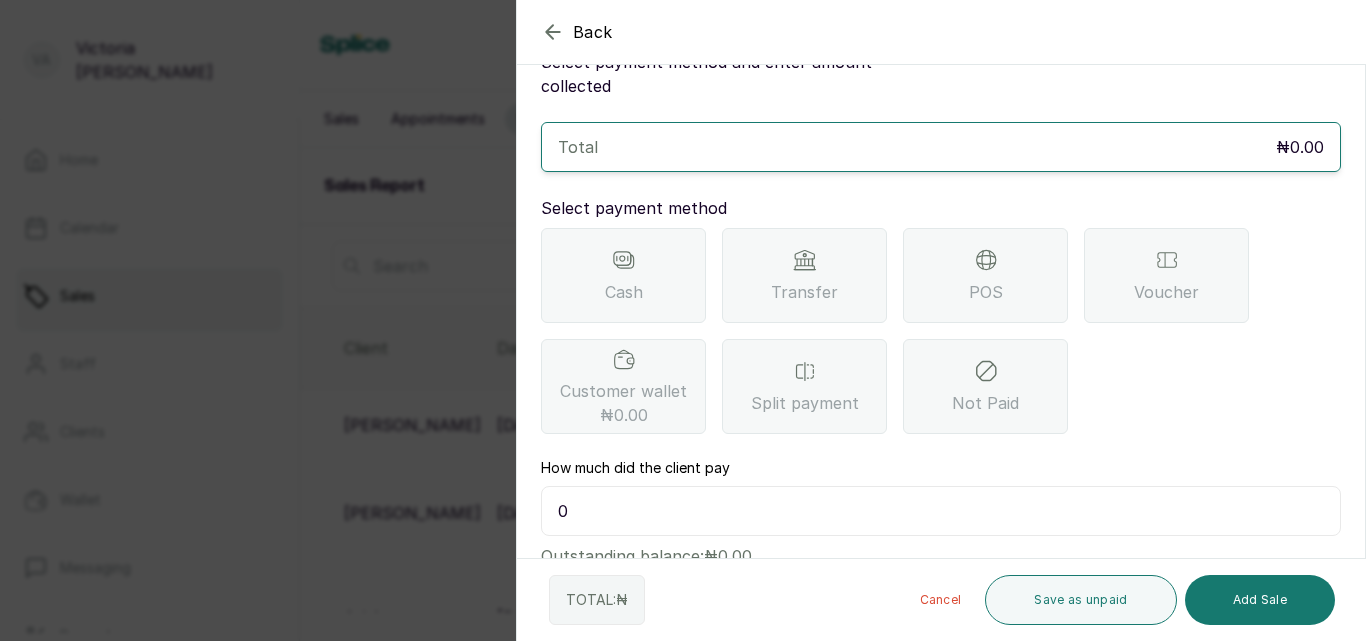 type on "0" 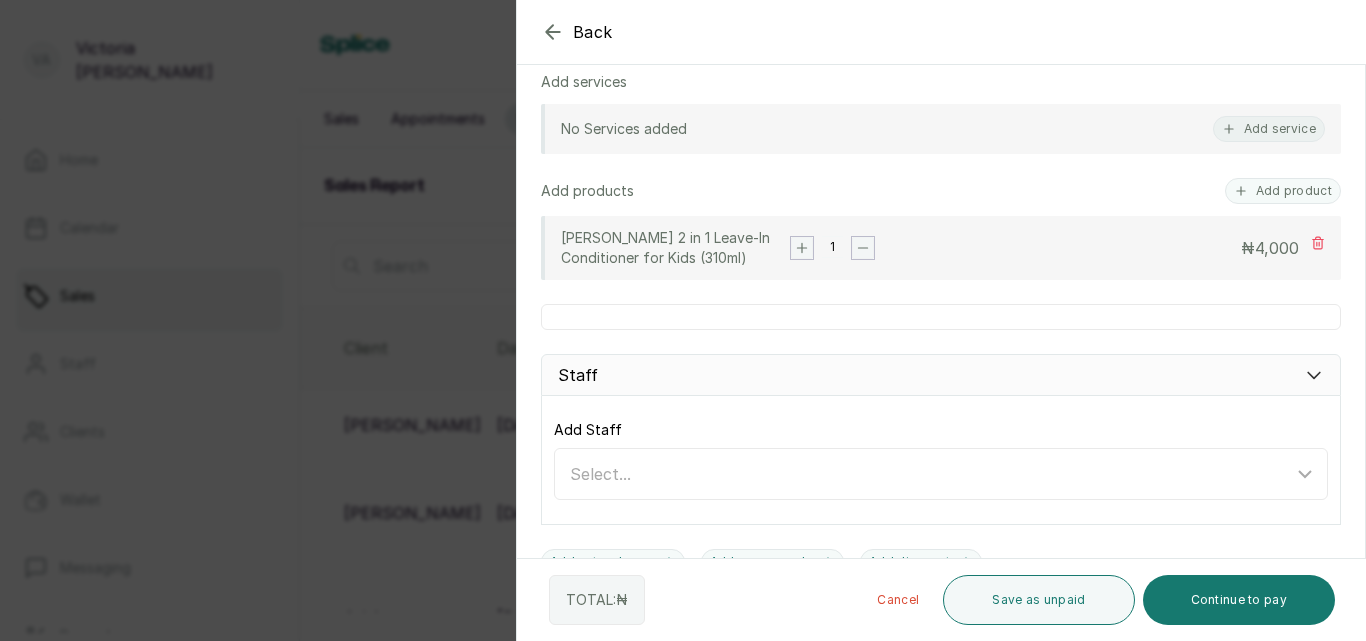 scroll, scrollTop: 406, scrollLeft: 0, axis: vertical 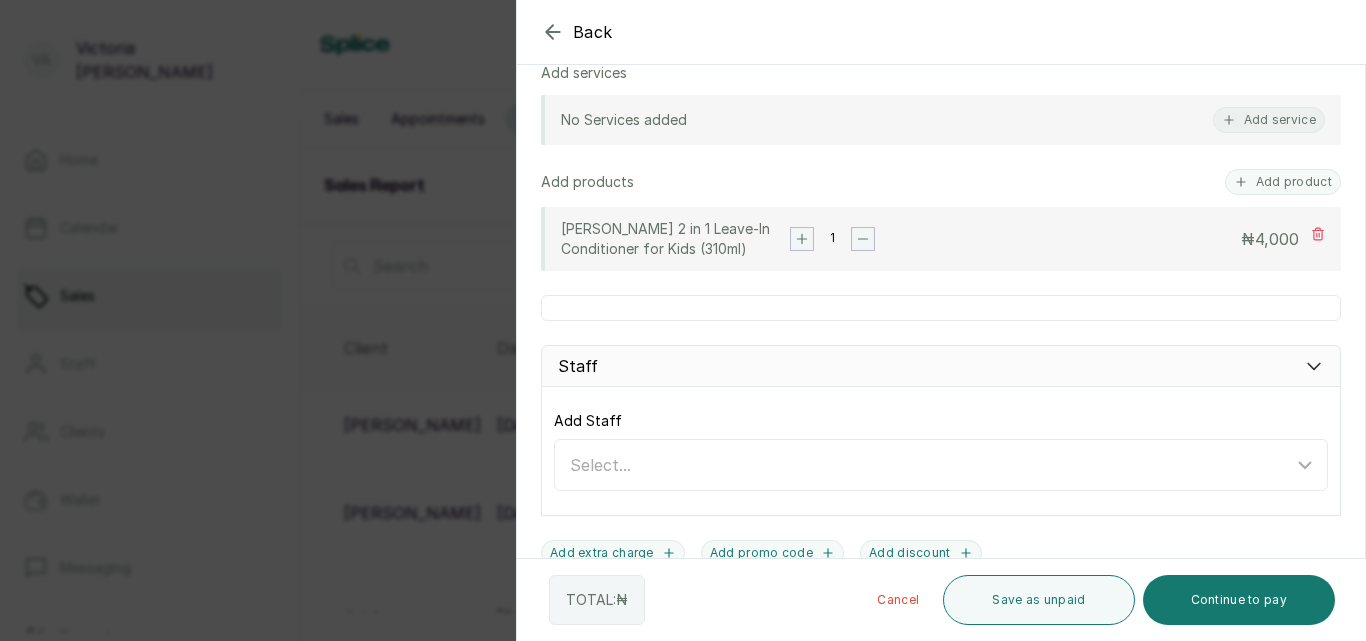 click on "4,000" at bounding box center [1277, 239] 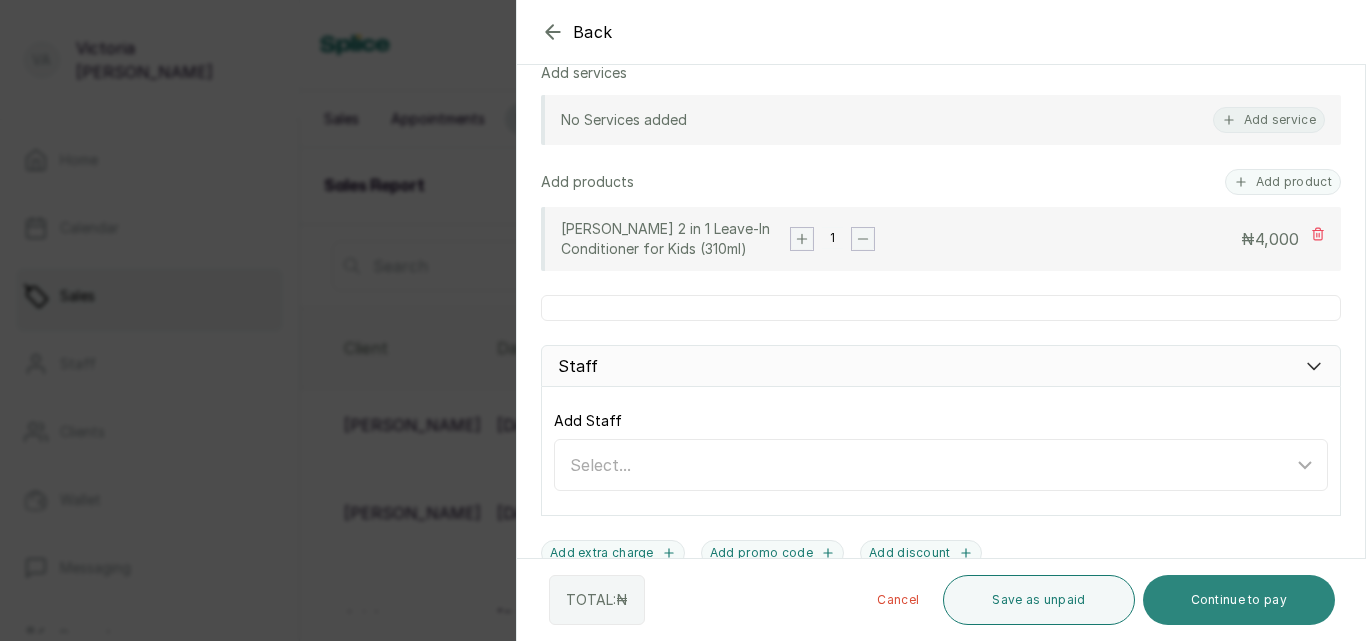 click on "Continue to pay" at bounding box center (1239, 600) 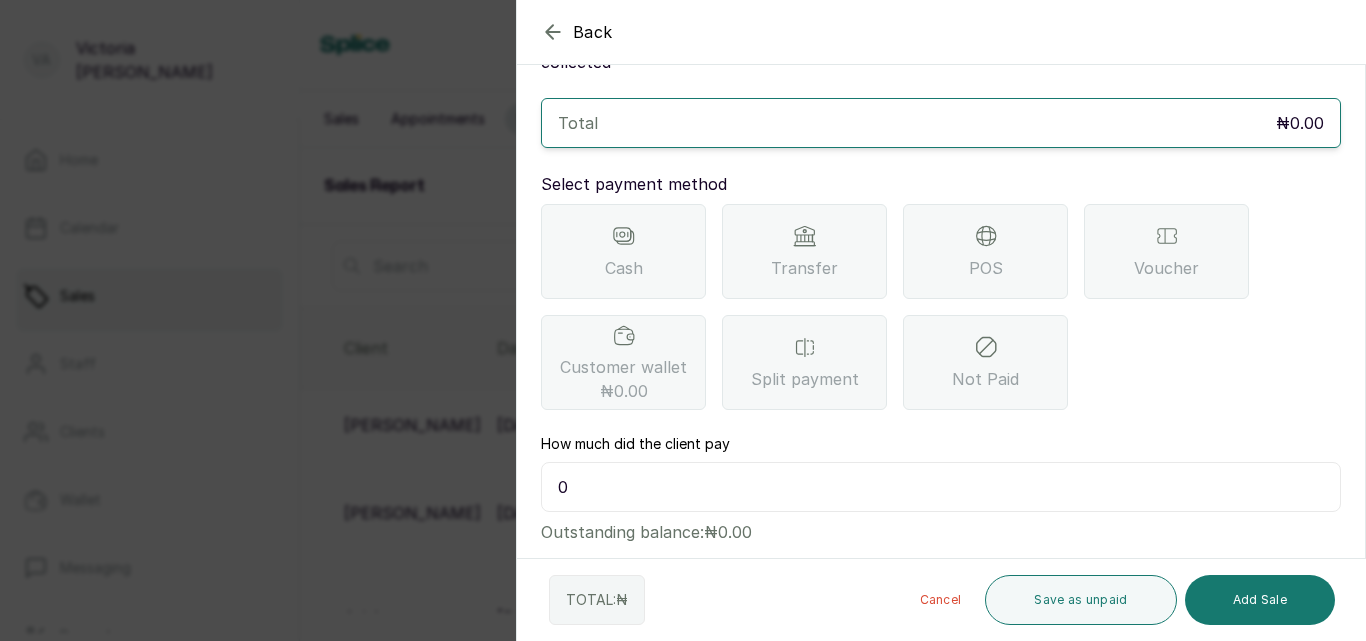 scroll, scrollTop: 103, scrollLeft: 0, axis: vertical 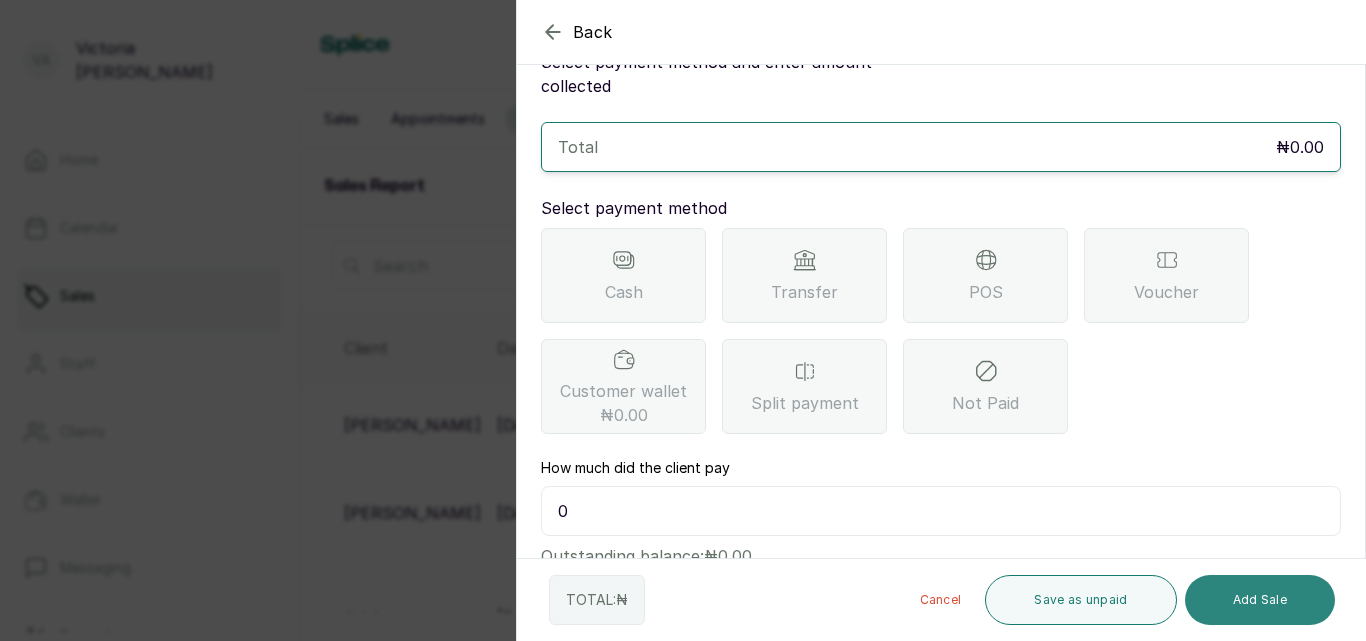 click on "Add Sale" at bounding box center [1260, 600] 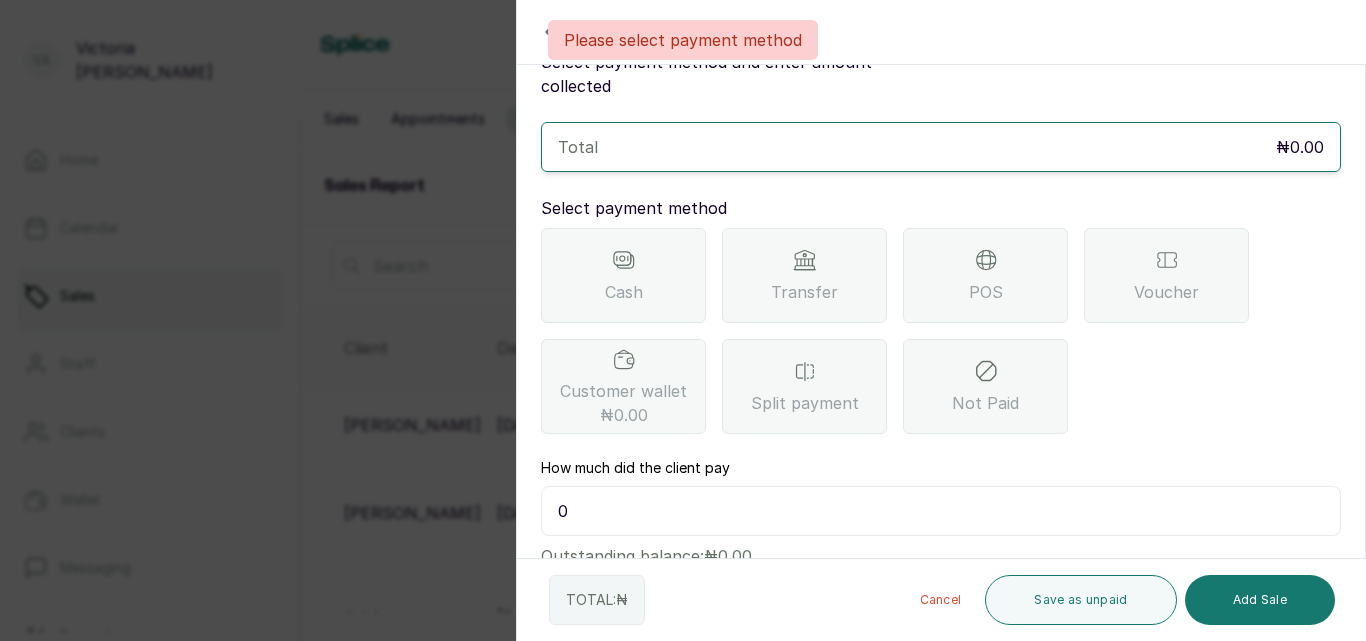click 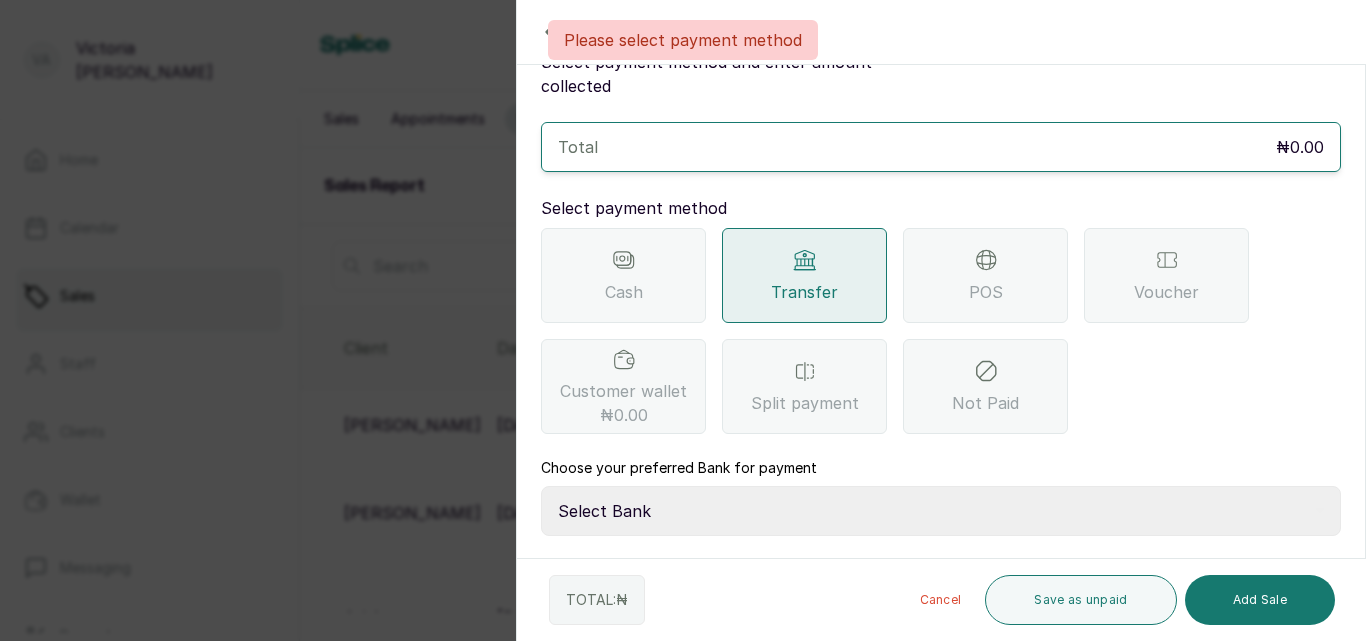 click on "Select Bank CANARY YELLOW Moniepoint MFB CANARY YELLOW Sparkle Microfinance Bank" at bounding box center (941, 511) 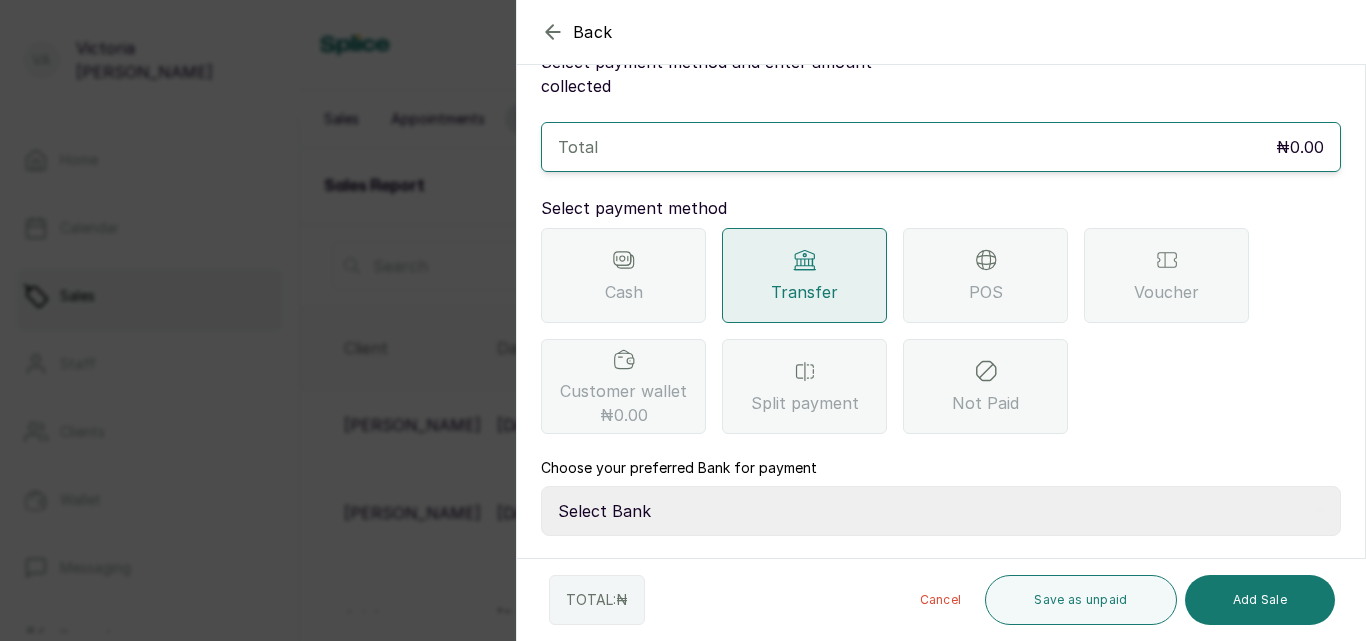 select on "a0df1ee2-db04-4e2a-8640-932656be21d6" 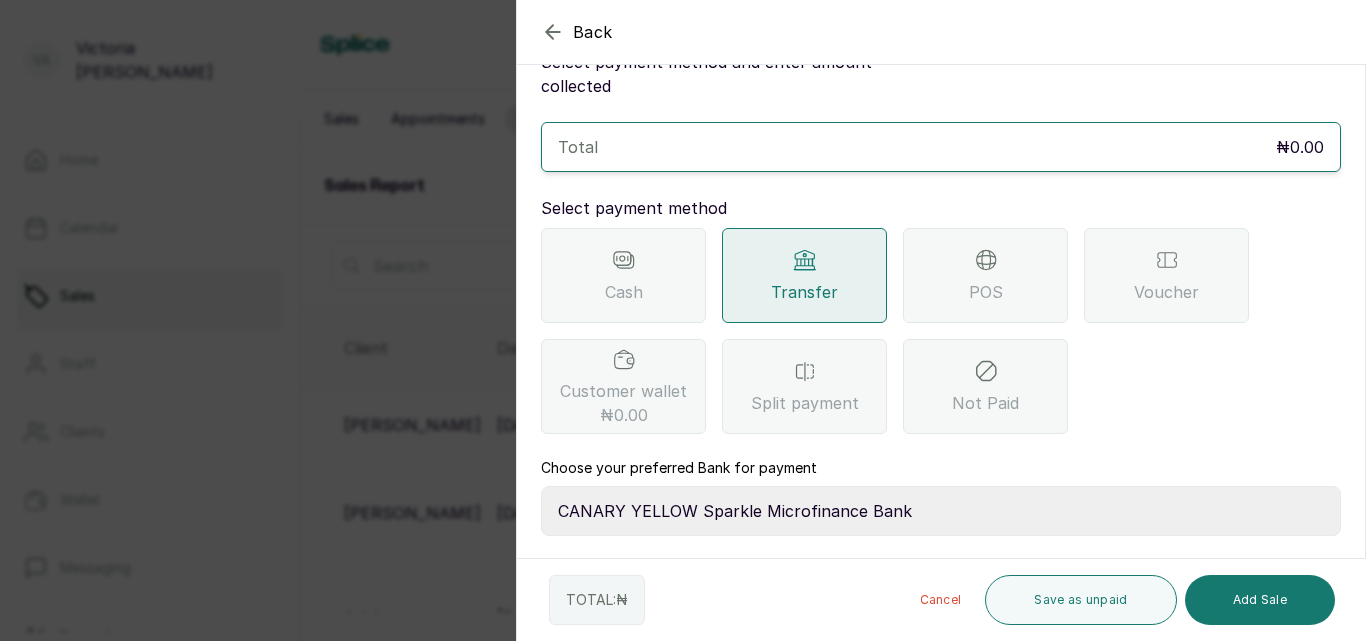 click on "Select Bank CANARY YELLOW Moniepoint MFB CANARY YELLOW Sparkle Microfinance Bank" at bounding box center [941, 511] 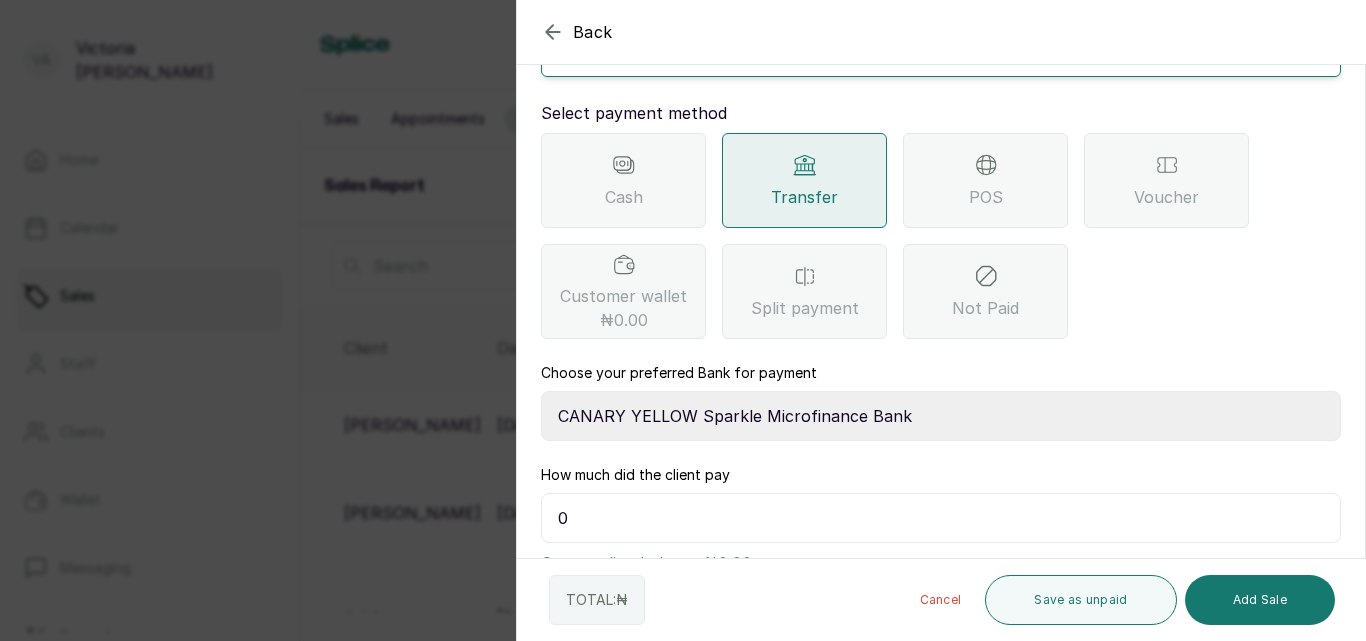 scroll, scrollTop: 205, scrollLeft: 0, axis: vertical 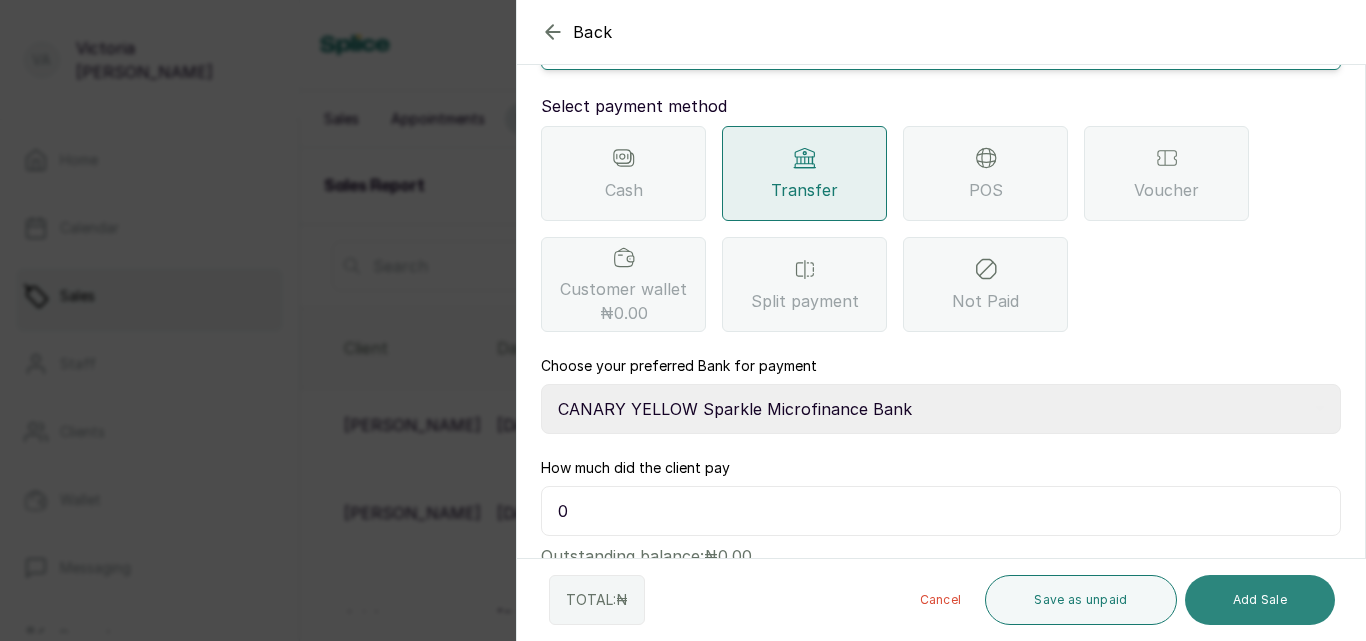 click on "Add Sale" at bounding box center [1260, 600] 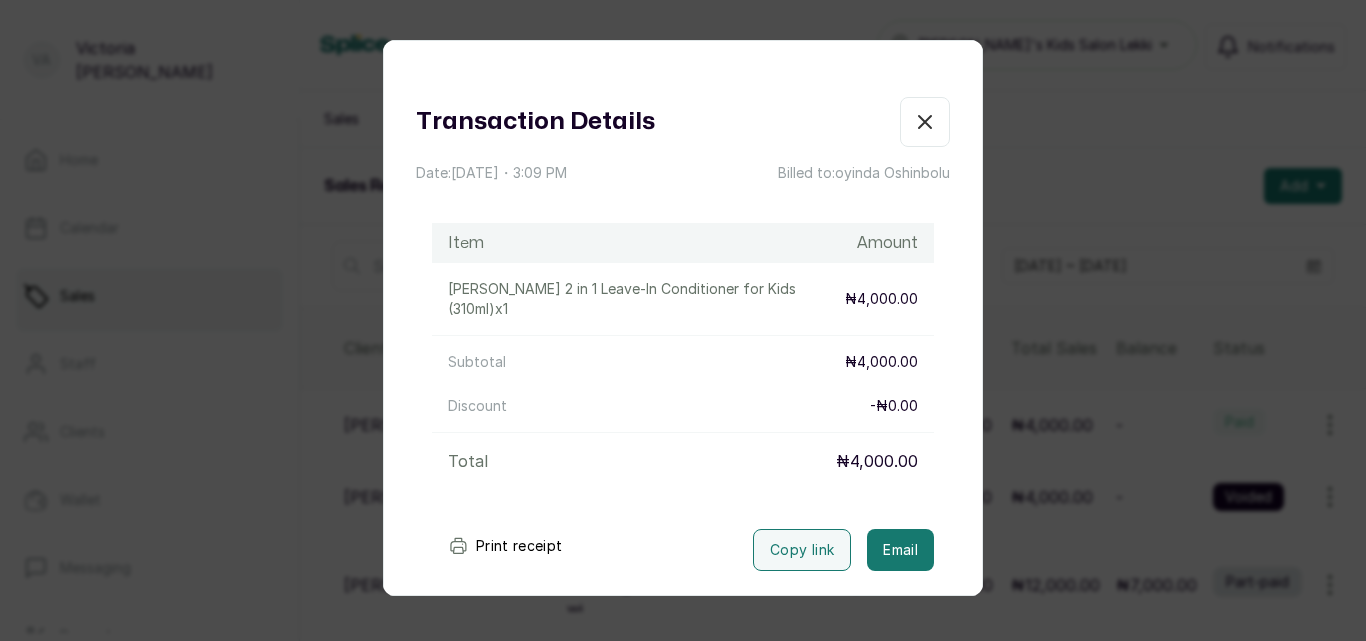 click 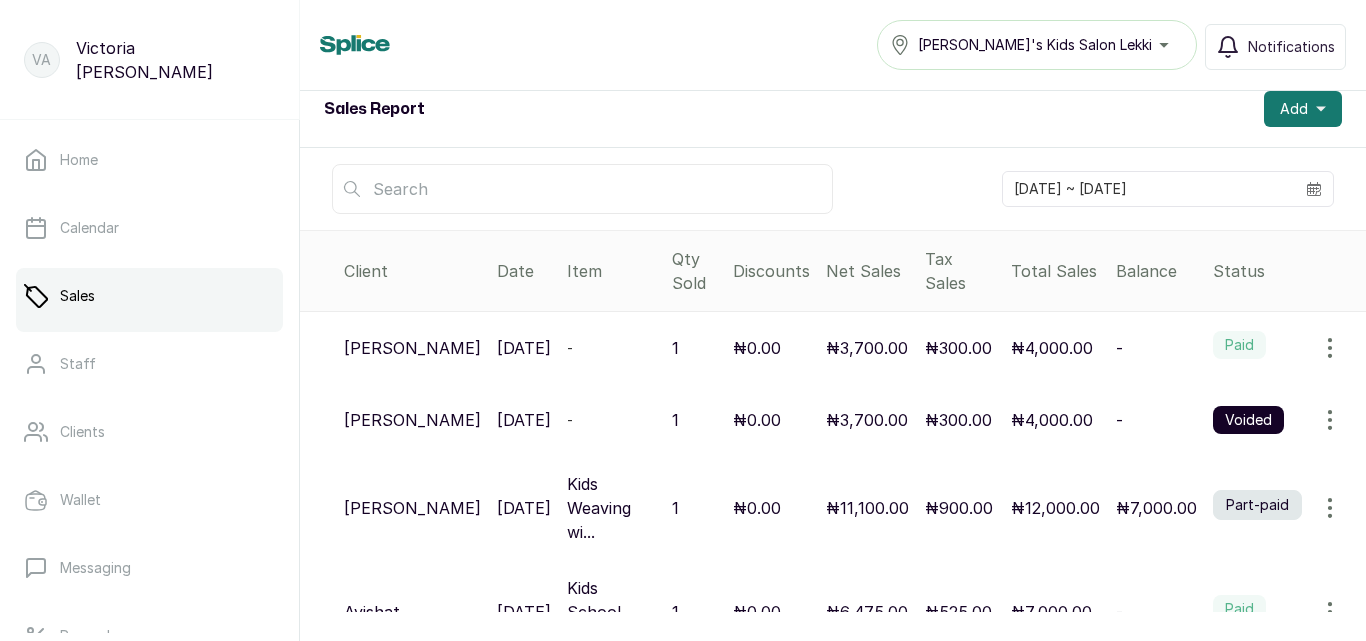 scroll, scrollTop: 71, scrollLeft: 0, axis: vertical 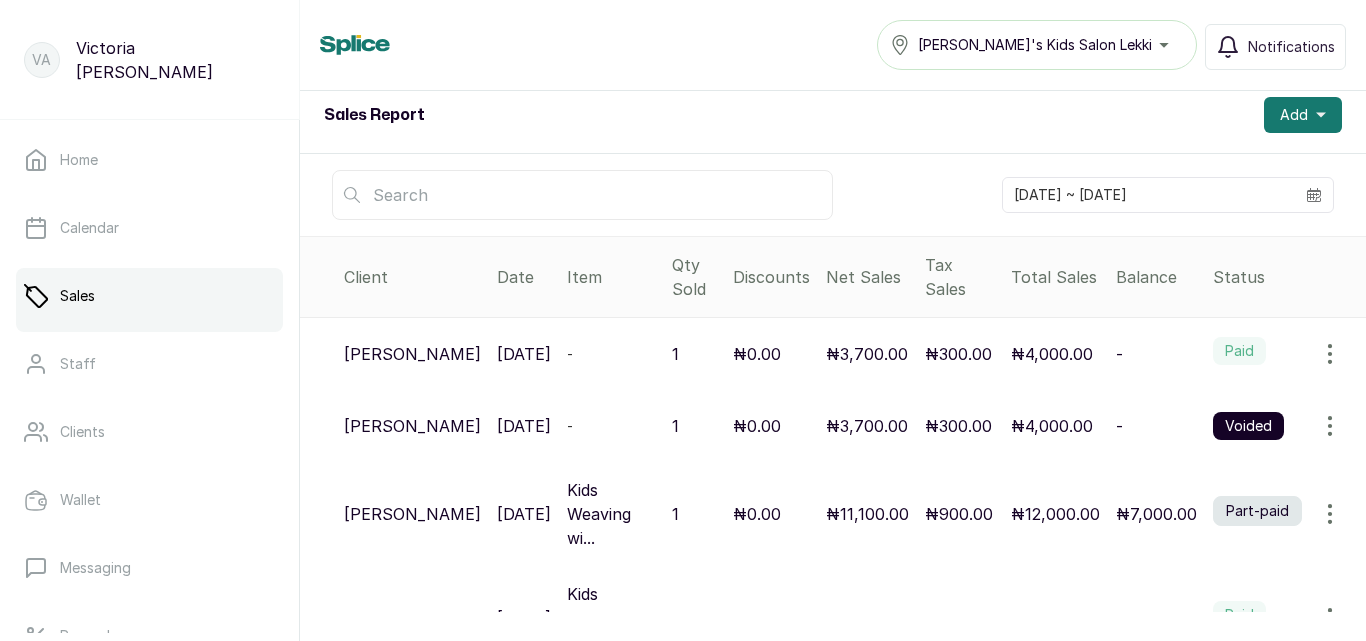 click 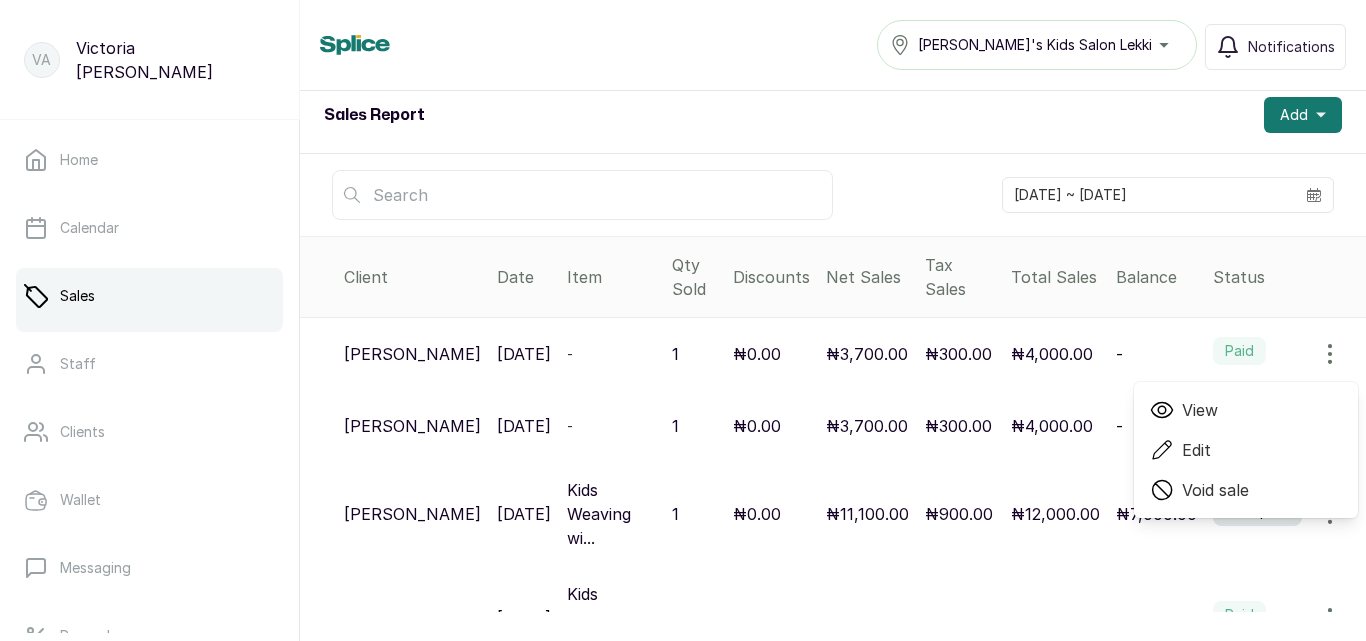 click on "View" at bounding box center [1200, 410] 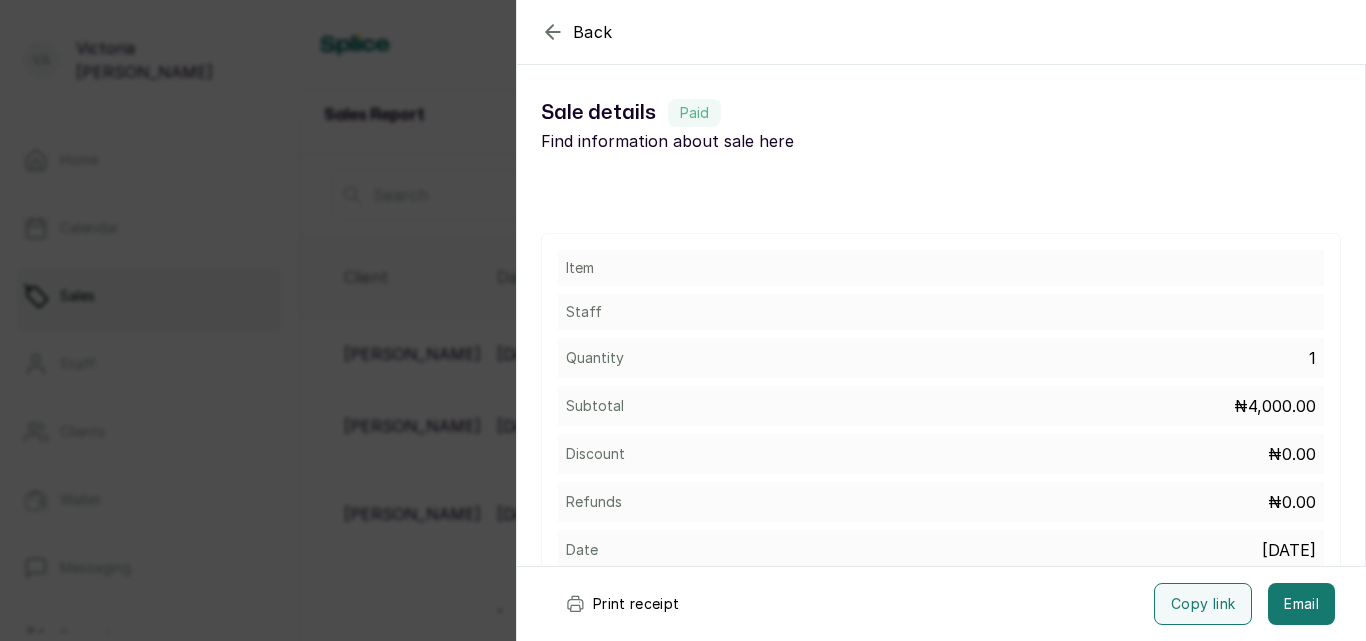 click on "₦4,000.00" at bounding box center (1275, 406) 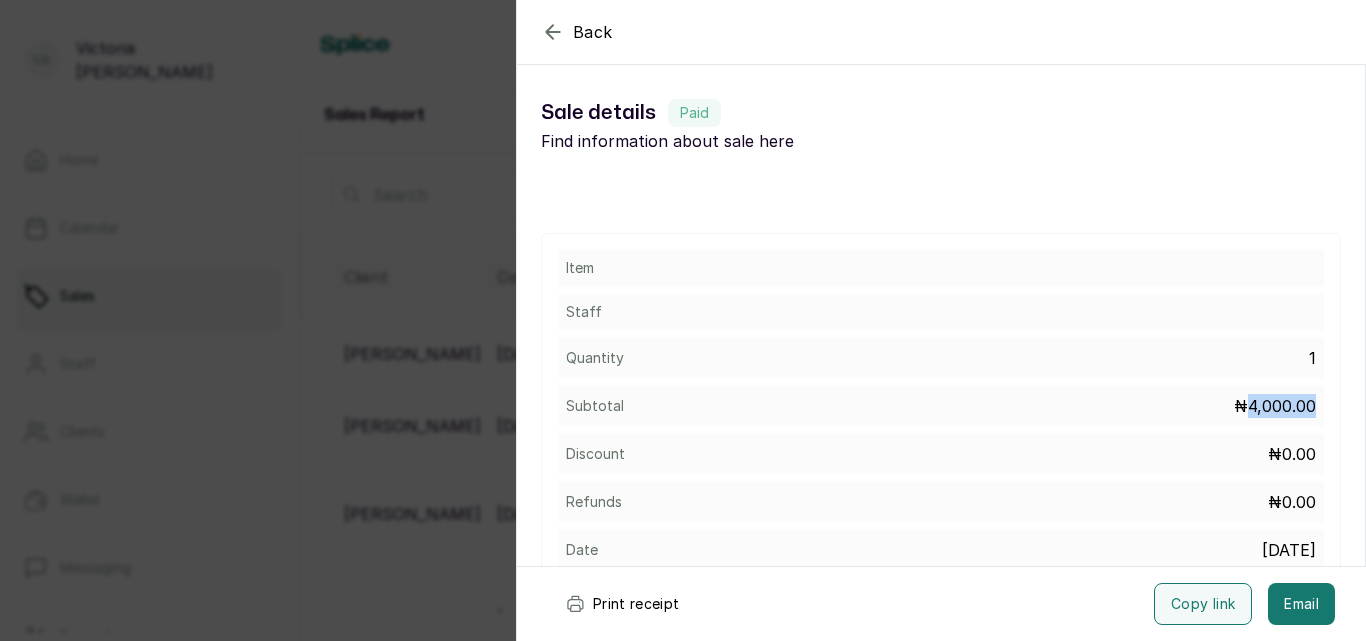 click on "₦4,000.00" at bounding box center [1275, 406] 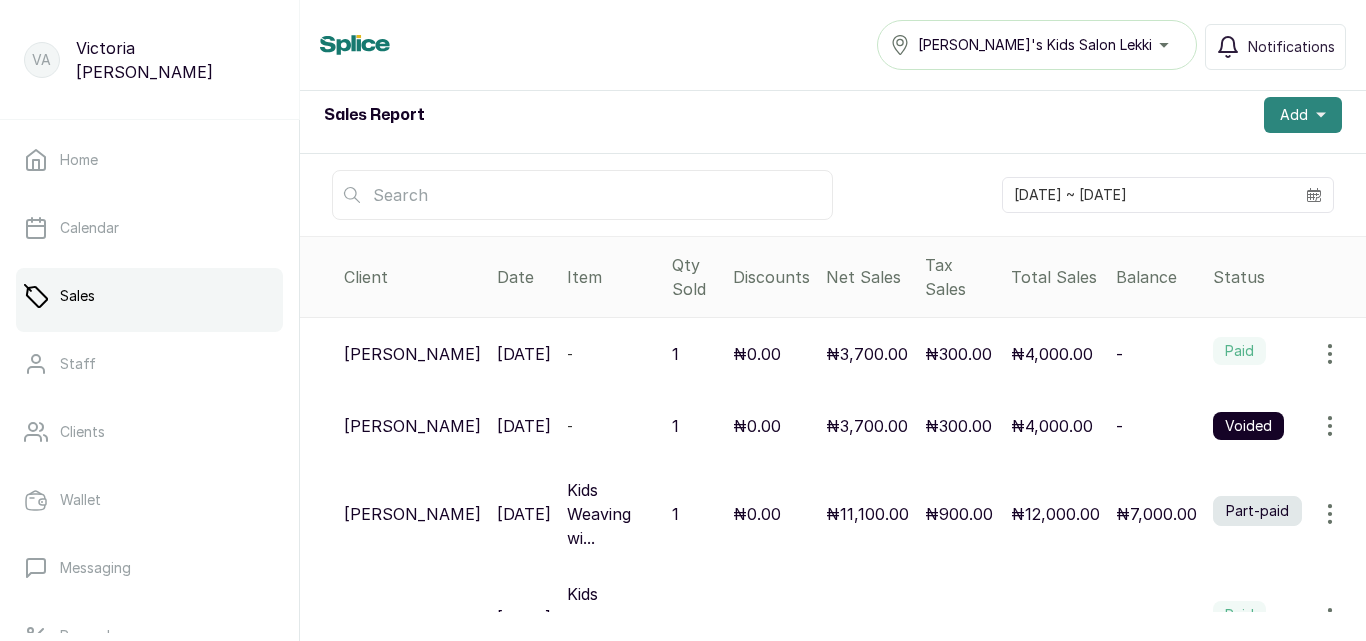 click on "Add" at bounding box center [1294, 115] 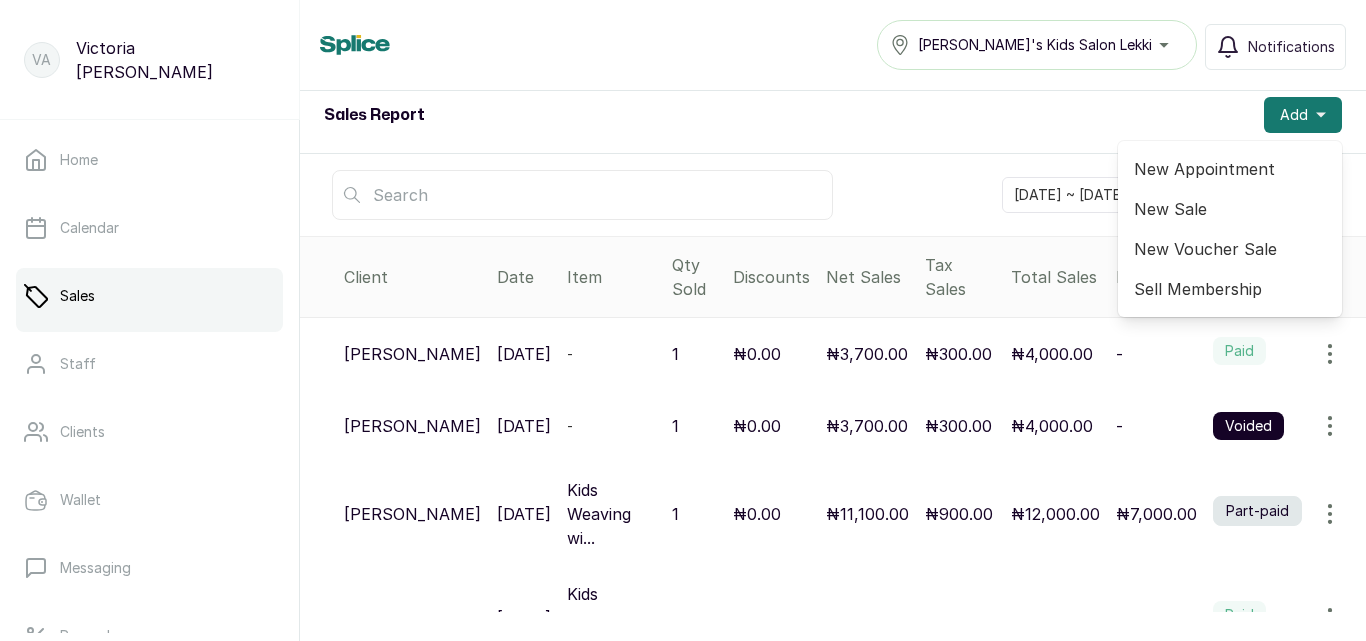 click on "New Sale" at bounding box center (1230, 209) 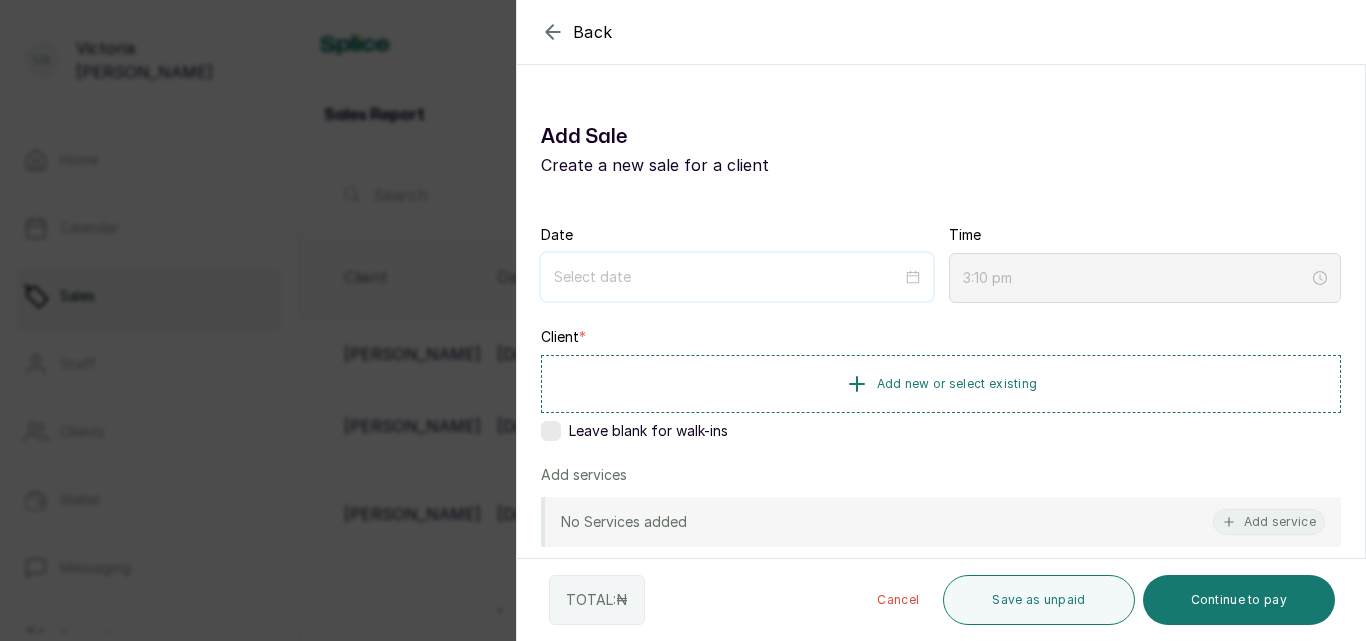 click at bounding box center (728, 277) 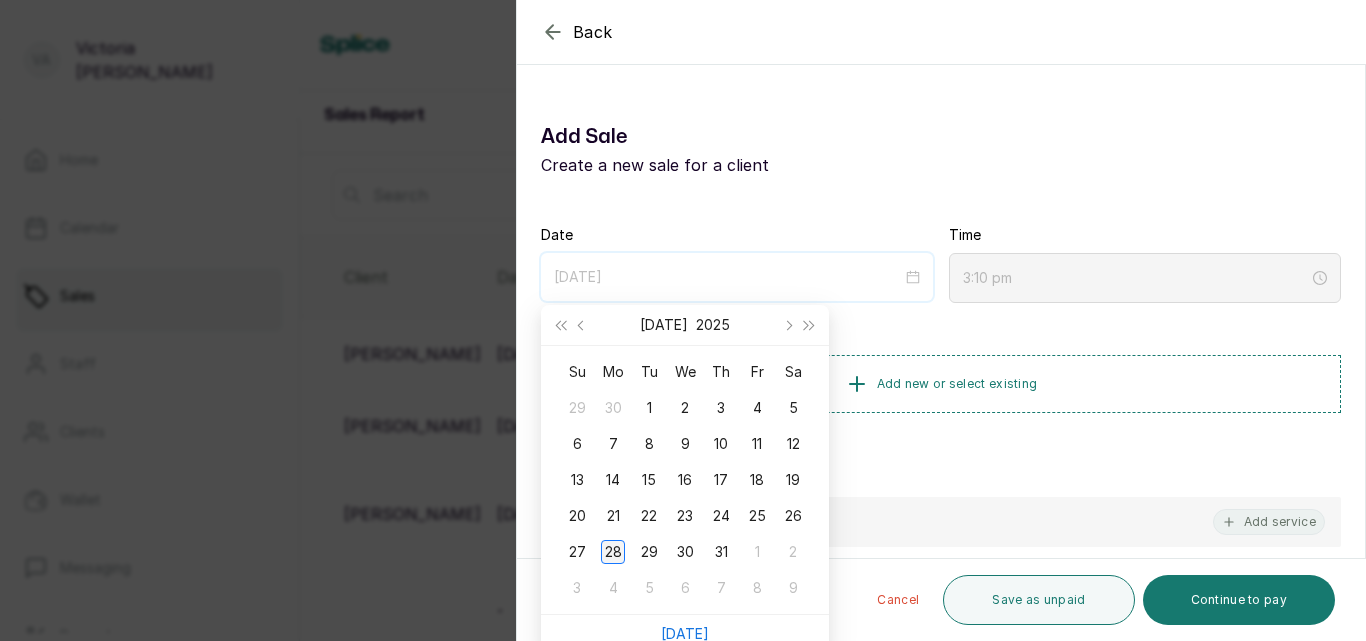 type on "[DATE]" 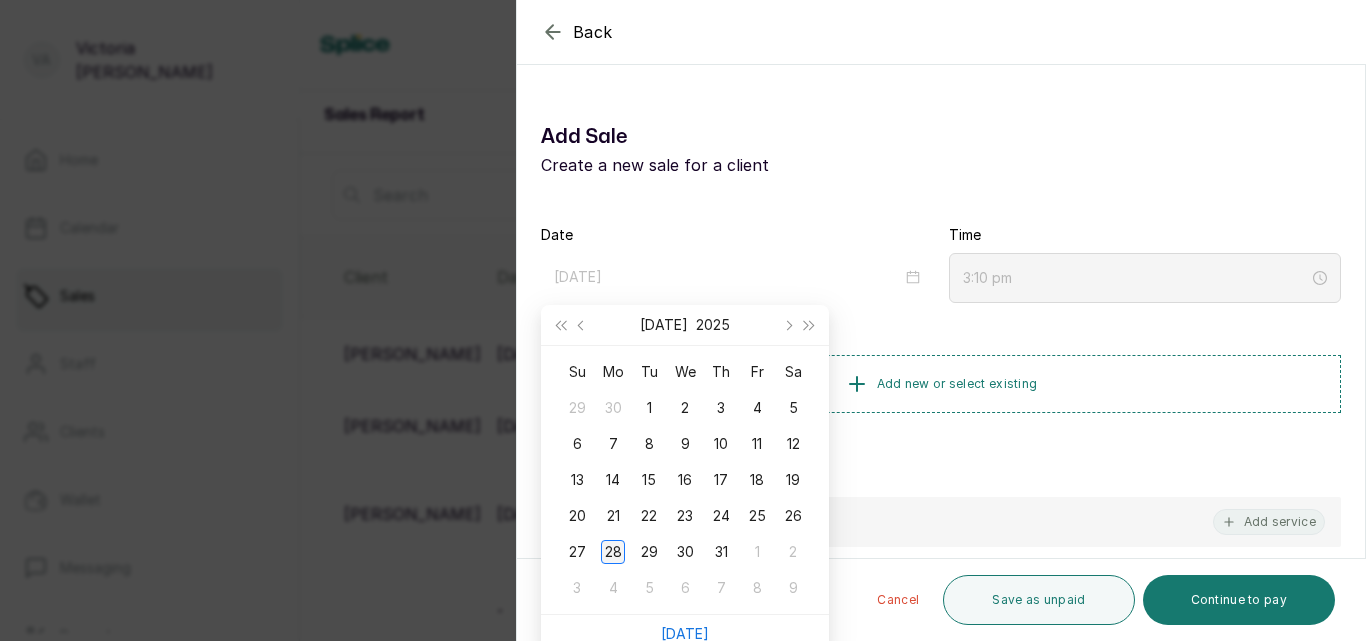 click on "28" at bounding box center [613, 552] 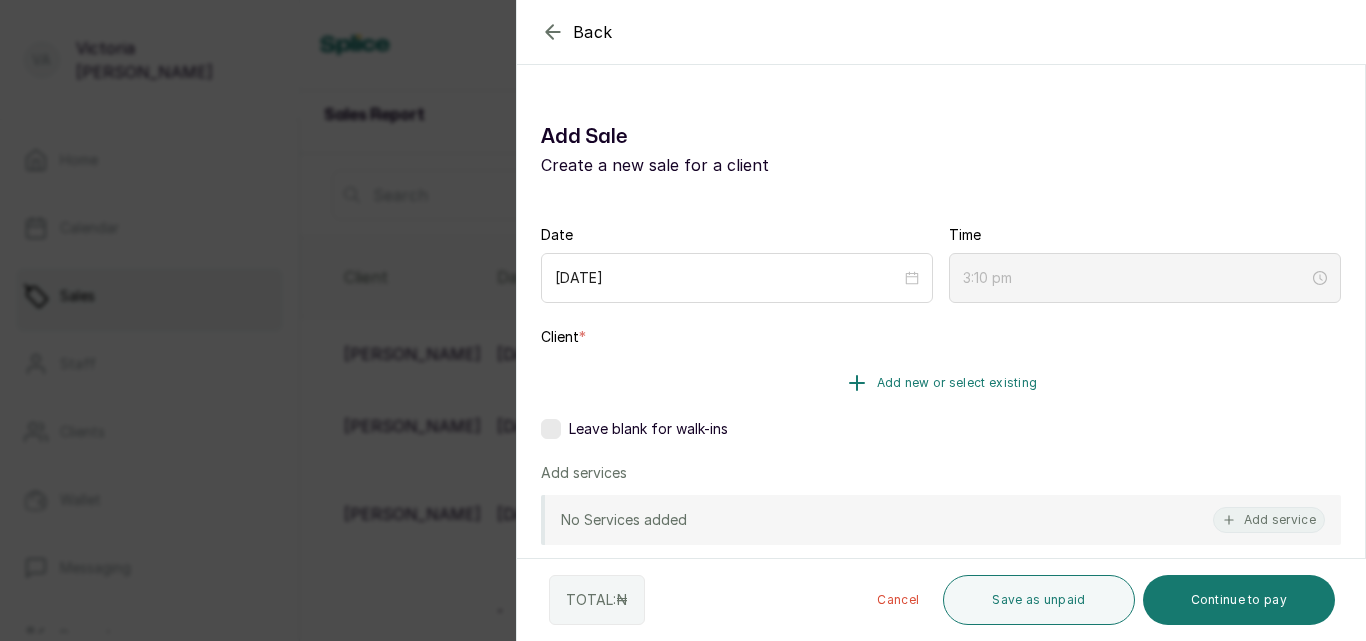 click on "Add new or select existing" at bounding box center (941, 383) 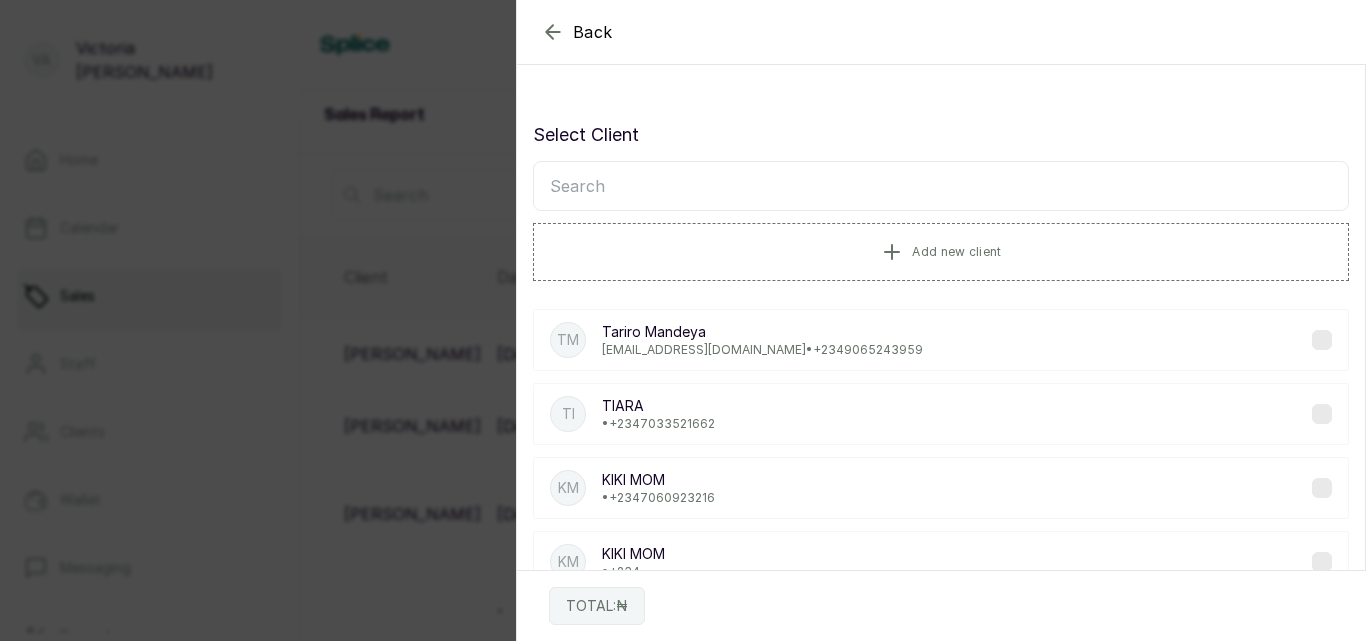 click at bounding box center (941, 186) 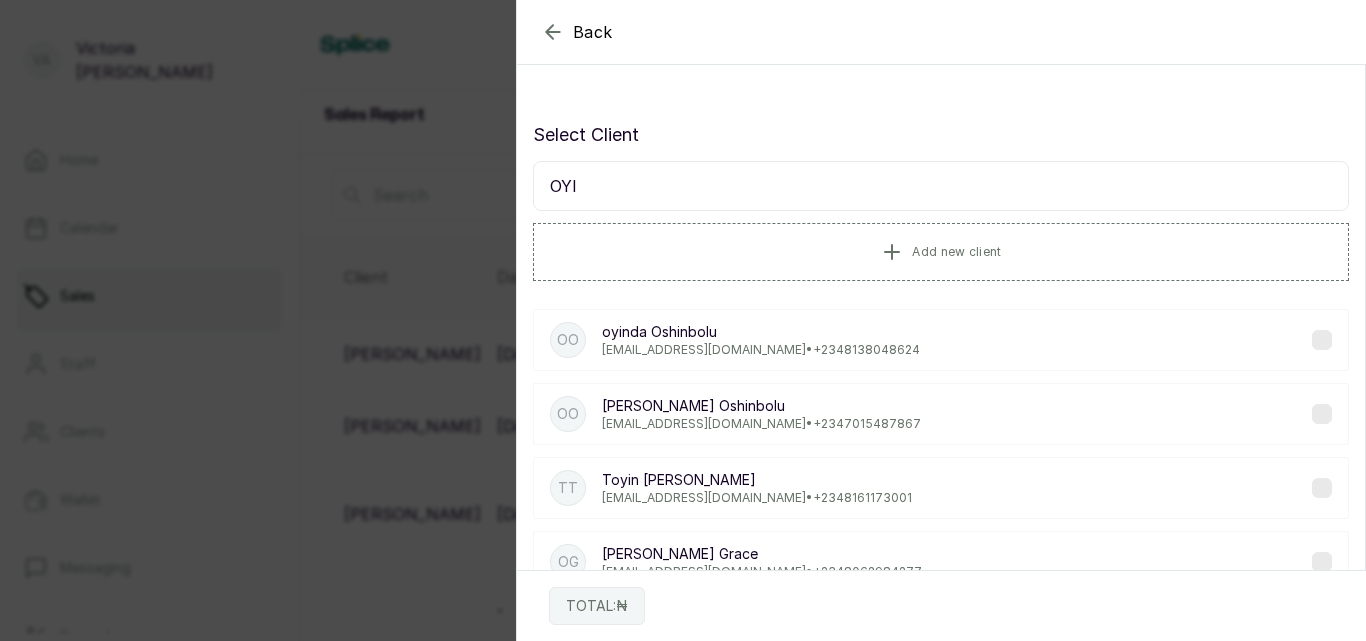 type on "OYI" 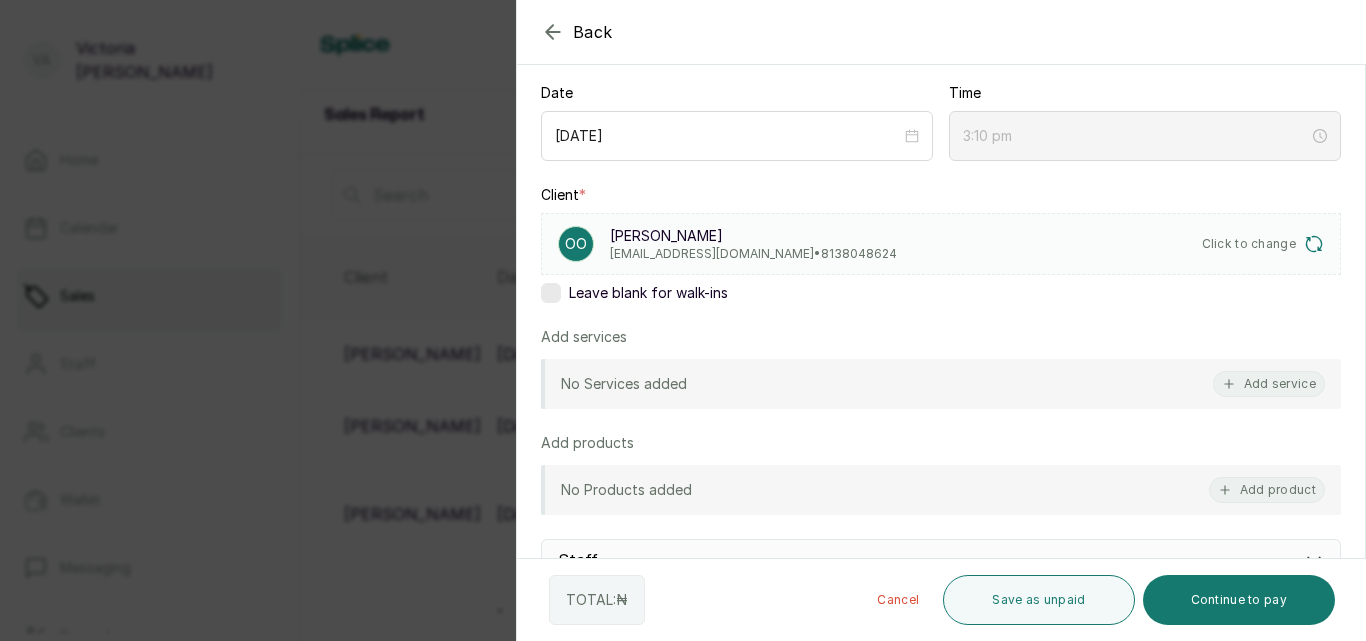 scroll, scrollTop: 219, scrollLeft: 0, axis: vertical 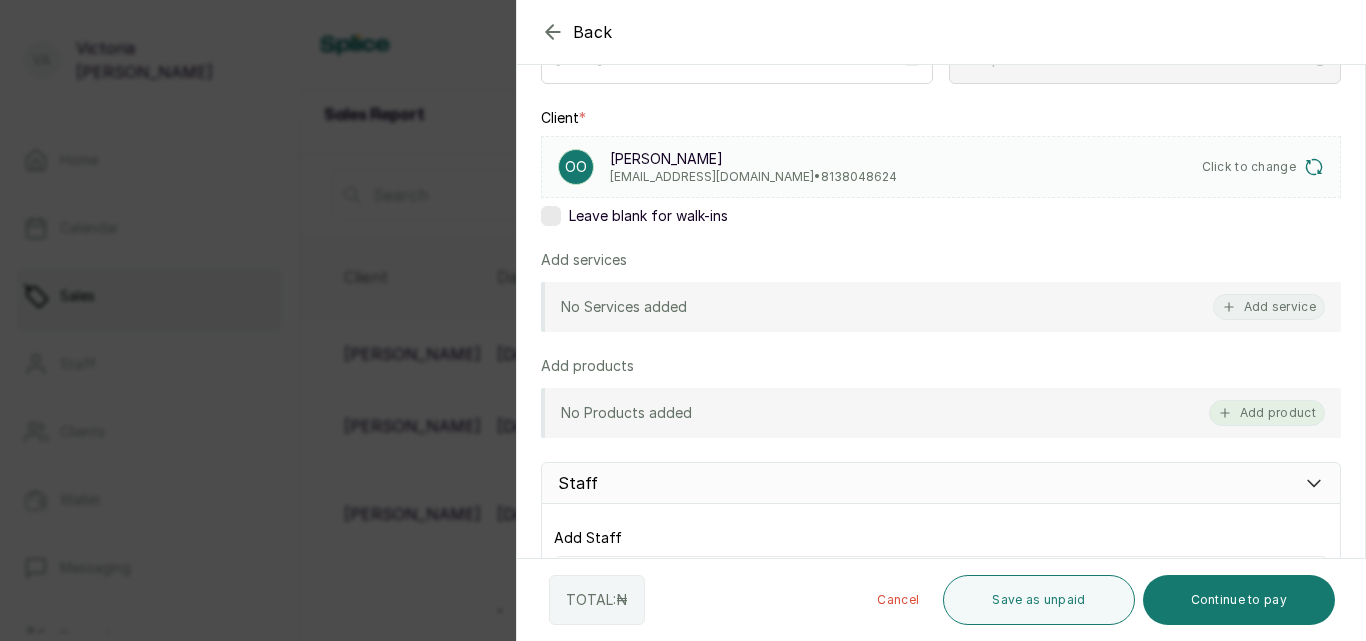 click on "Add product" at bounding box center [1267, 413] 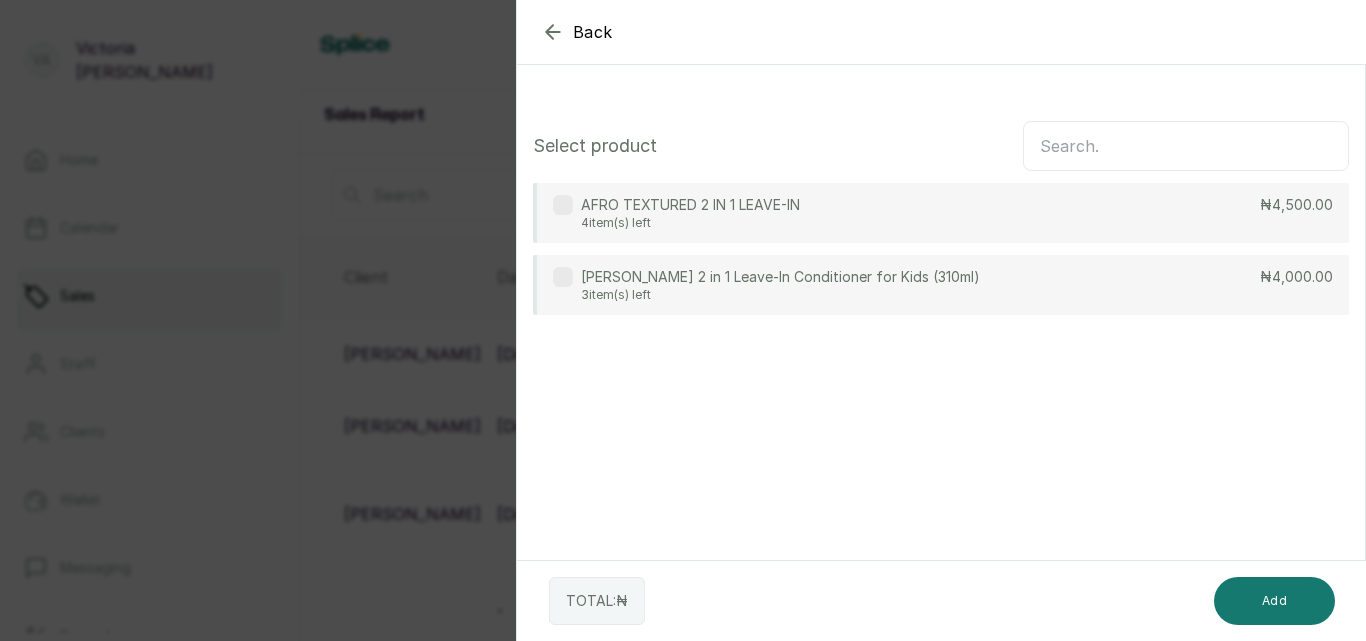 scroll, scrollTop: 0, scrollLeft: 0, axis: both 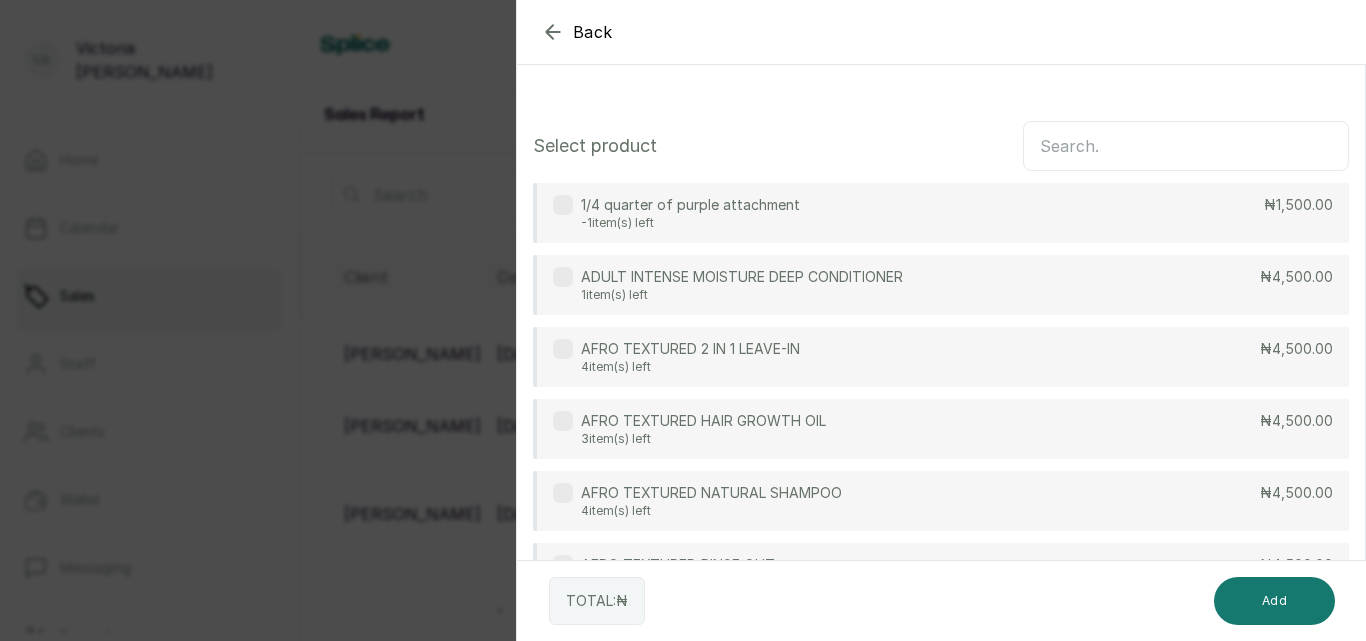 click on "1/4 quarter of purple attachment -1  item(s) left" at bounding box center (676, 213) 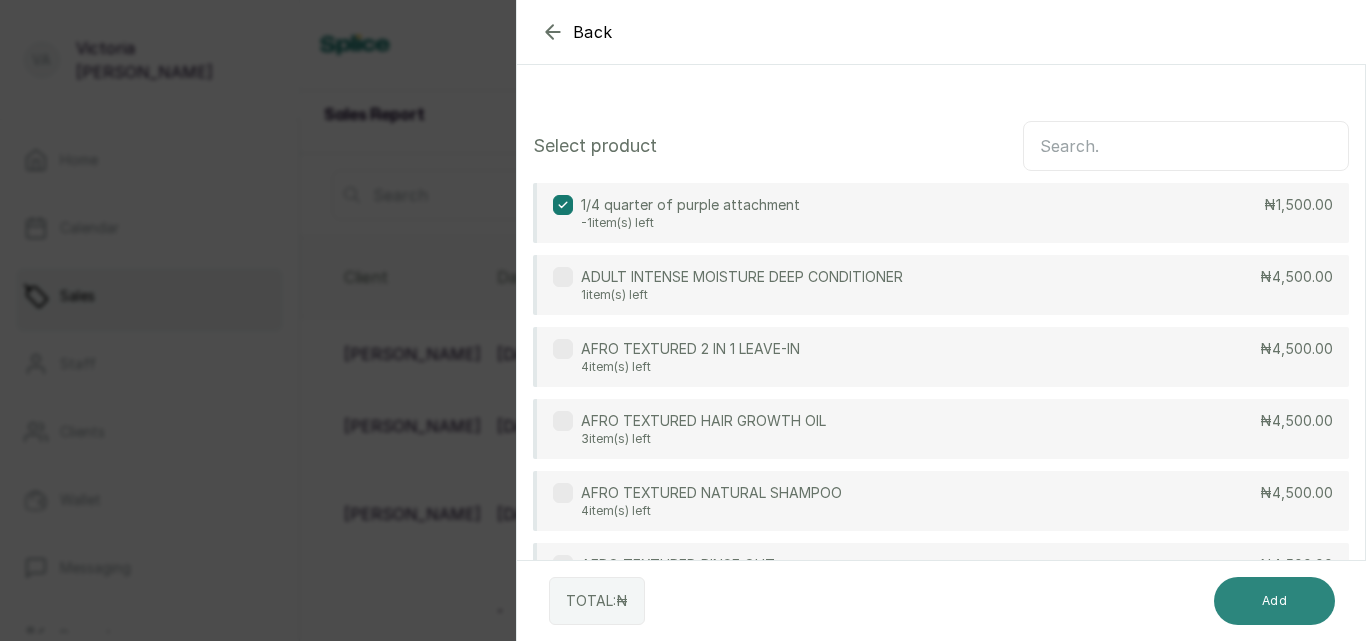 click on "Add" at bounding box center (1274, 601) 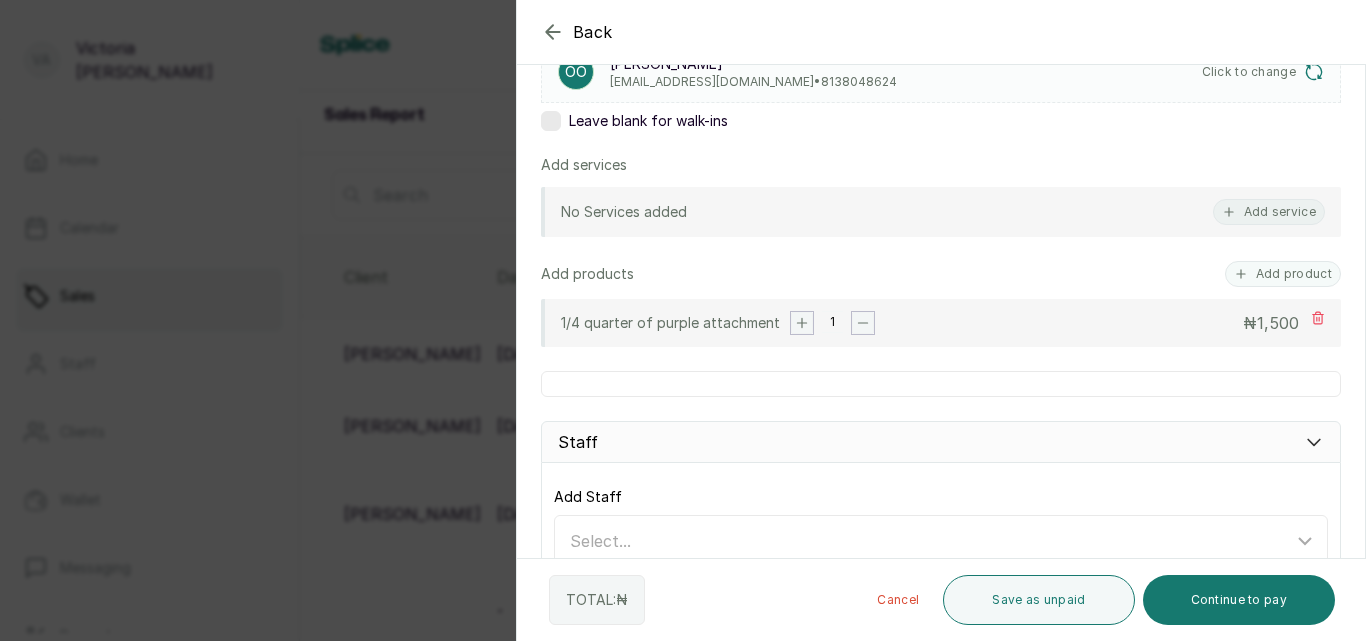 scroll, scrollTop: 330, scrollLeft: 0, axis: vertical 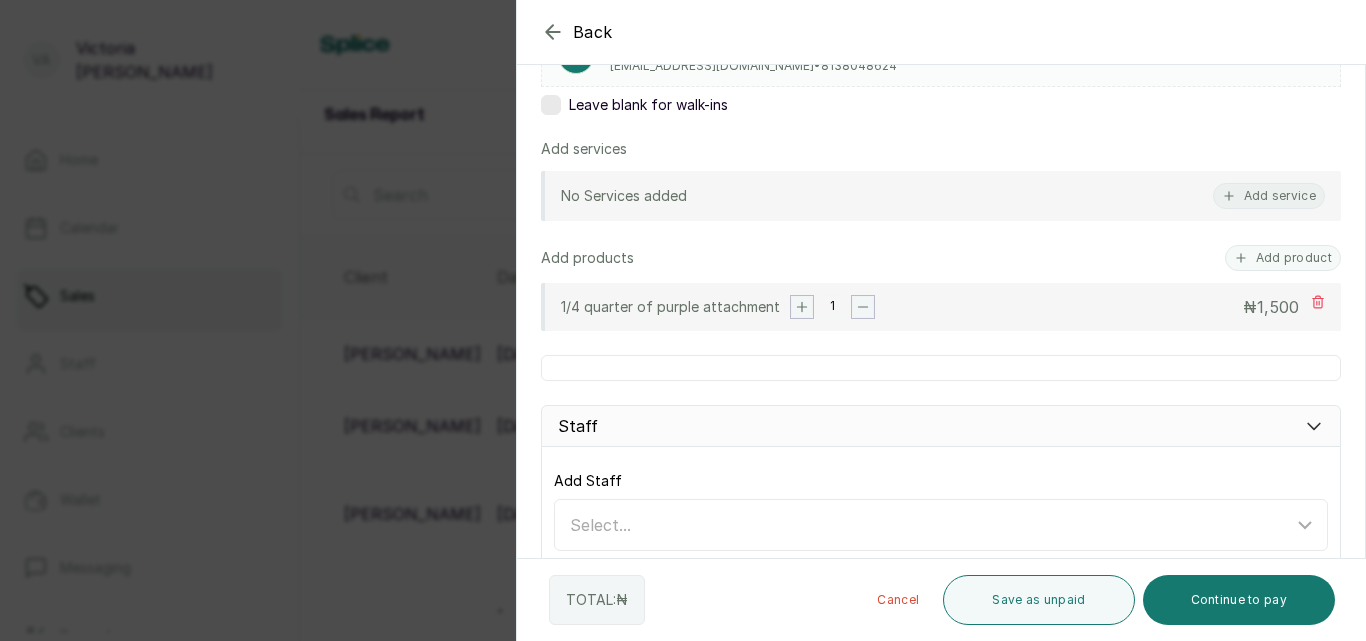 click 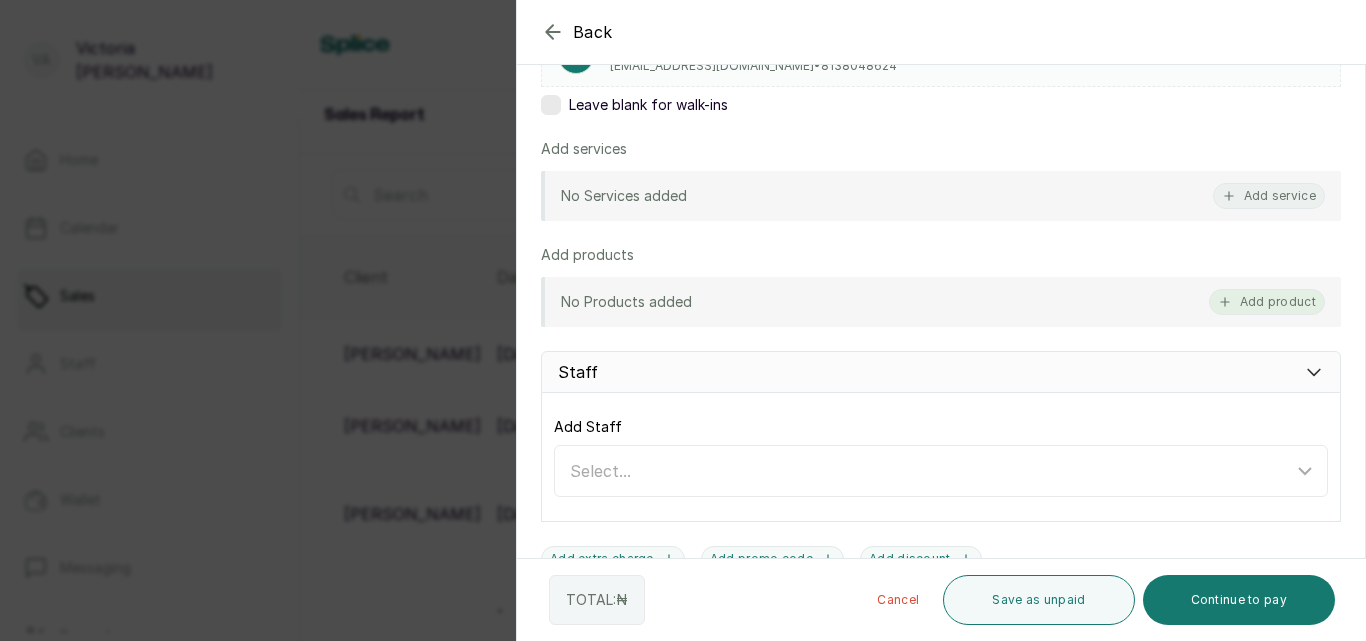 click on "Add product" at bounding box center (1267, 302) 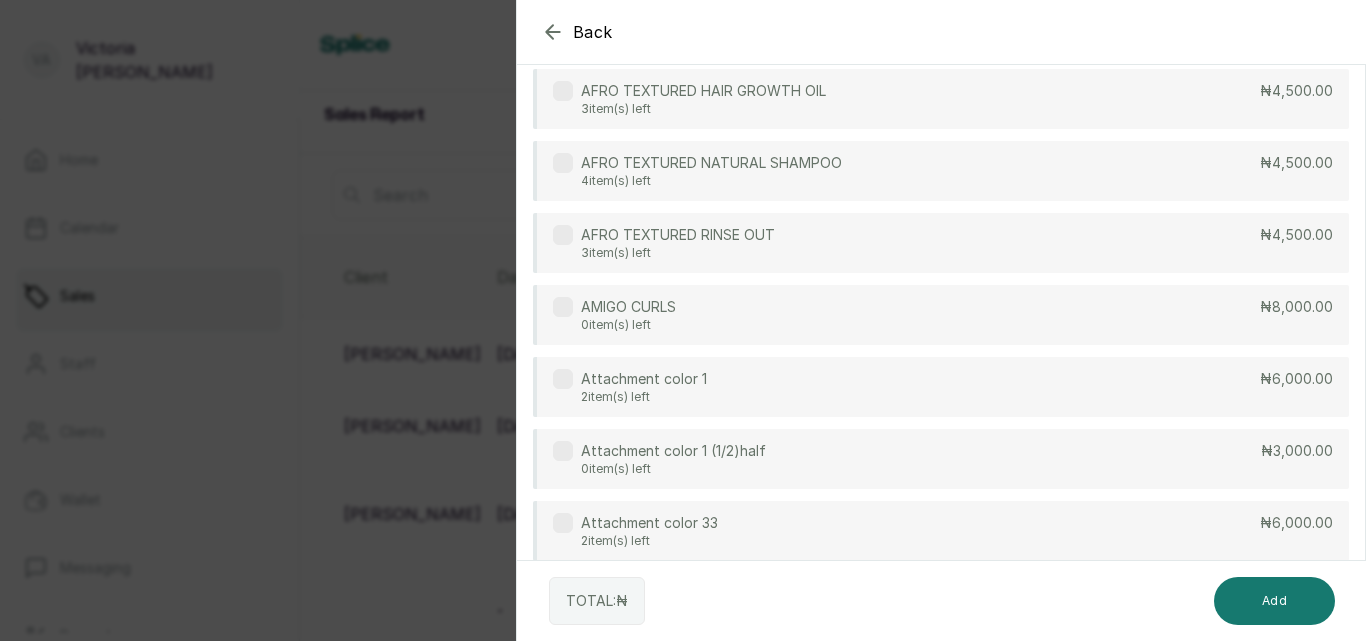 scroll, scrollTop: 218, scrollLeft: 0, axis: vertical 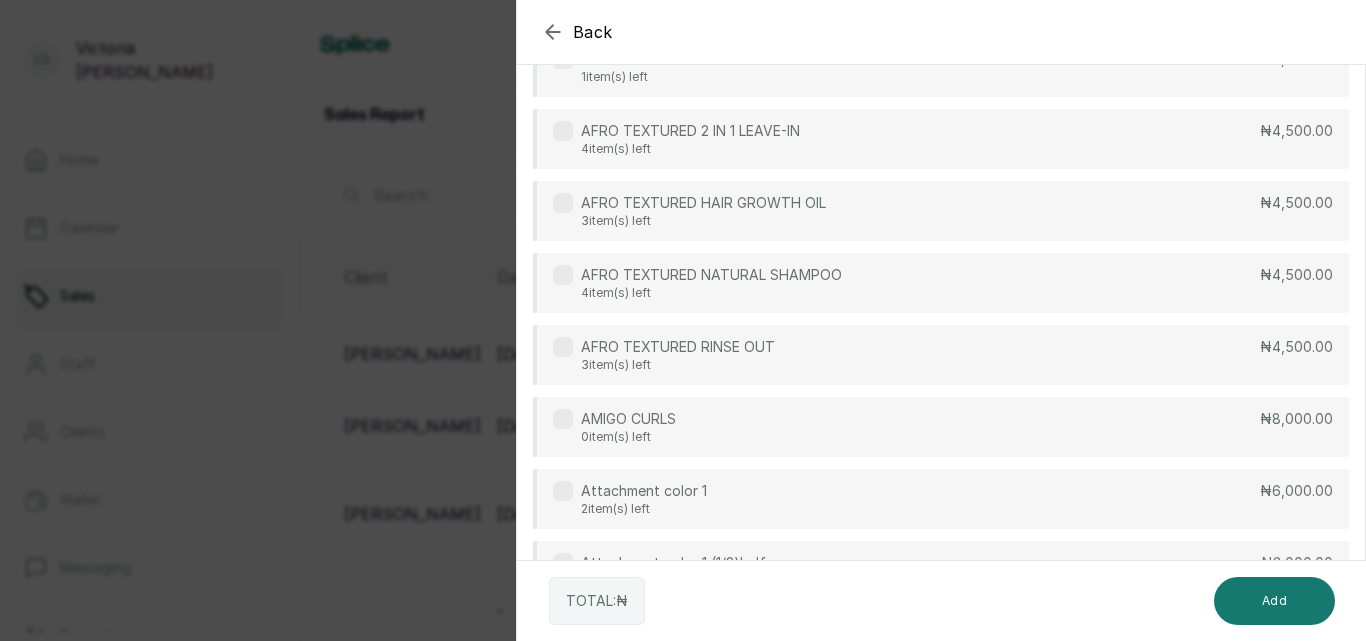 click on "AFRO TEXTURED 2 IN 1 LEAVE-IN 4  item(s) left ₦4,500.00" at bounding box center [941, 139] 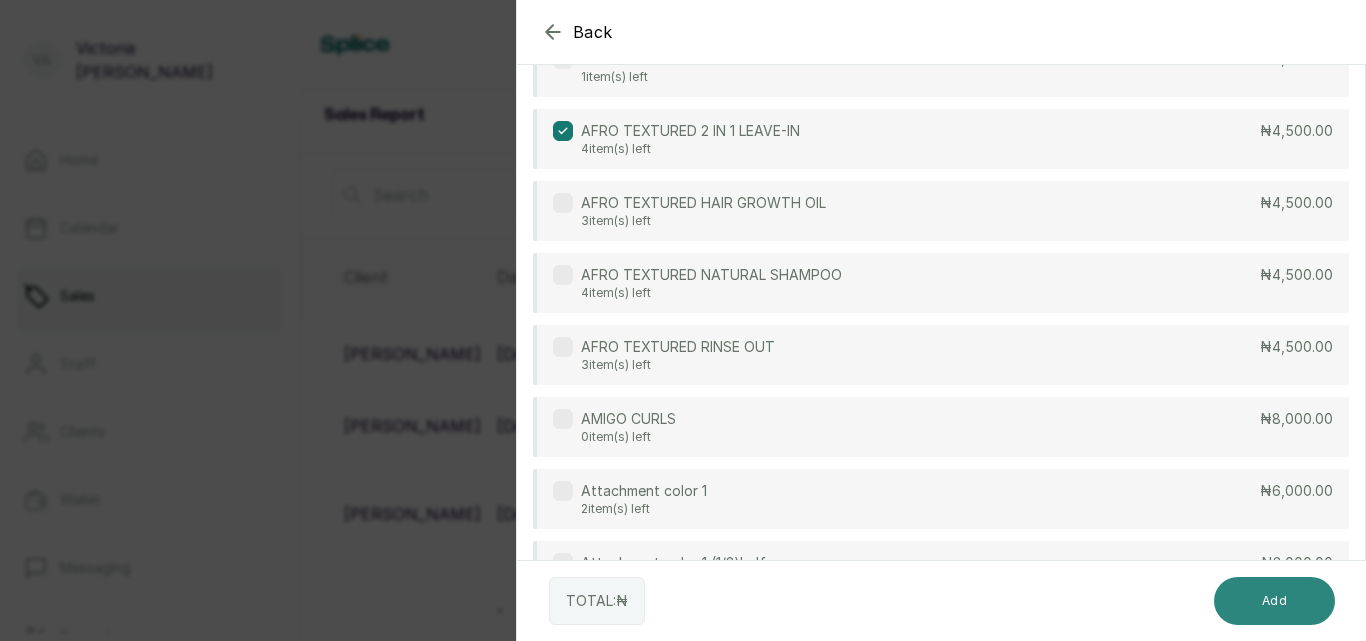 click on "Add" at bounding box center [1274, 601] 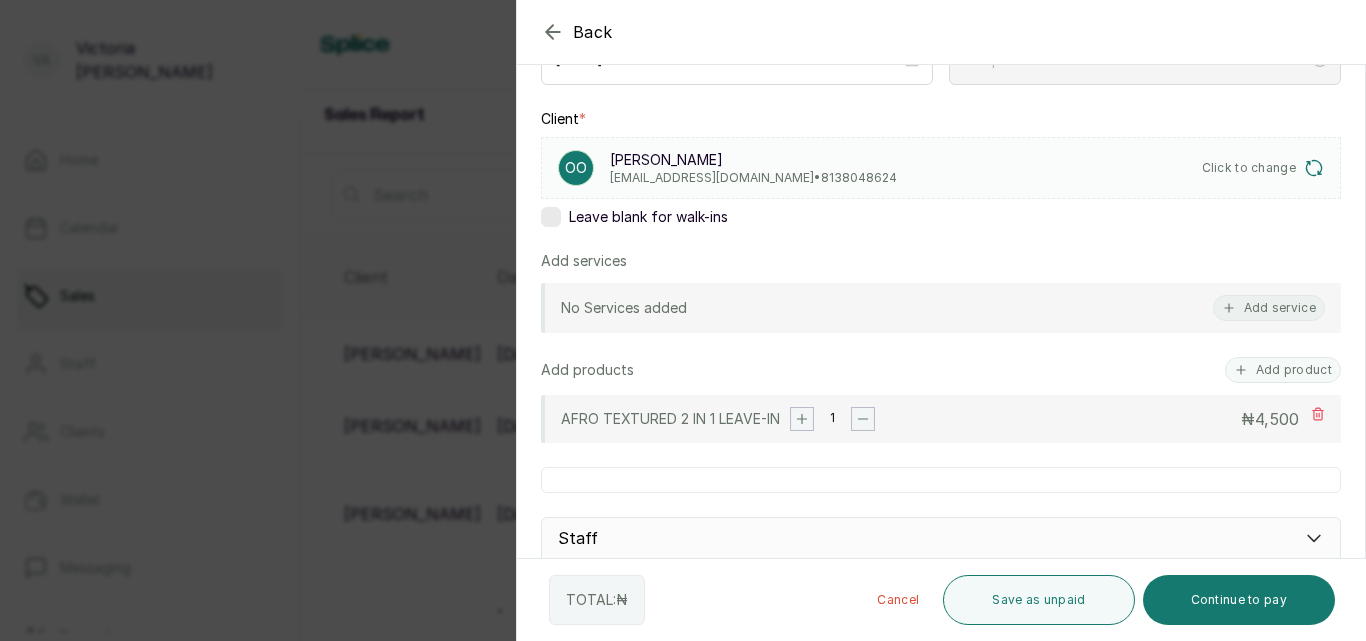 click on "4,500" at bounding box center [1277, 419] 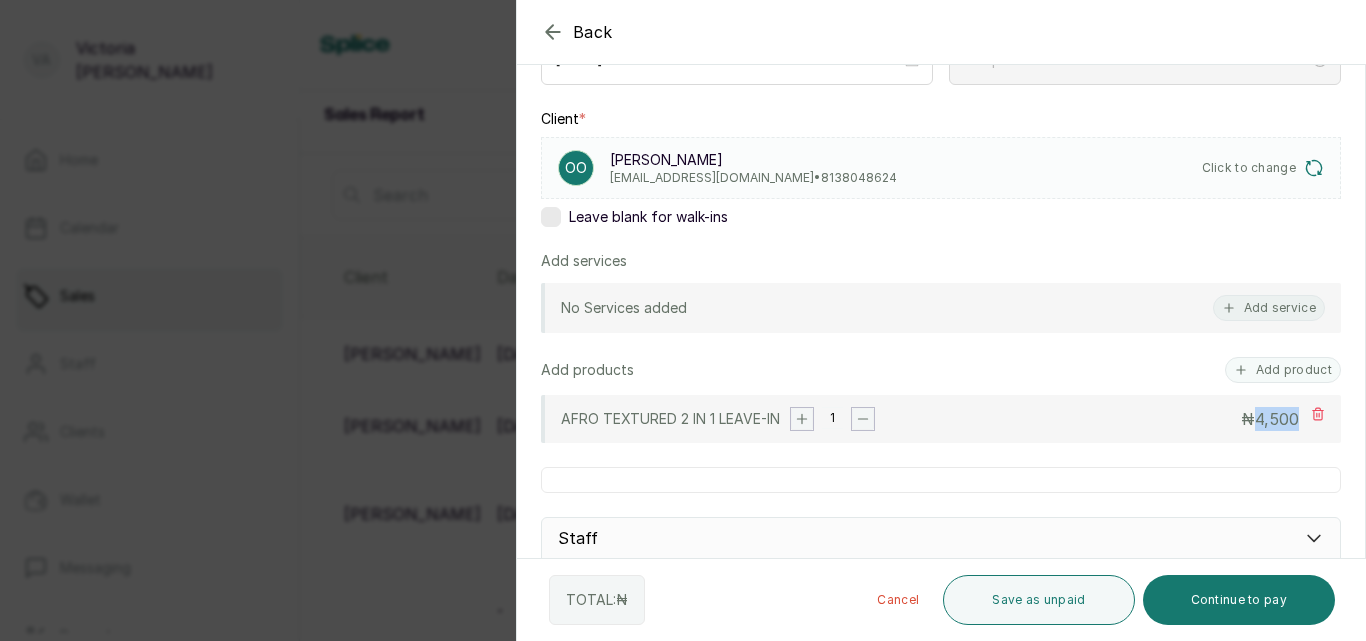 click on "4,500" at bounding box center [1277, 419] 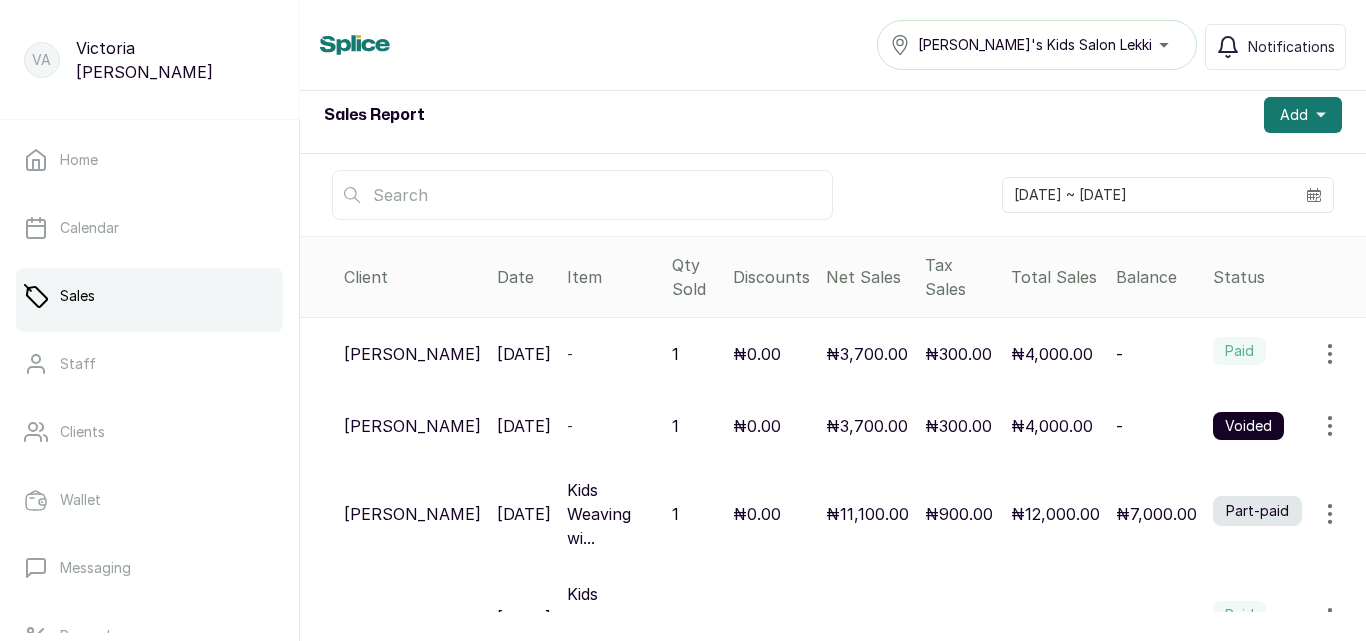 scroll, scrollTop: 97, scrollLeft: 0, axis: vertical 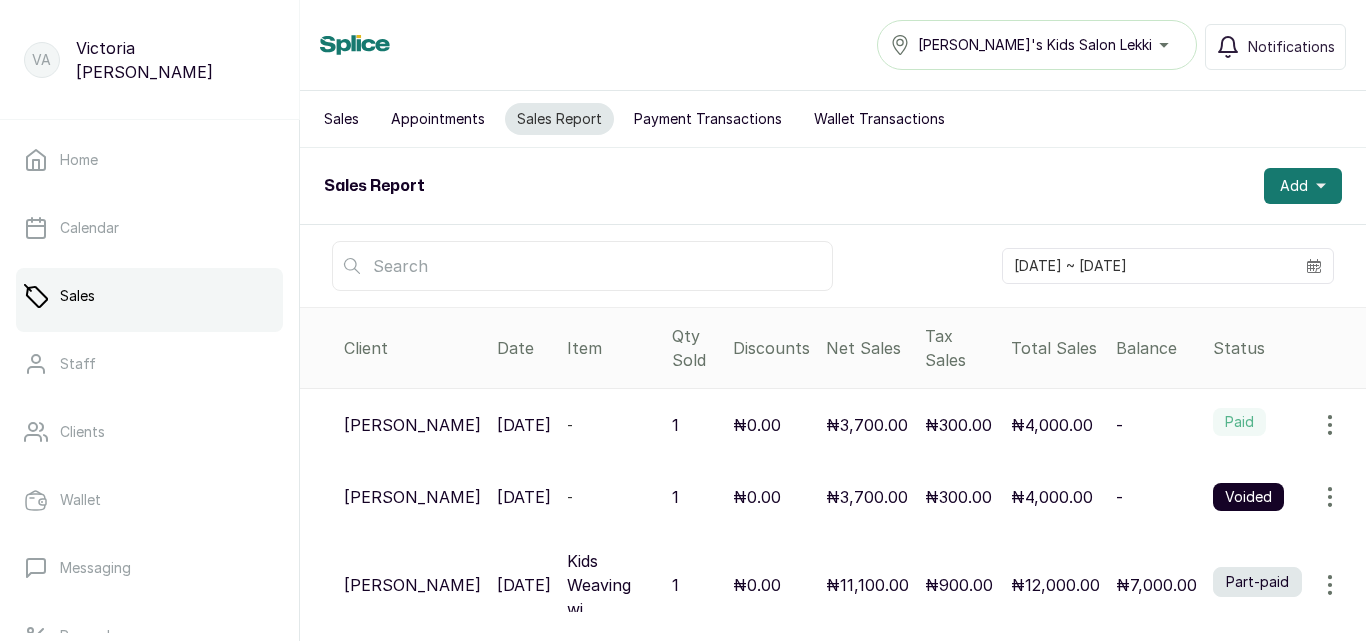 click on "Appointments" at bounding box center (438, 119) 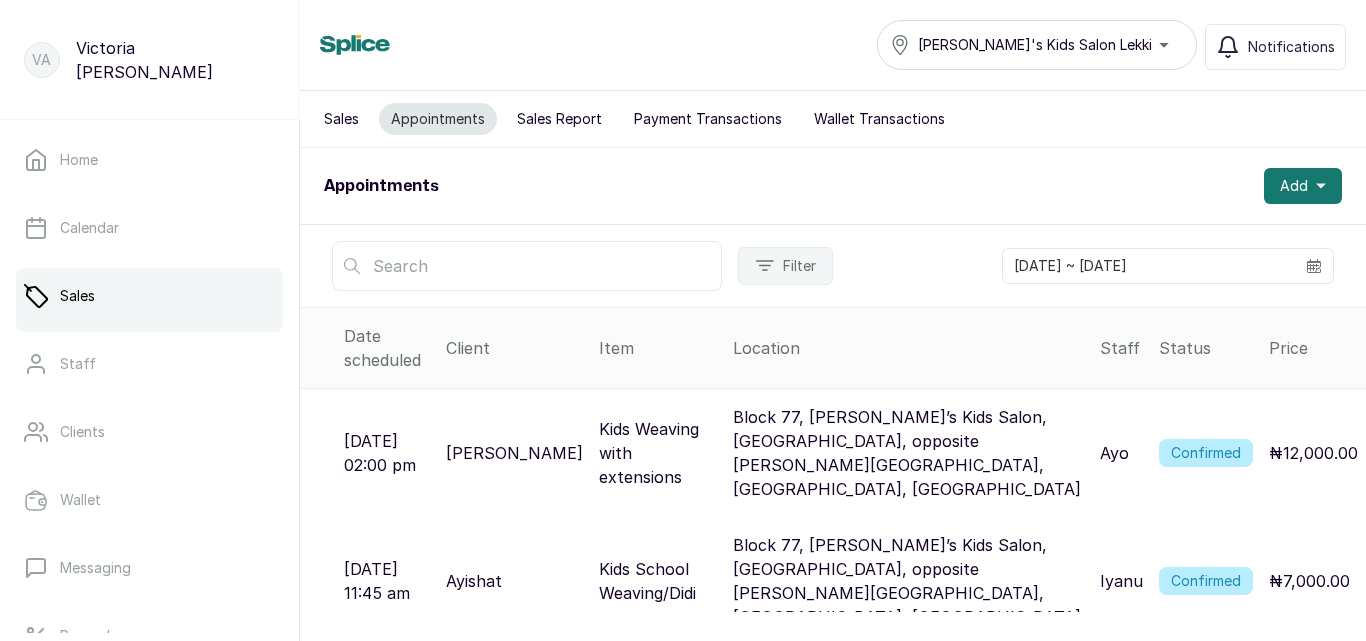 click on "Sales" at bounding box center (341, 119) 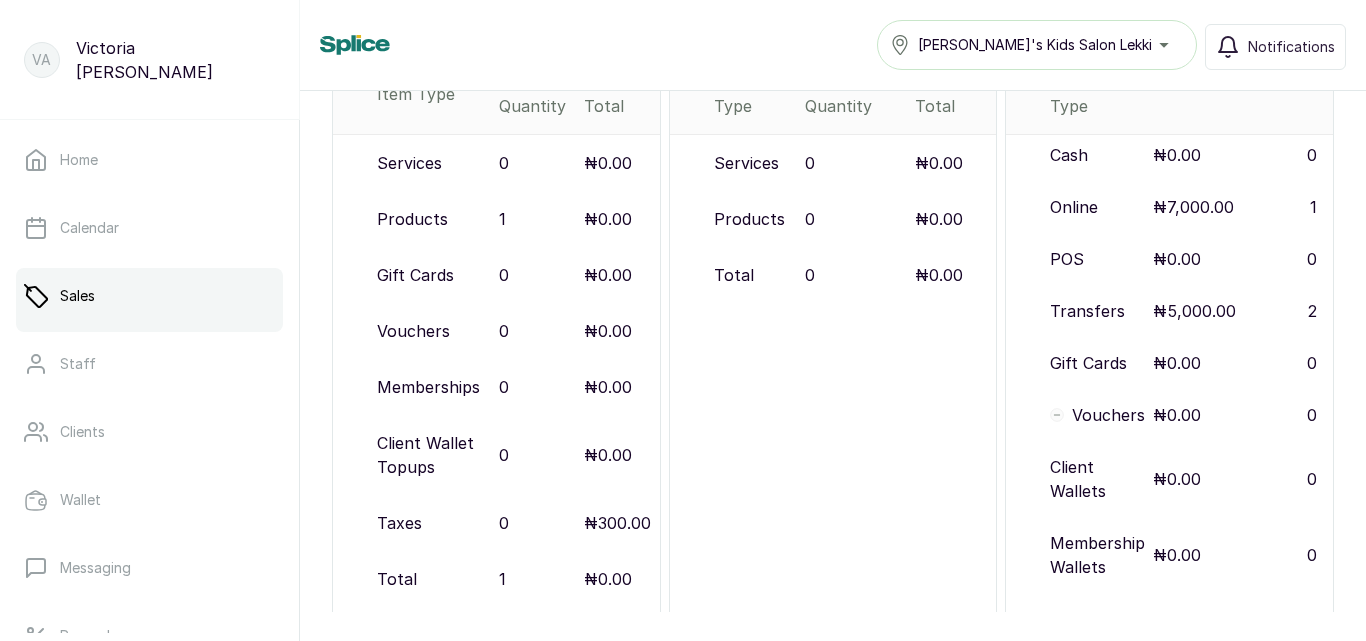 scroll, scrollTop: 373, scrollLeft: 0, axis: vertical 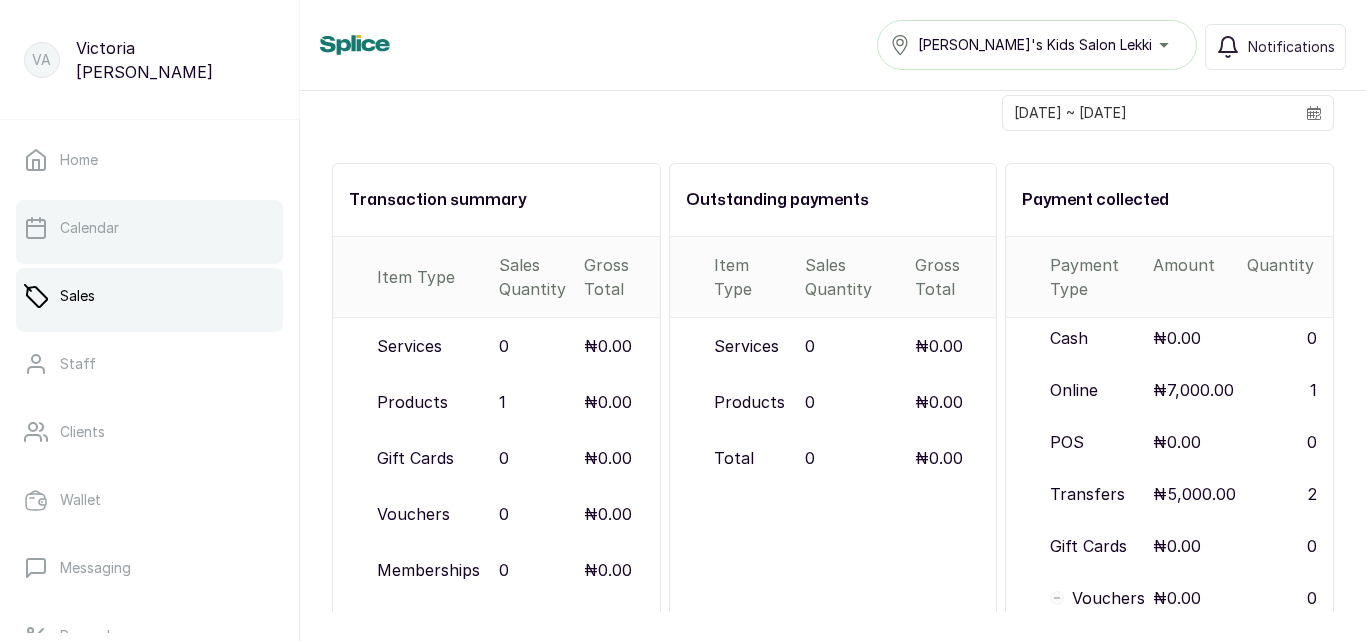 click on "Calendar" at bounding box center [149, 228] 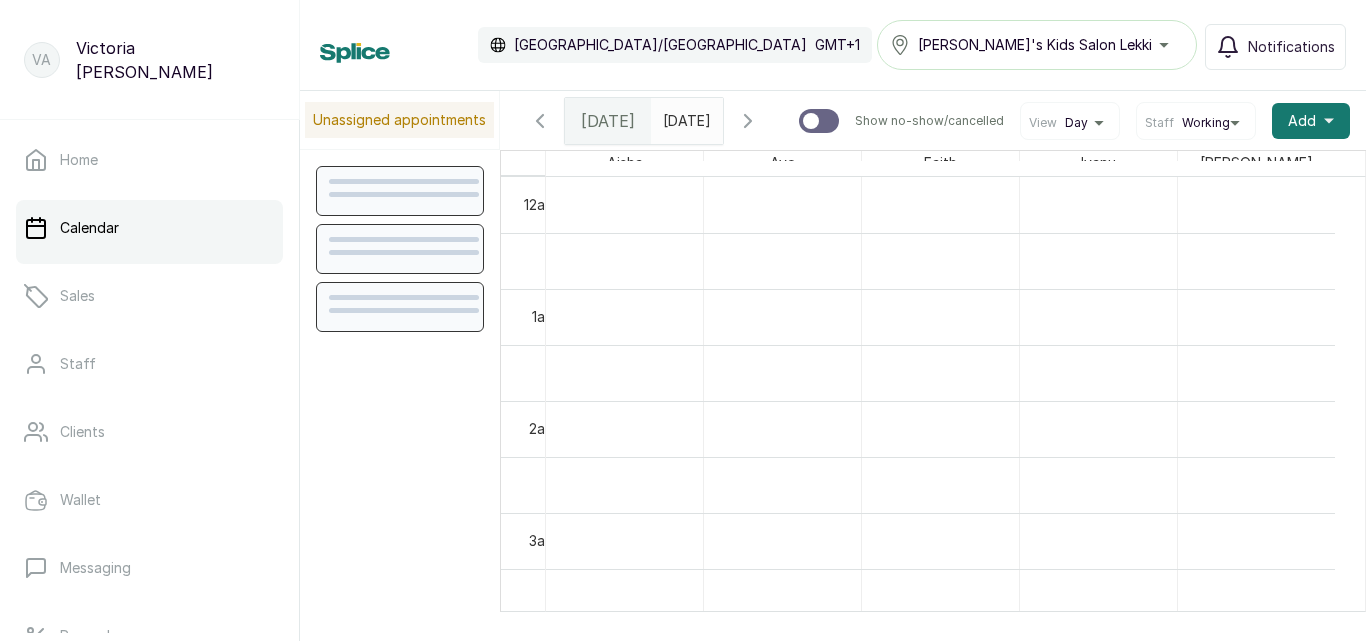 scroll, scrollTop: 673, scrollLeft: 0, axis: vertical 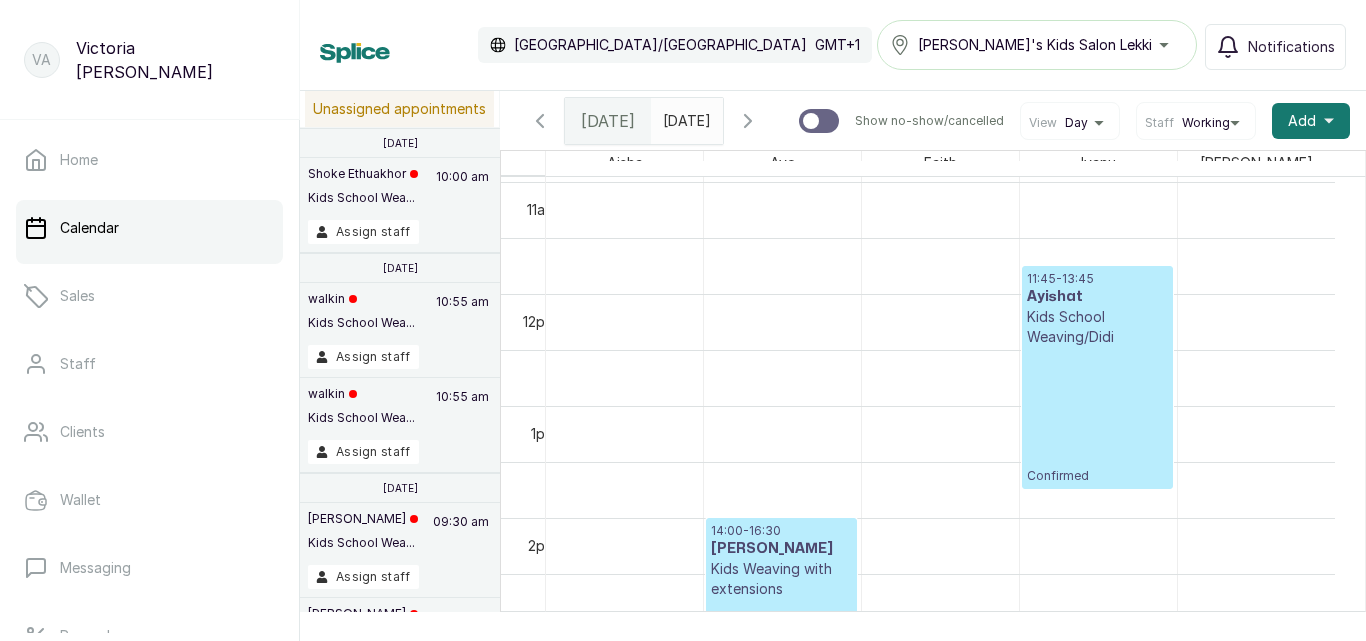 type on "yyyy-MM-dd" 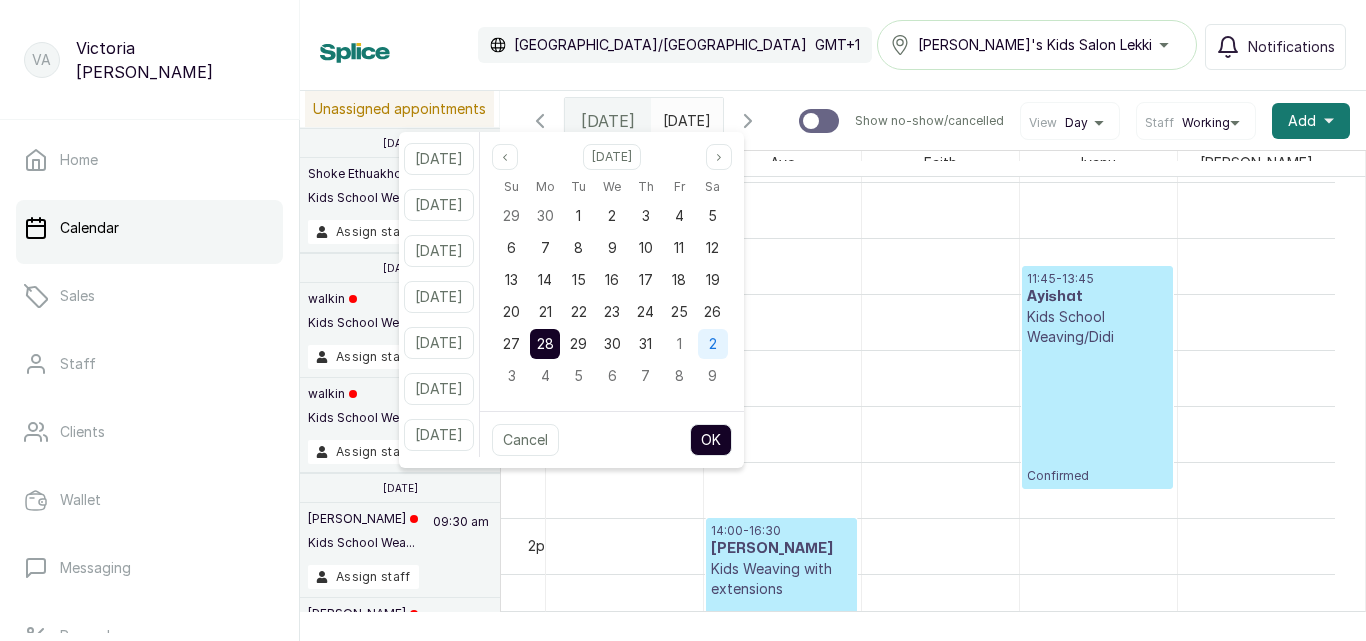 click on "2" at bounding box center [713, 343] 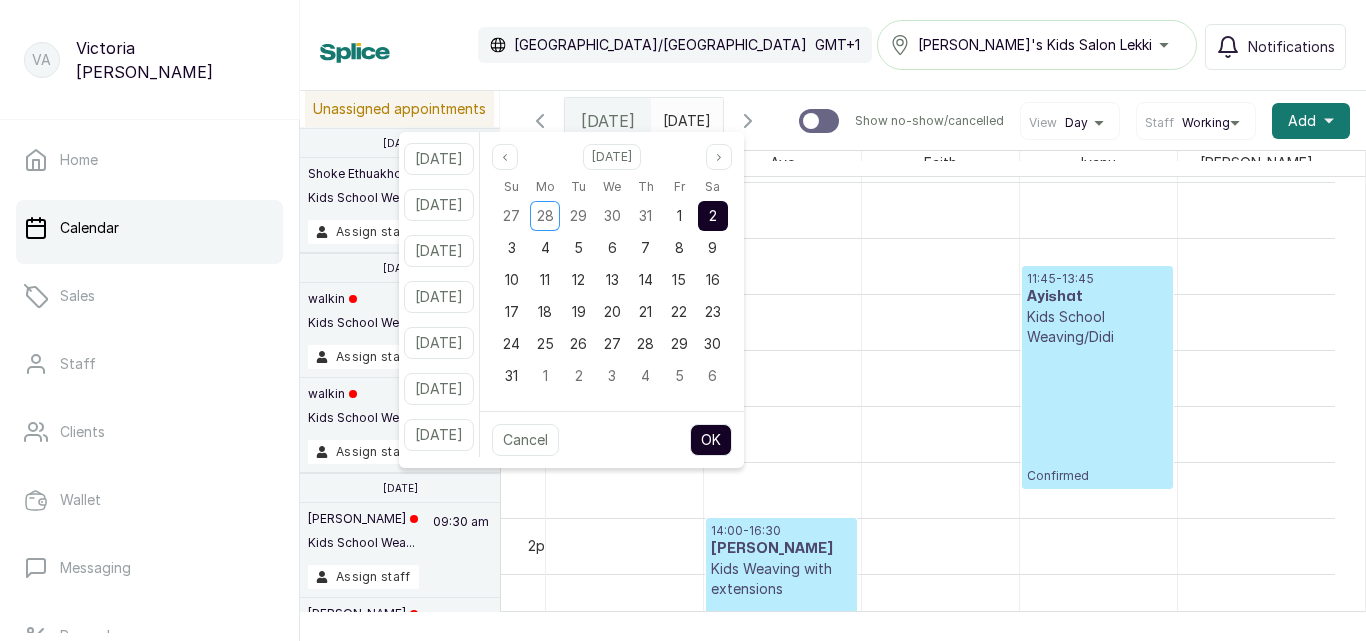 click on "OK" at bounding box center [711, 440] 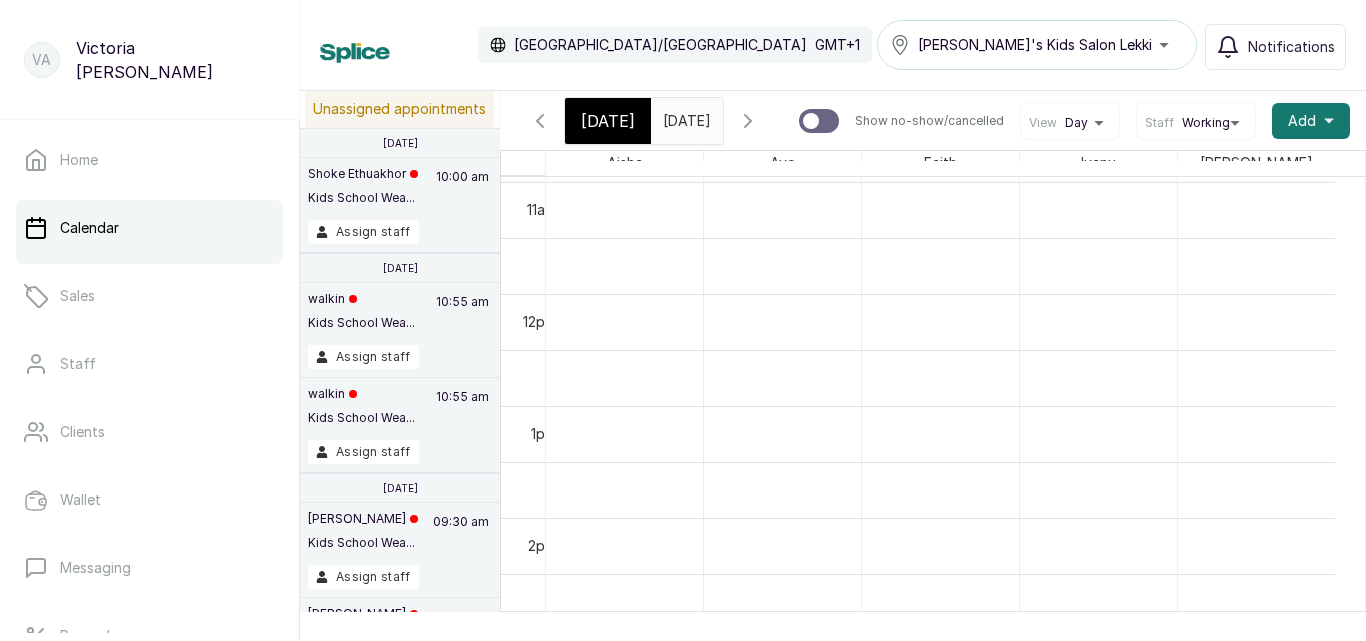 type on "[DATE]" 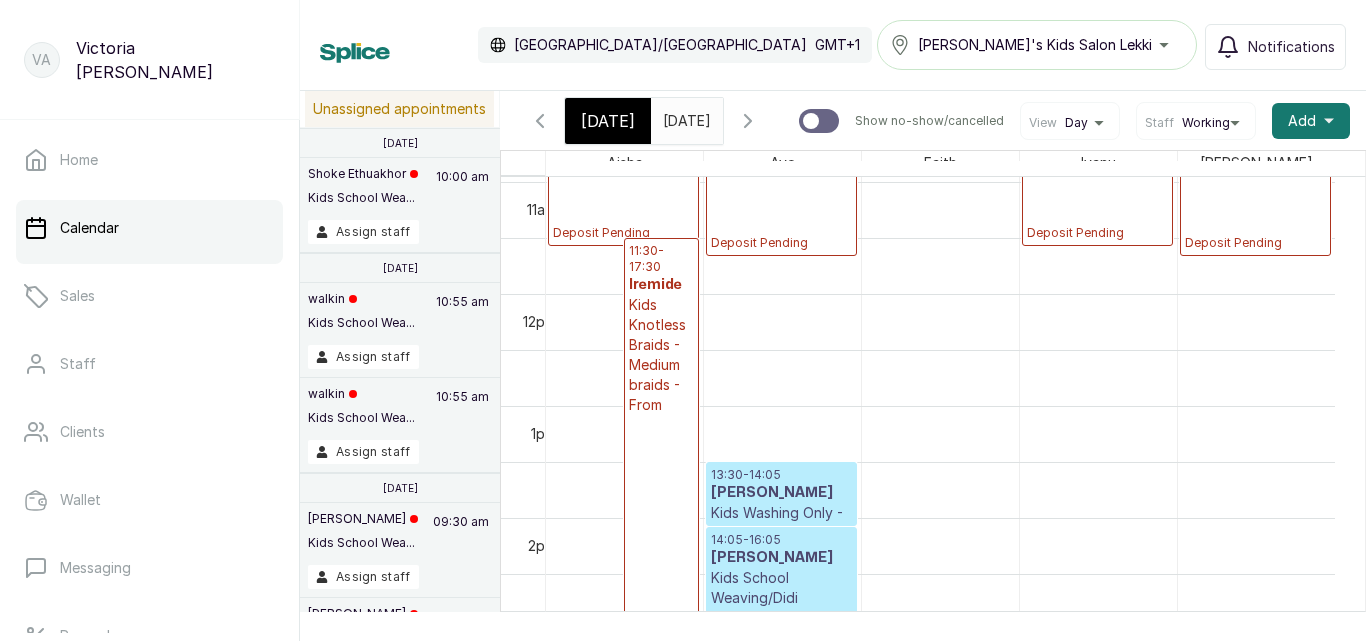 scroll, scrollTop: 673, scrollLeft: 0, axis: vertical 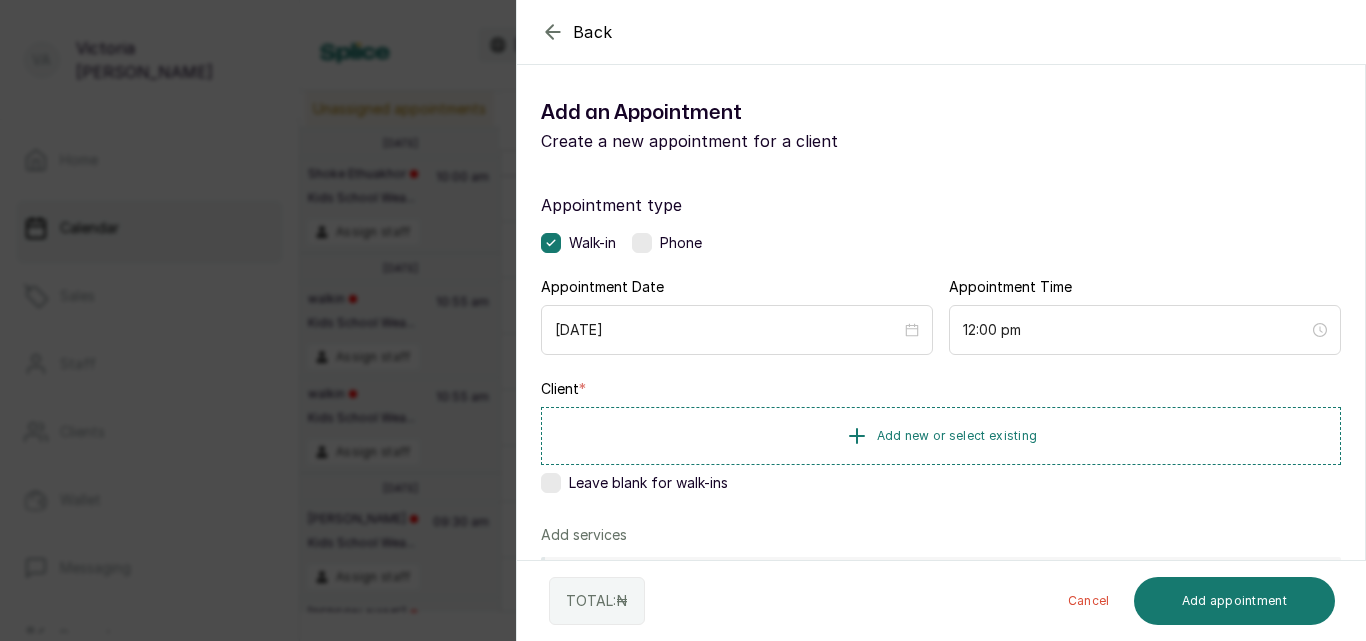 click on "Client * Add new or select existing Leave blank for walk-ins" at bounding box center (941, 440) 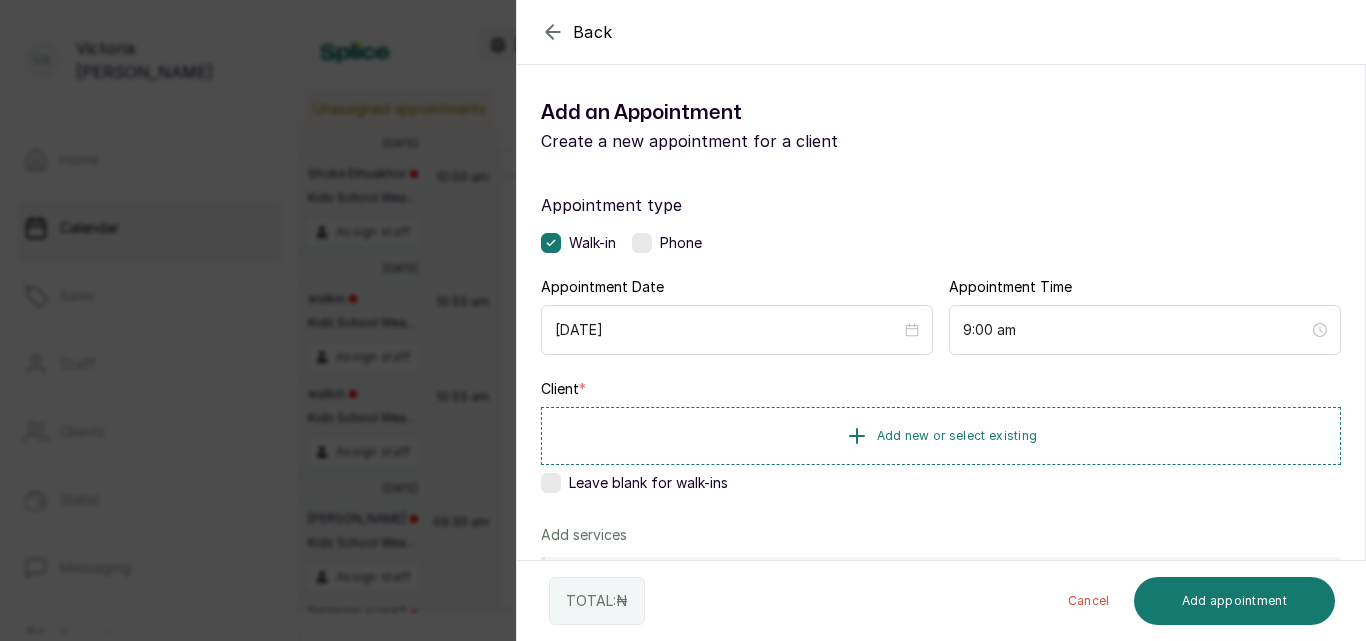 scroll, scrollTop: 0, scrollLeft: 0, axis: both 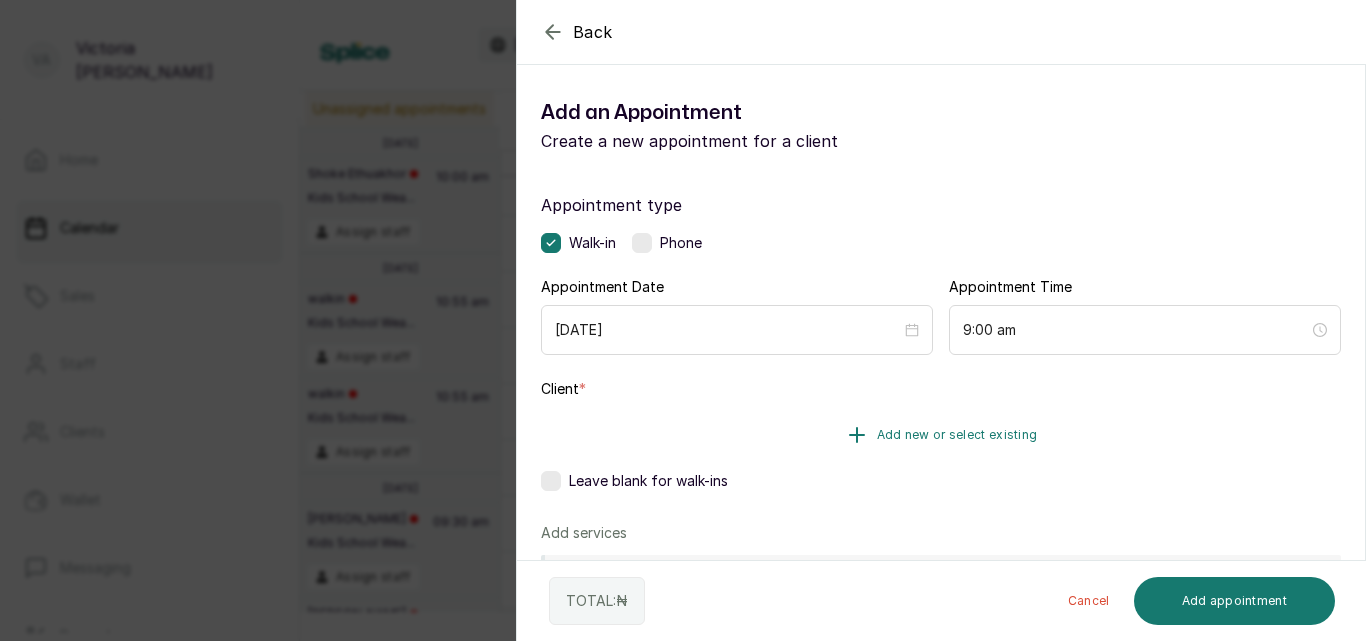 click on "Add new or select existing" at bounding box center (957, 435) 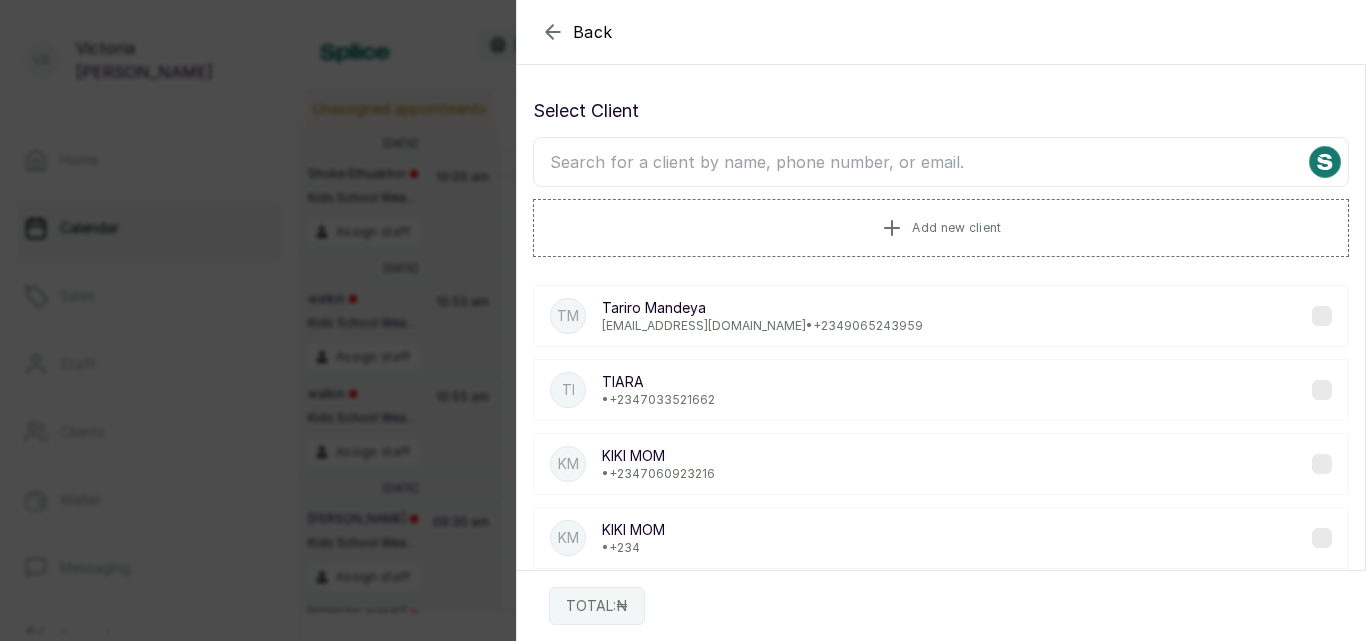 click at bounding box center [941, 162] 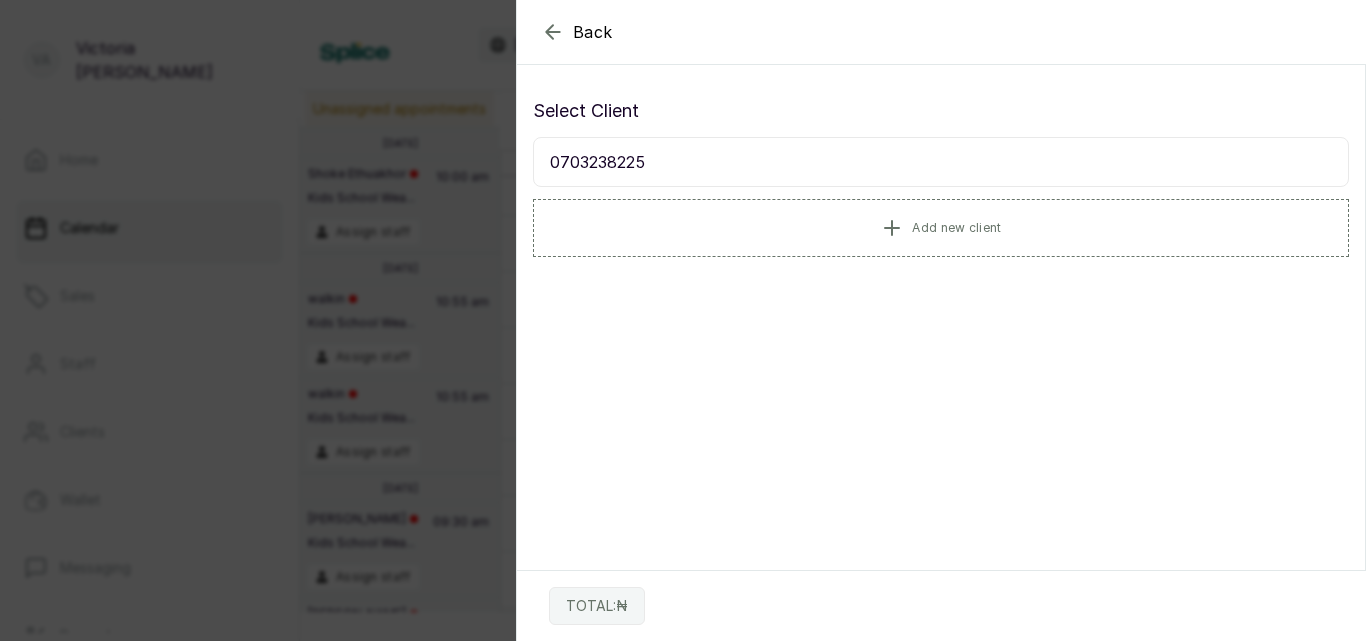 type on "07032382257" 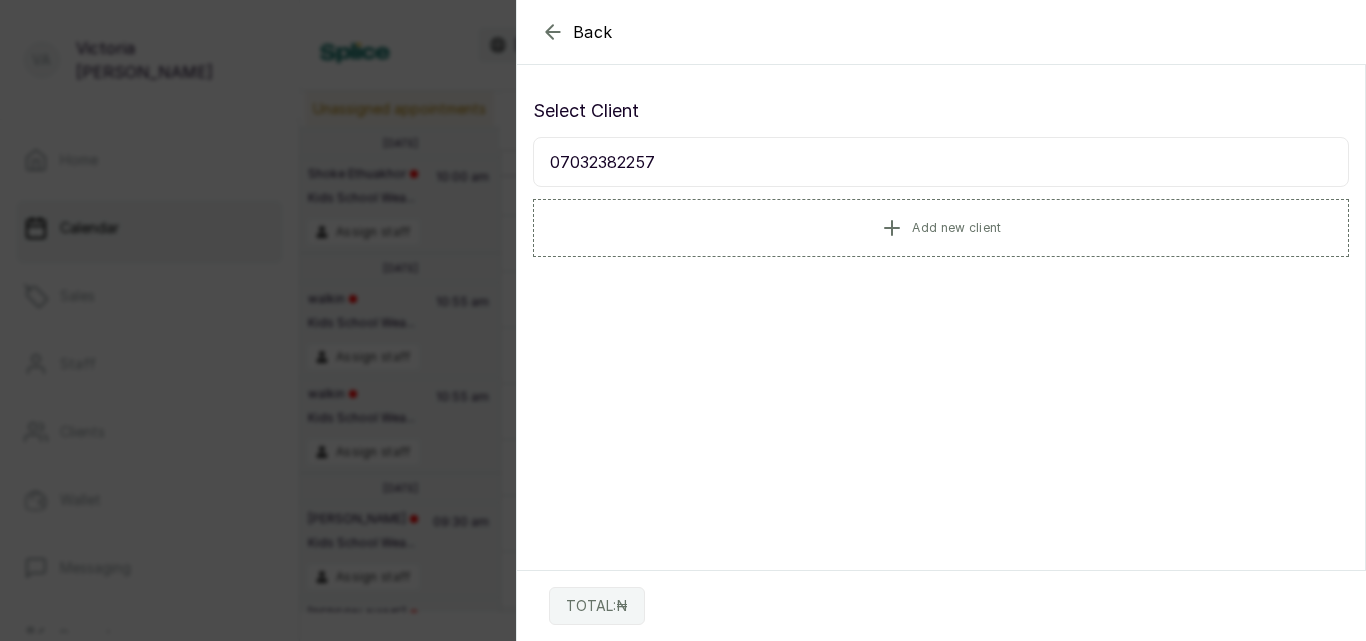 click on "07032382257" at bounding box center [941, 162] 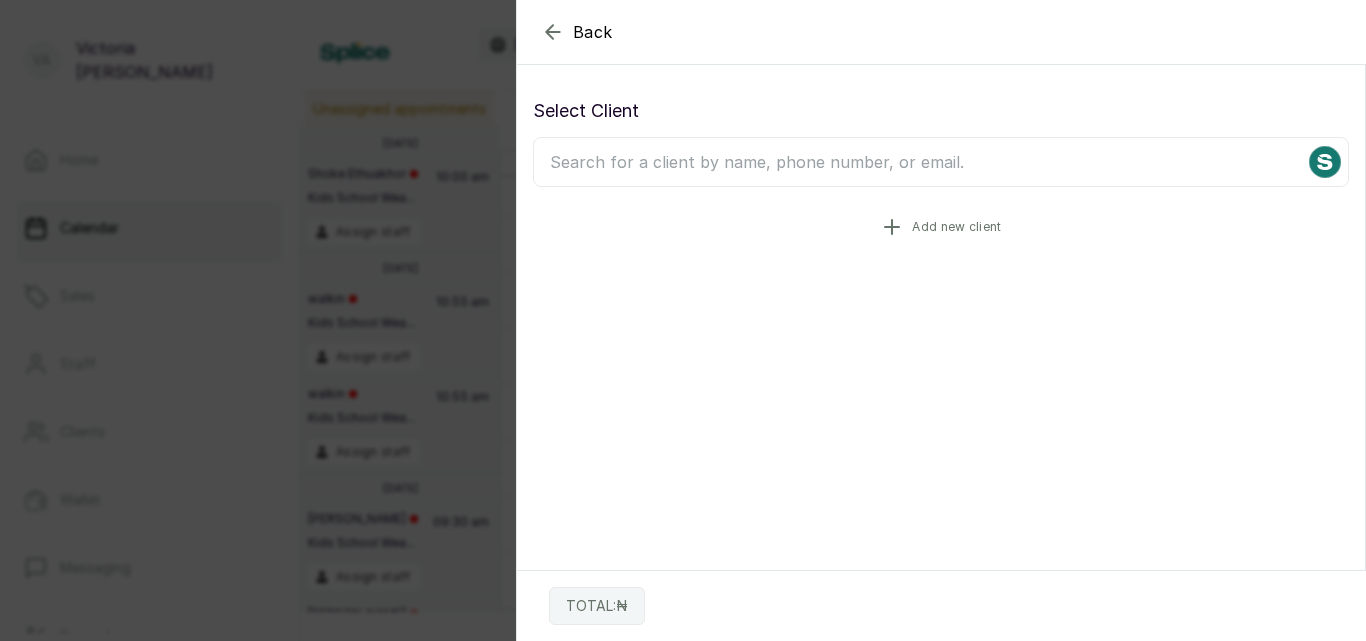 click on "Add new client" at bounding box center [941, 227] 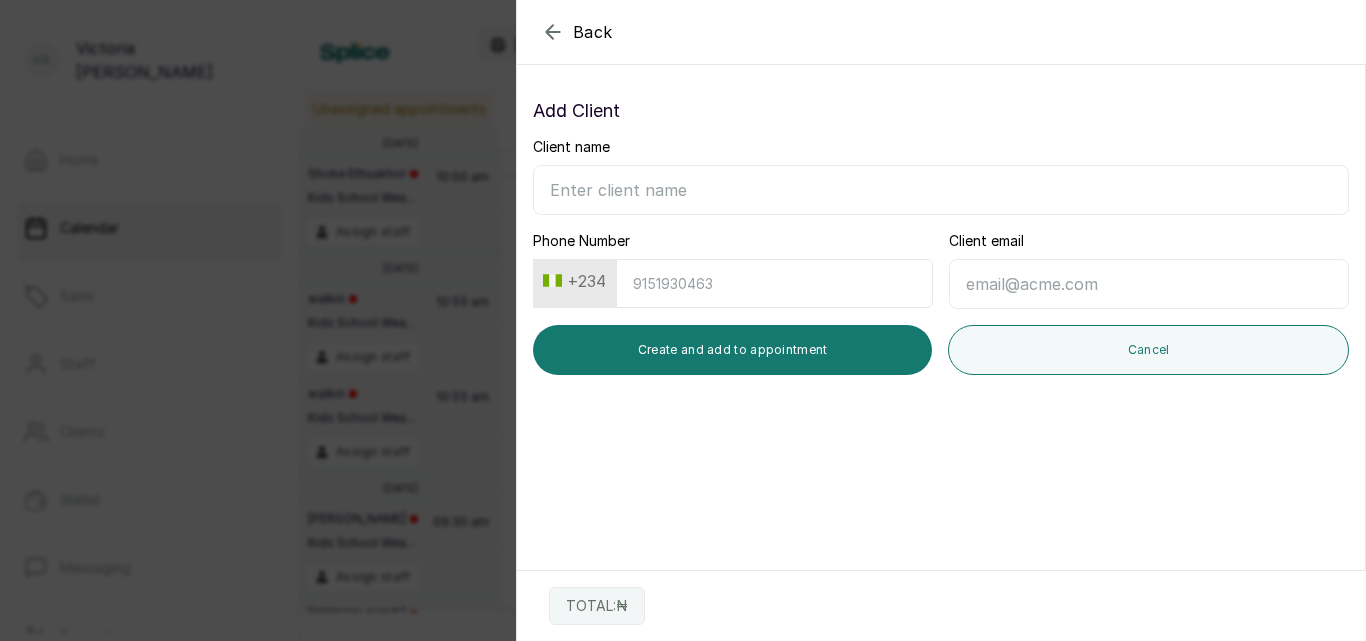 click on "Client name" at bounding box center [941, 190] 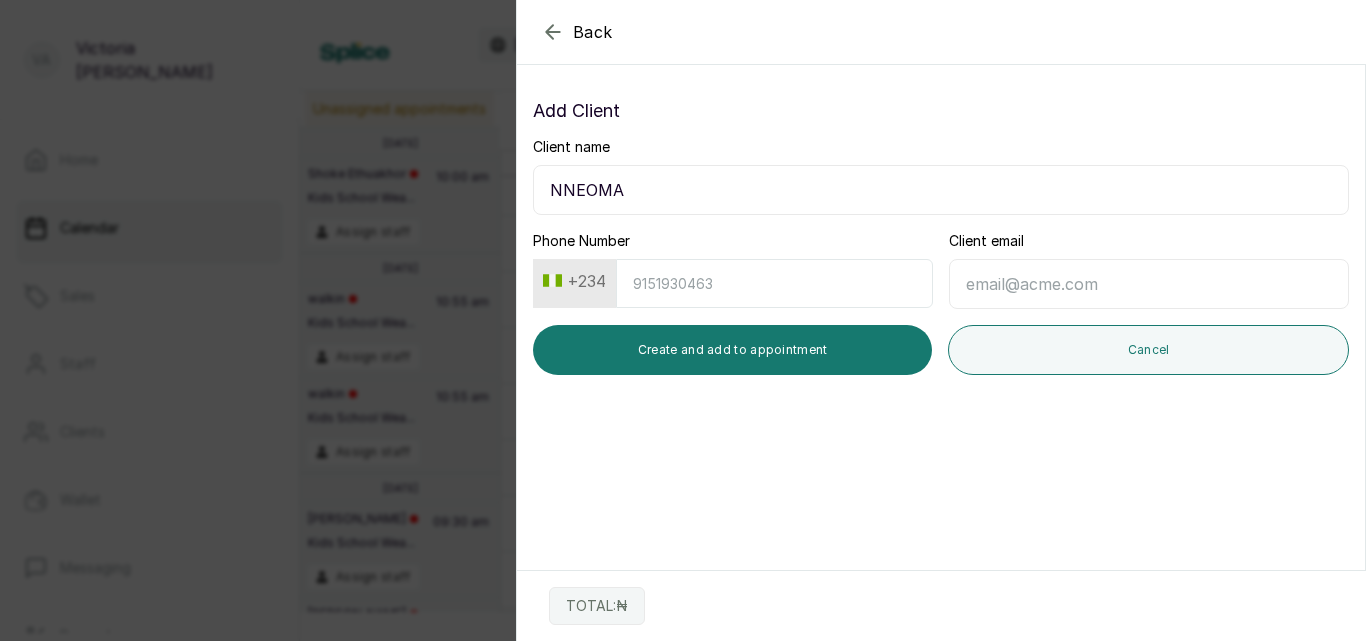 type on "NNEOMA" 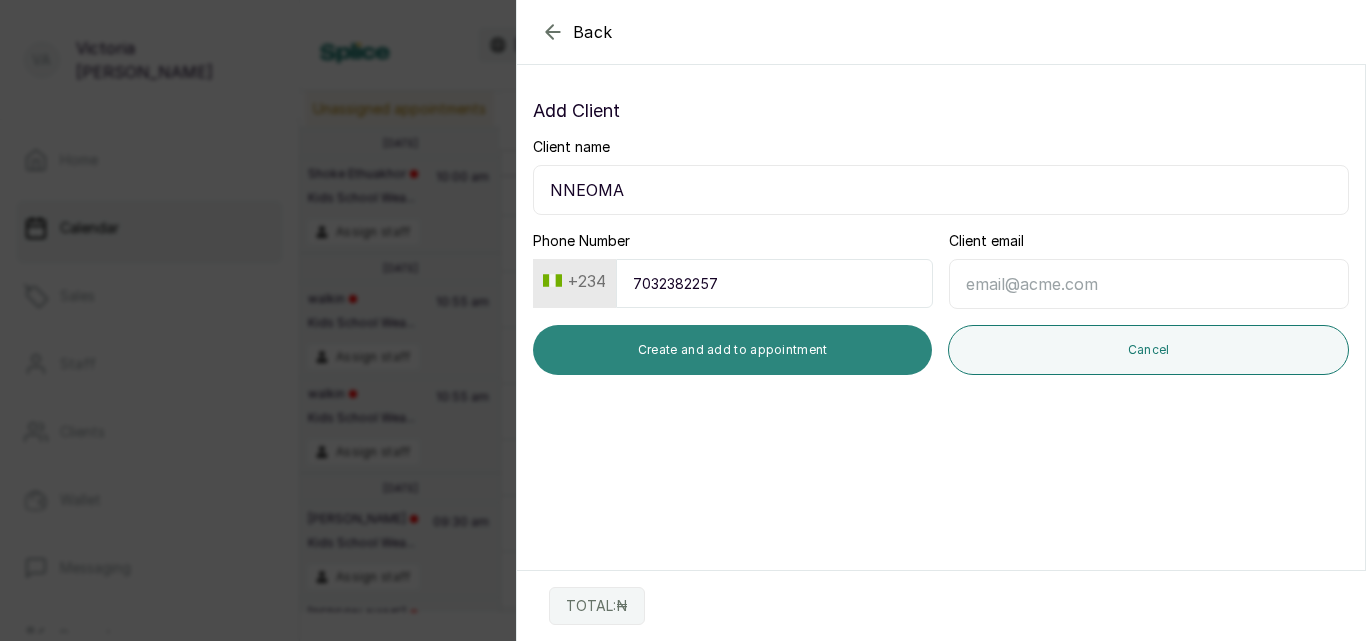 type on "7032382257" 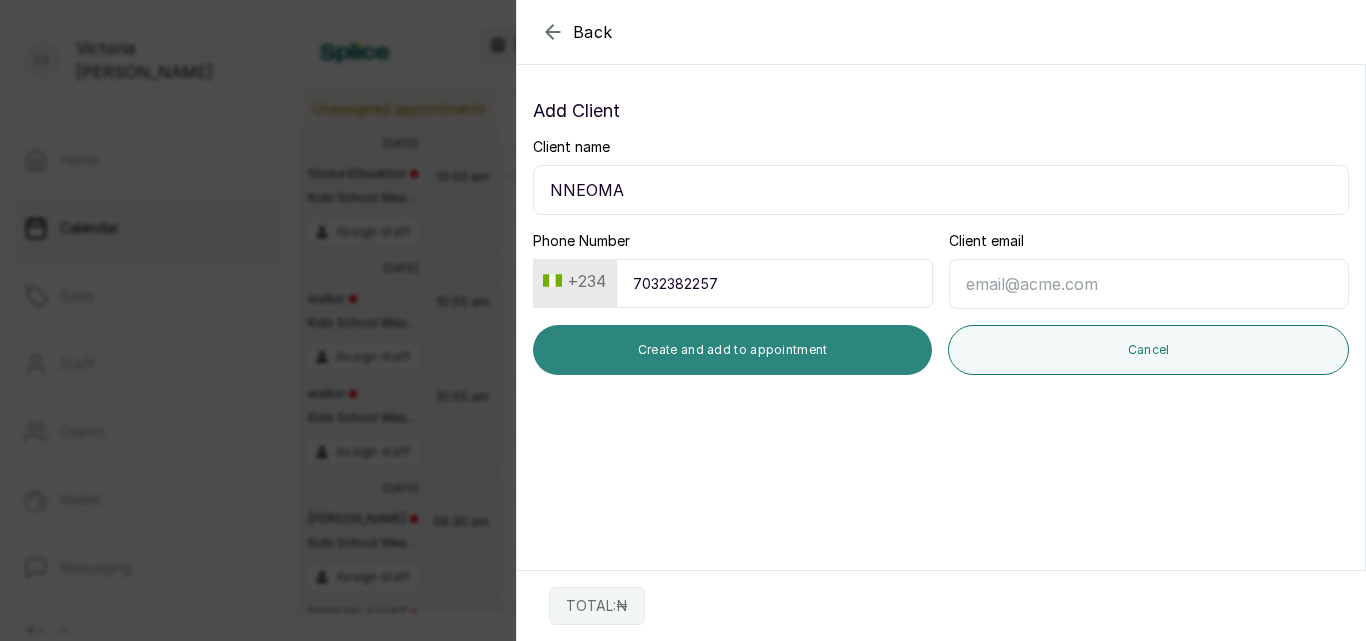 click on "Create and add to appointment" at bounding box center (732, 350) 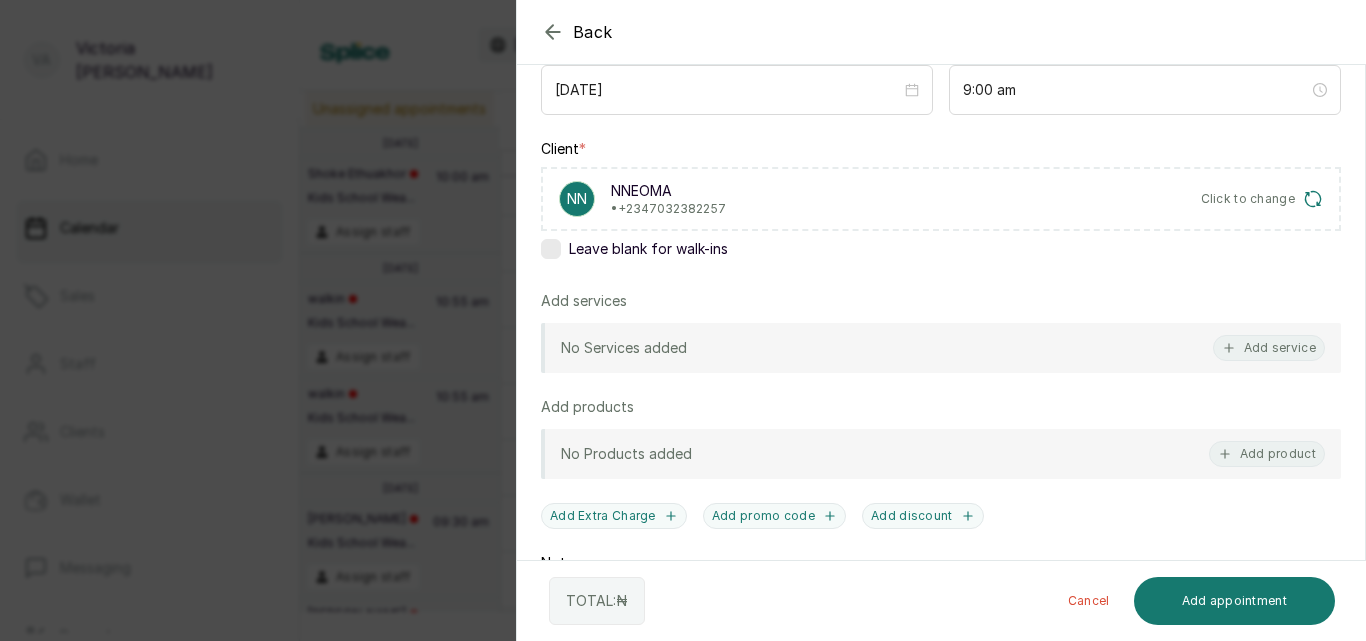 scroll, scrollTop: 273, scrollLeft: 0, axis: vertical 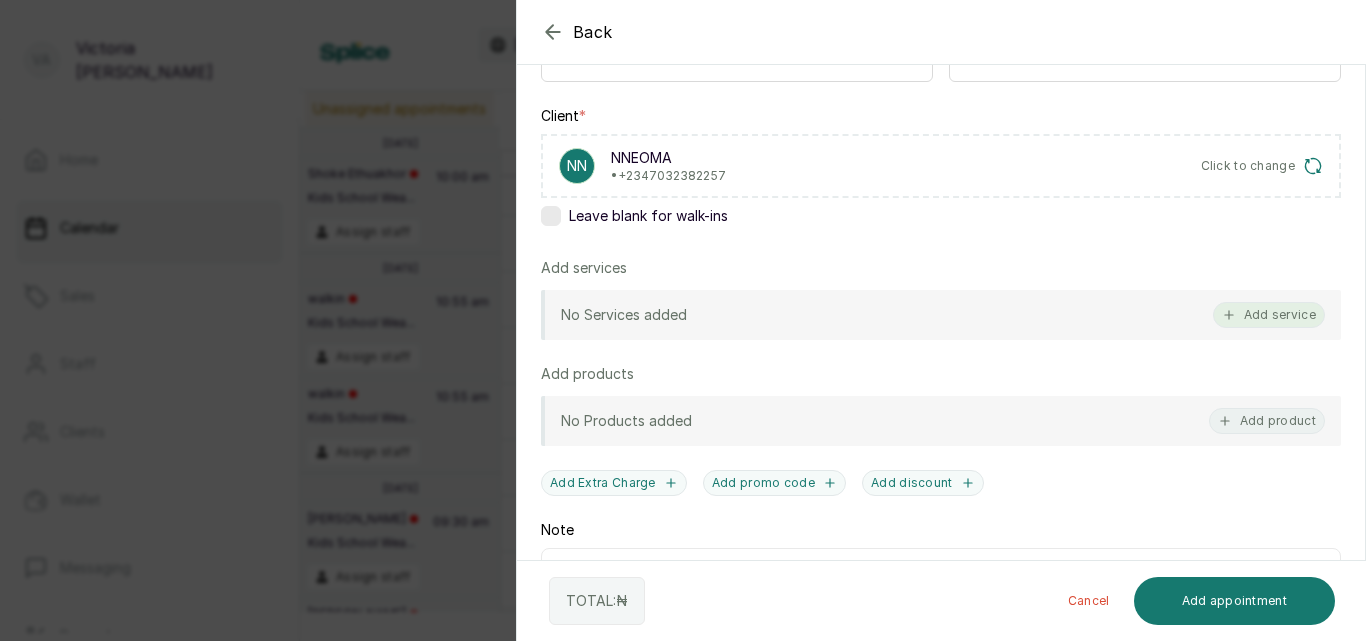 click on "Add service" at bounding box center [1269, 315] 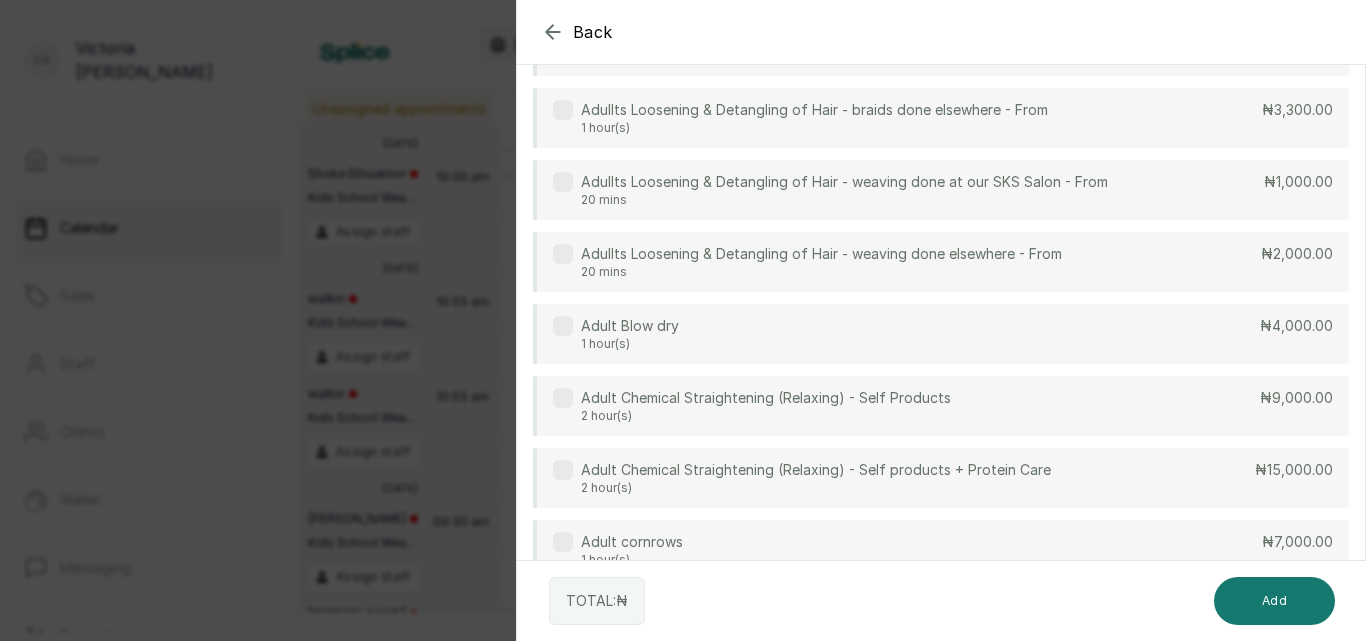 scroll, scrollTop: 80, scrollLeft: 0, axis: vertical 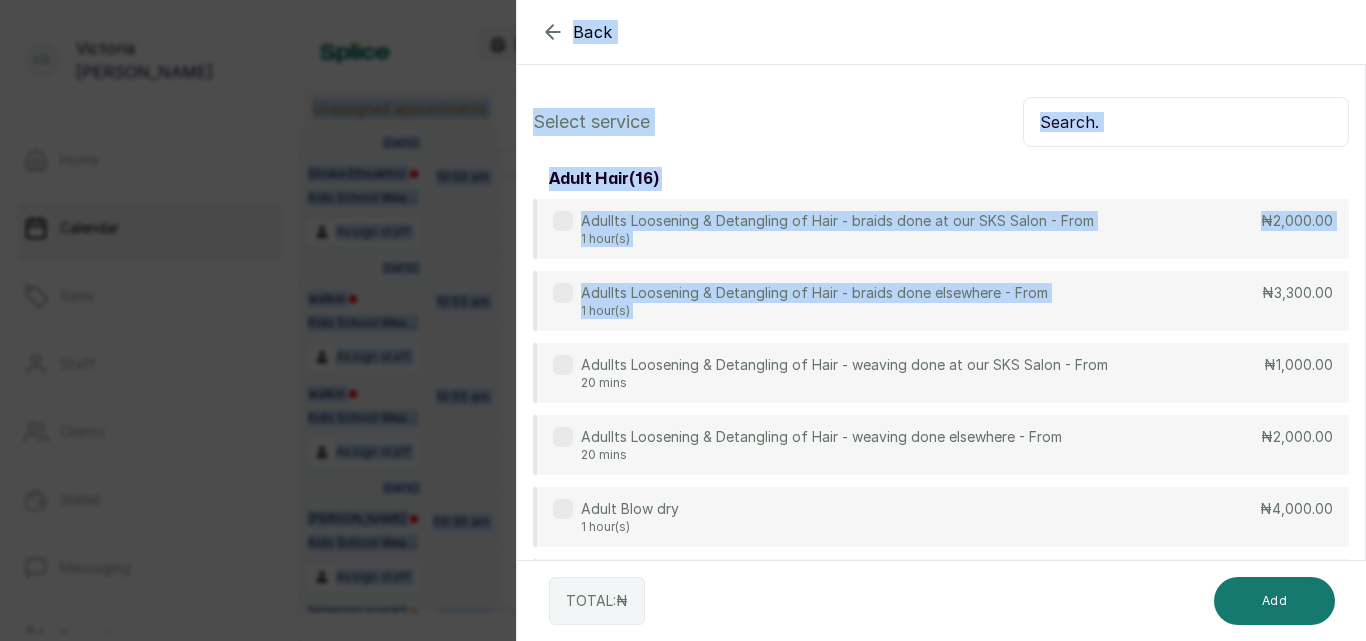 drag, startPoint x: 1180, startPoint y: 209, endPoint x: 1227, endPoint y: -87, distance: 299.7082 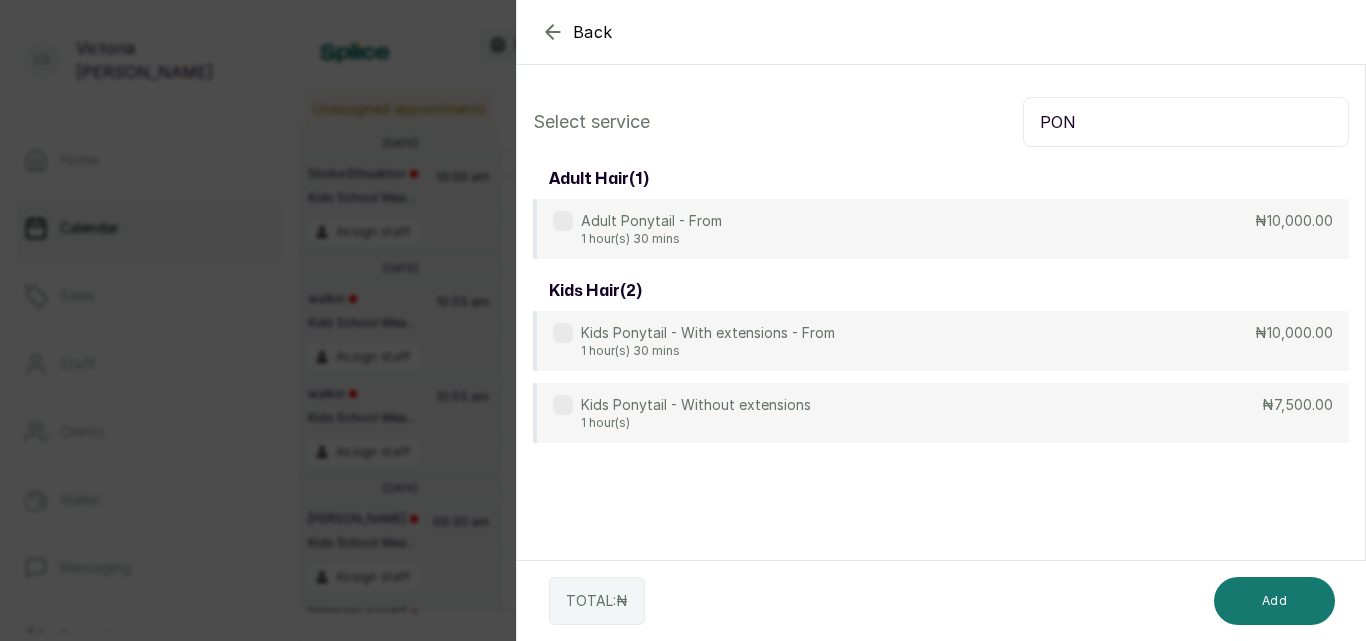 type on "PON" 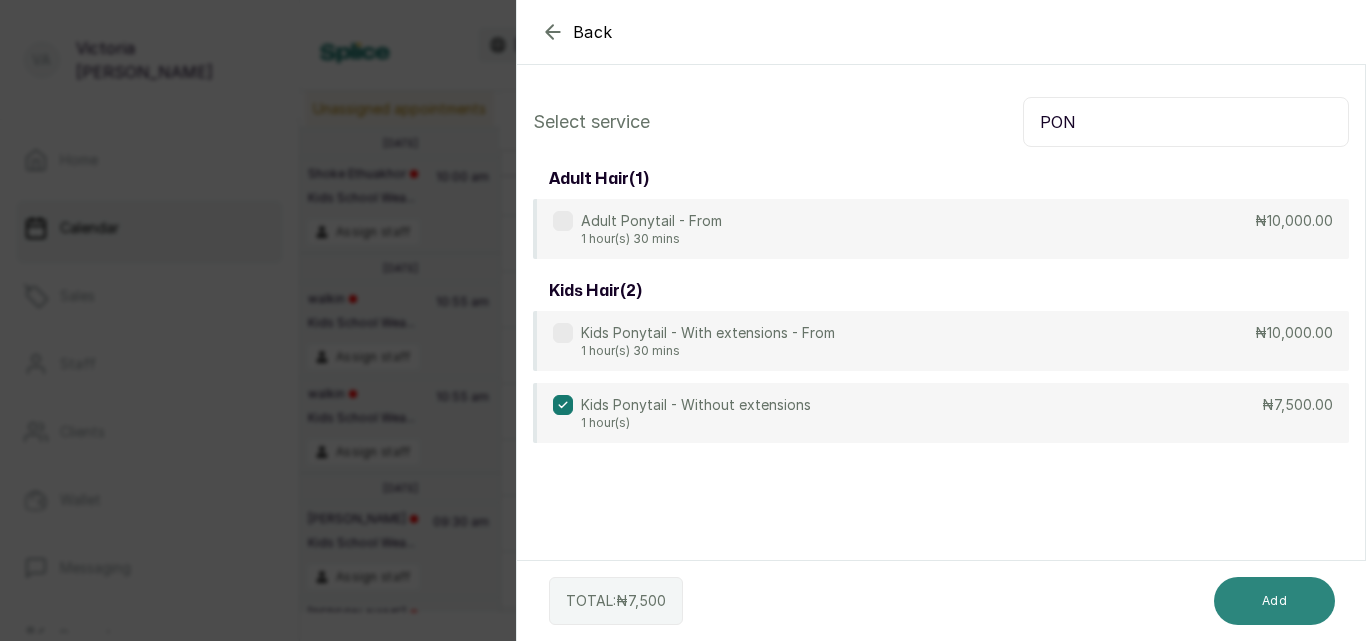 click on "Add" at bounding box center [1274, 601] 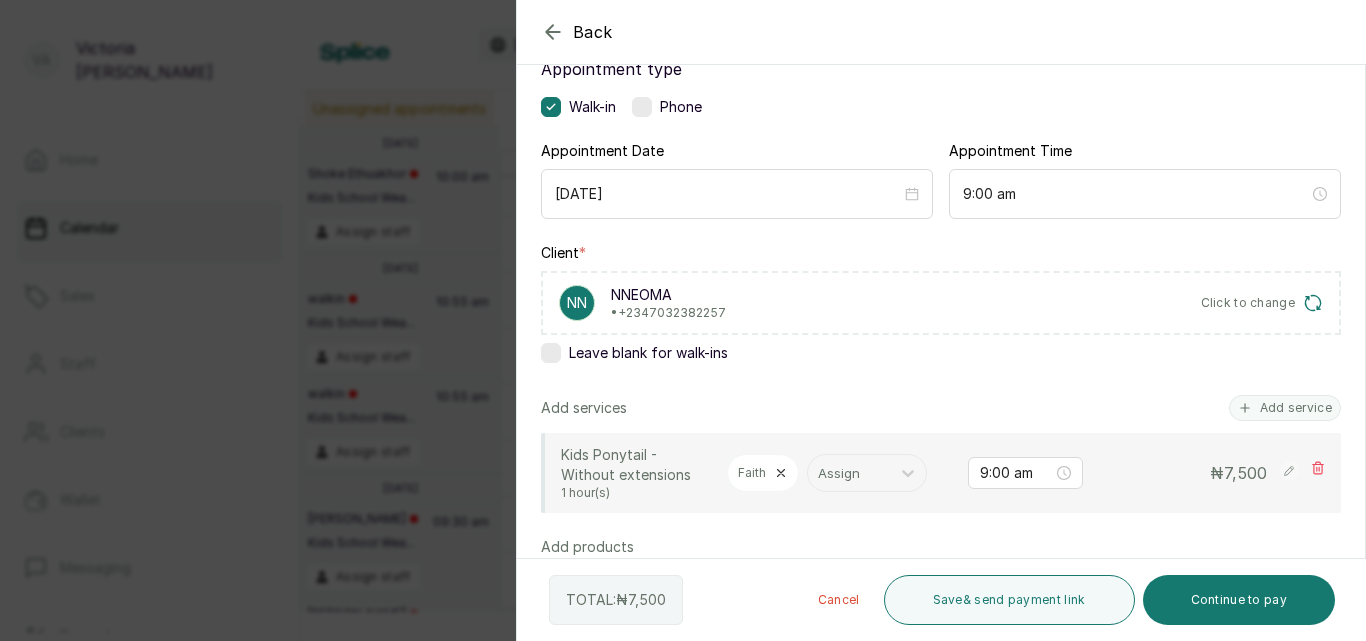 scroll, scrollTop: 148, scrollLeft: 0, axis: vertical 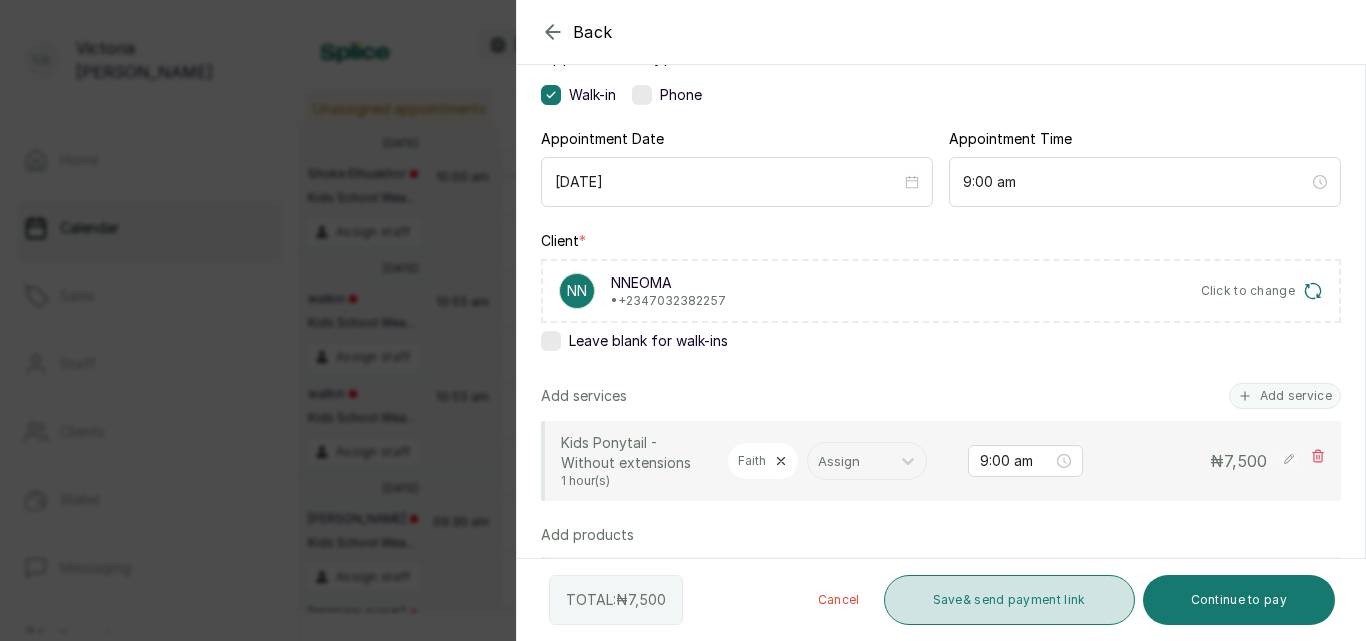 click on "Save  & send payment link" at bounding box center (1009, 600) 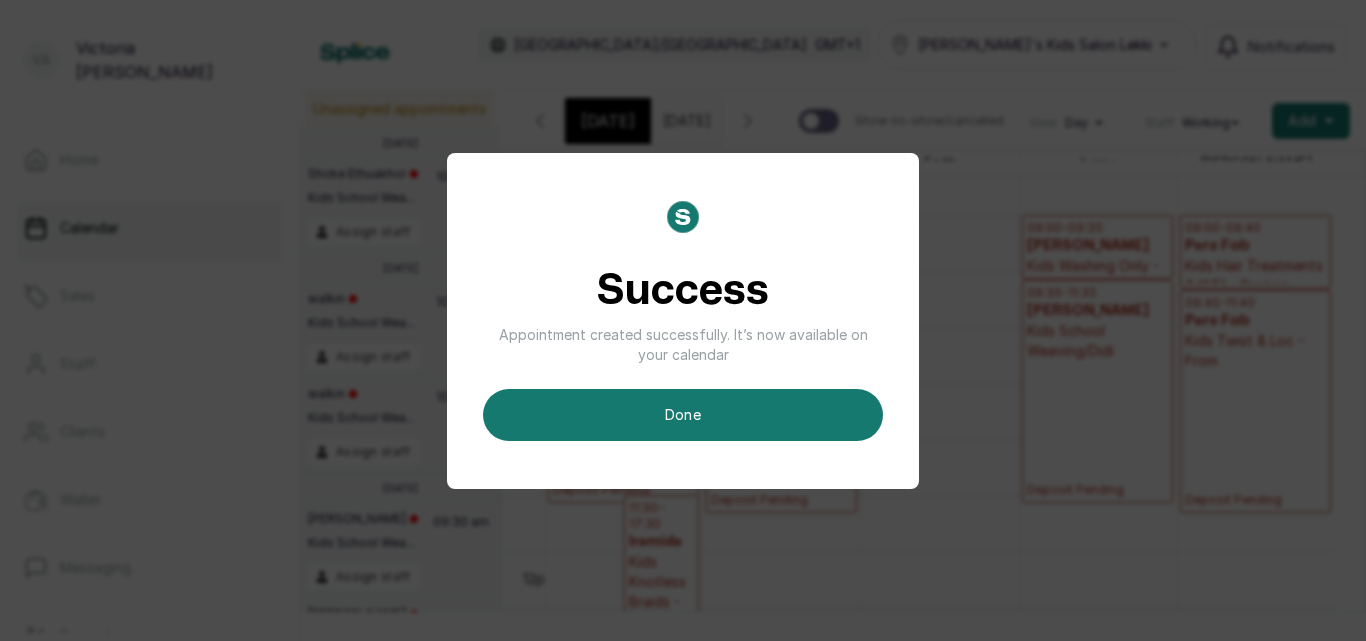 scroll, scrollTop: 0, scrollLeft: 14, axis: horizontal 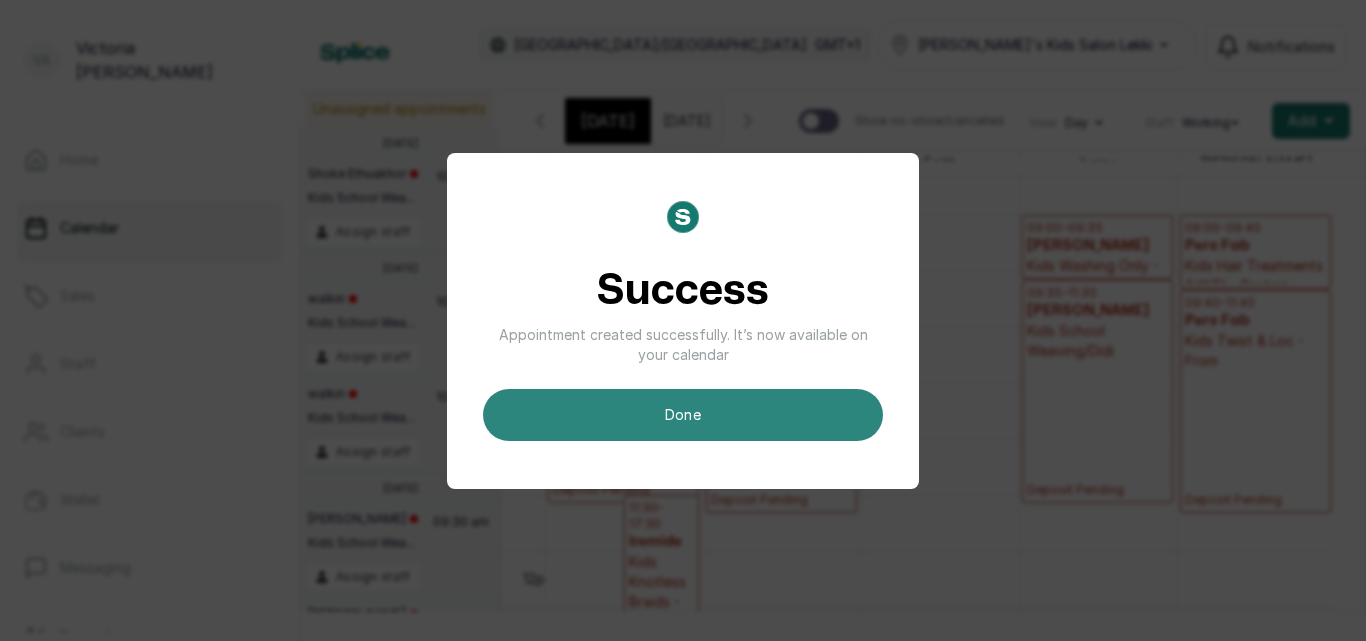 click on "done" at bounding box center (683, 415) 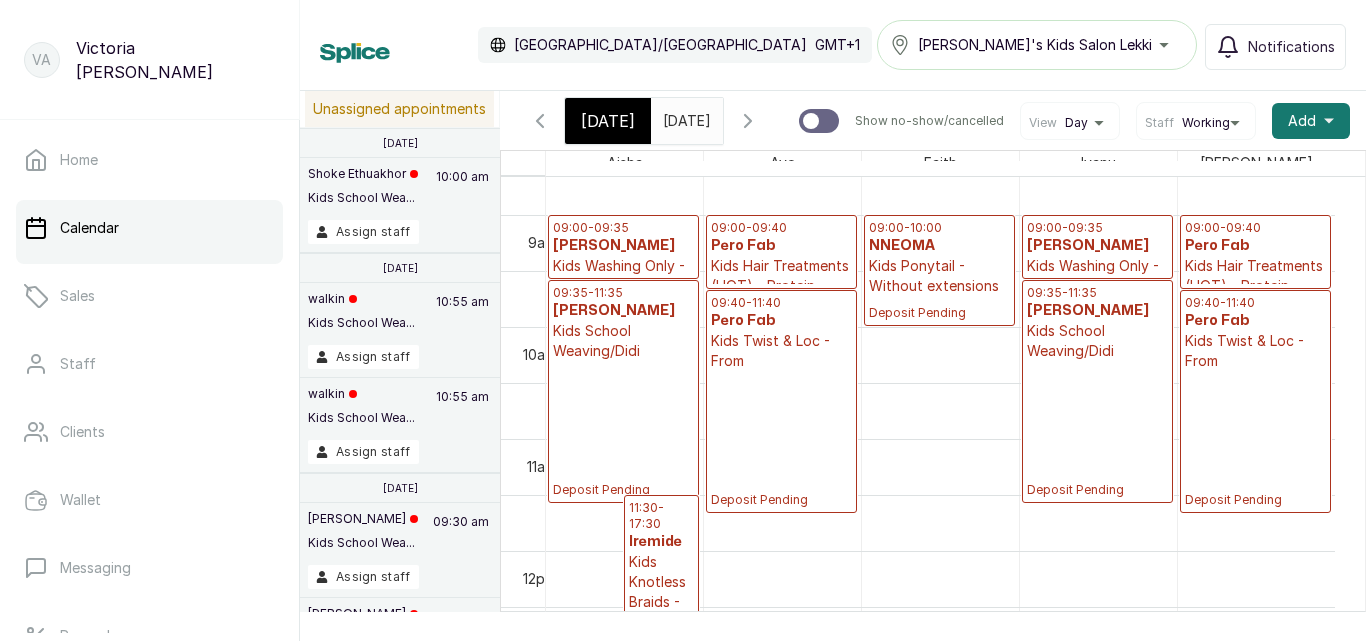 scroll, scrollTop: 673, scrollLeft: 0, axis: vertical 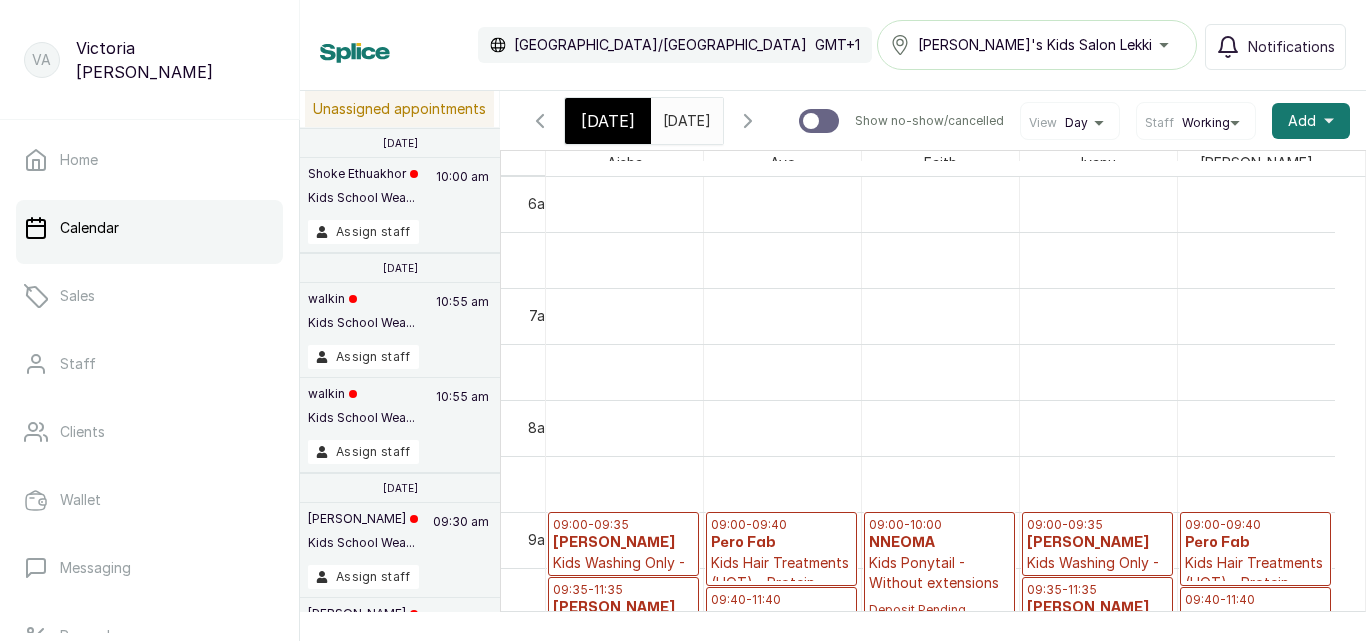 click on "Kids Ponytail - Without extensions" at bounding box center [939, 573] 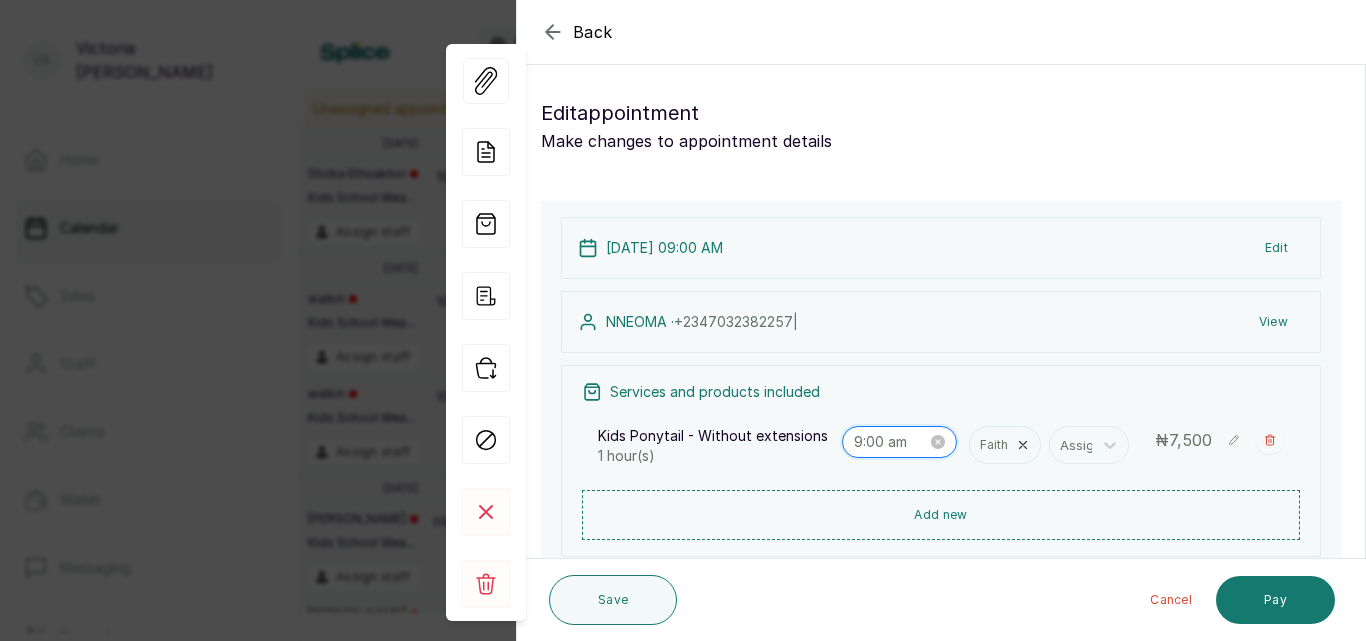 click on "9:00 am" at bounding box center (891, 442) 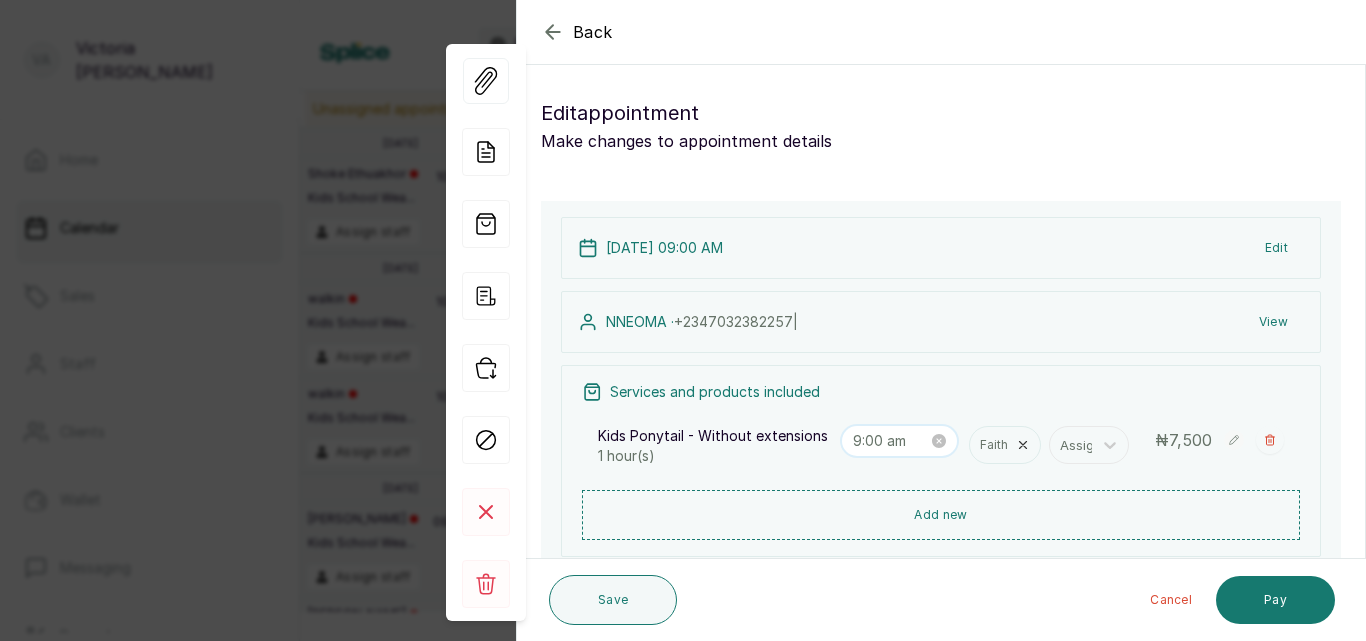 scroll, scrollTop: 120, scrollLeft: 0, axis: vertical 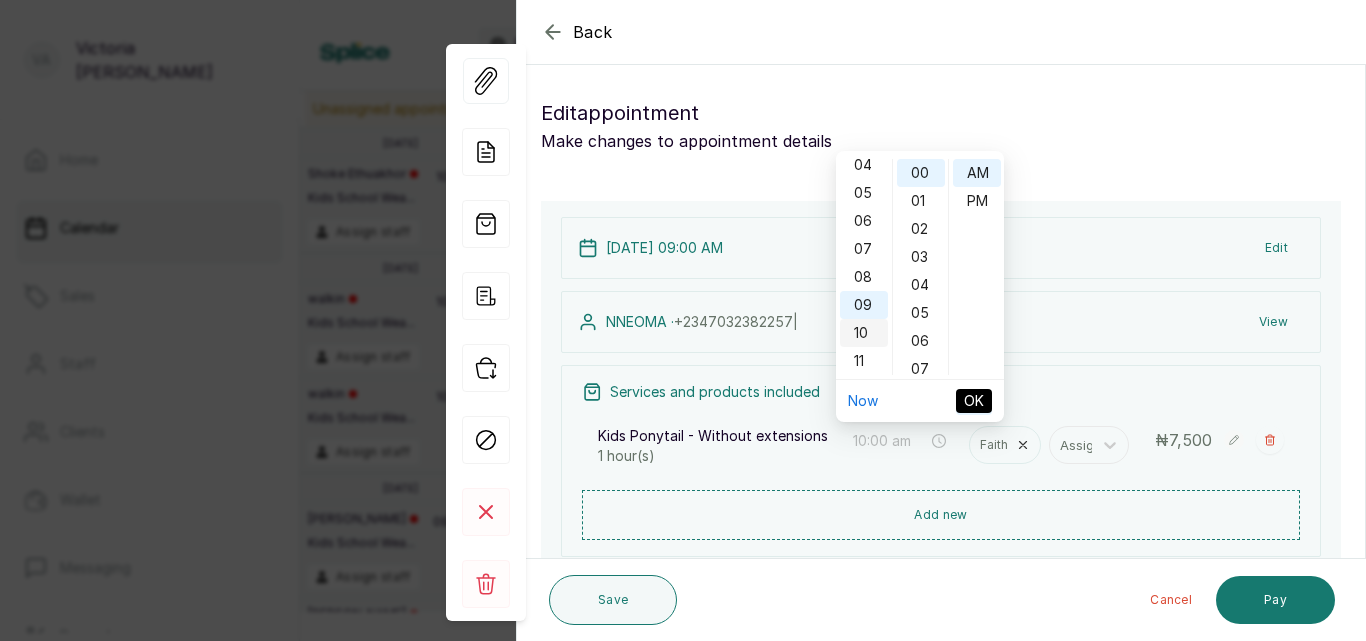 click on "10" at bounding box center (864, 333) 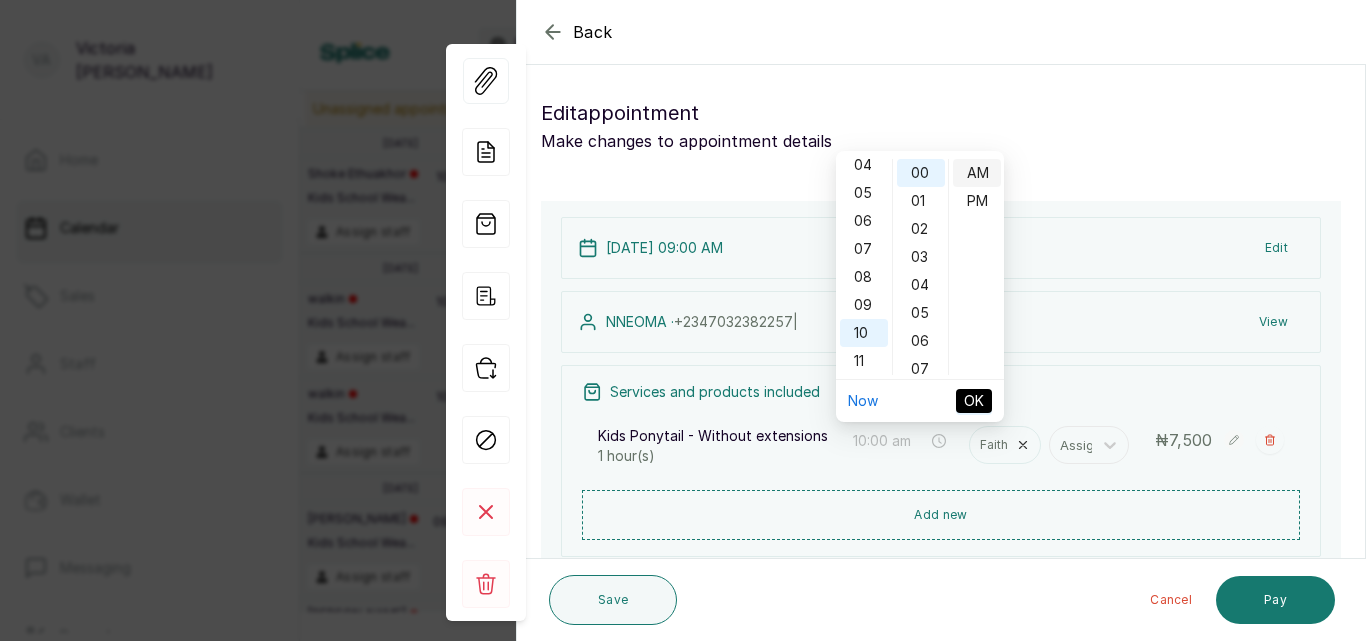 click on "AM" at bounding box center (977, 173) 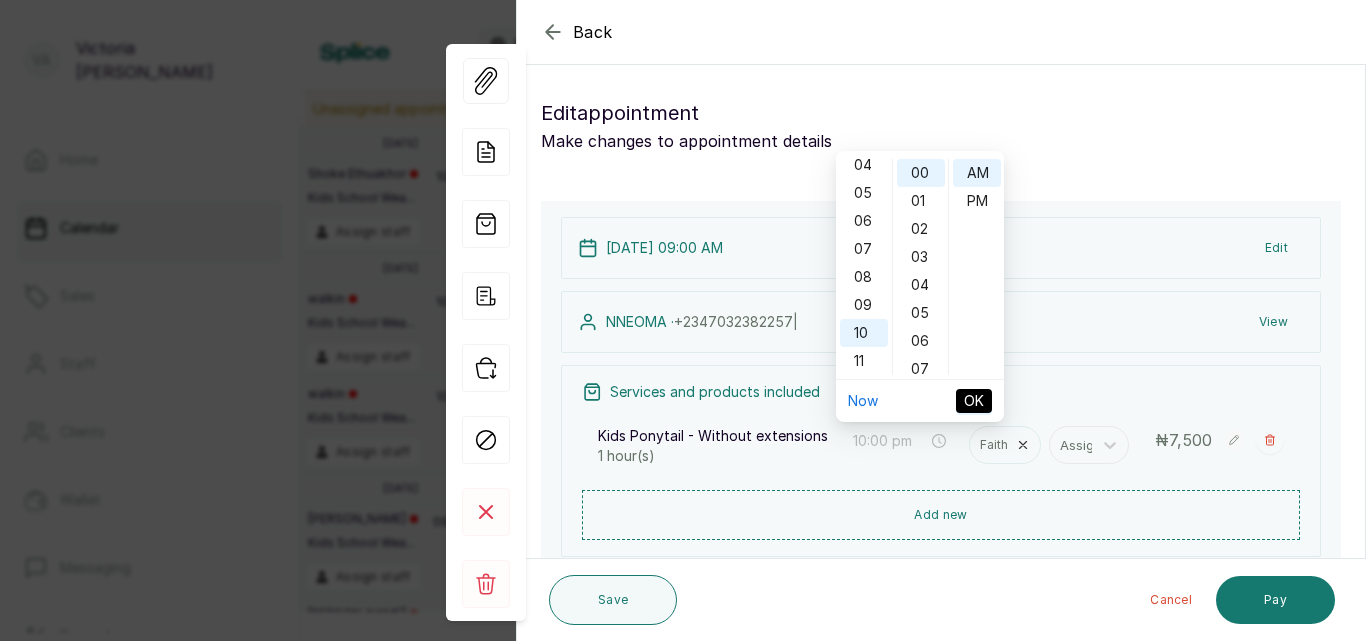 type on "10:00 am" 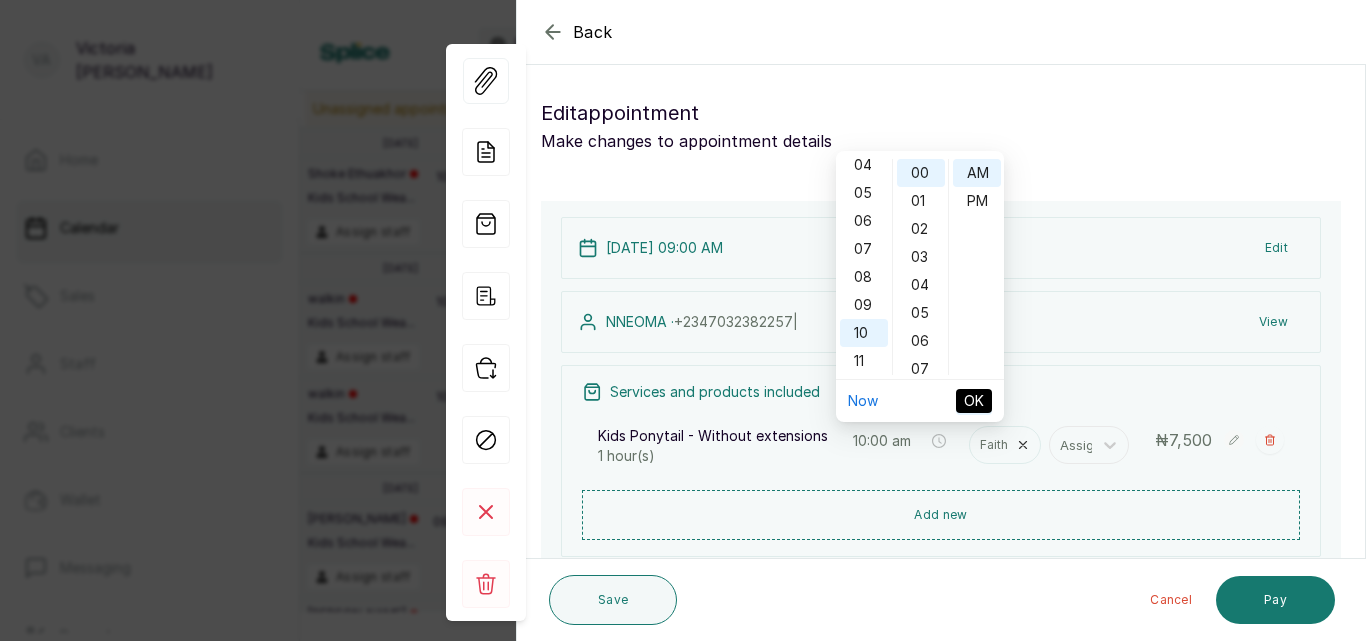 click on "OK" at bounding box center [974, 401] 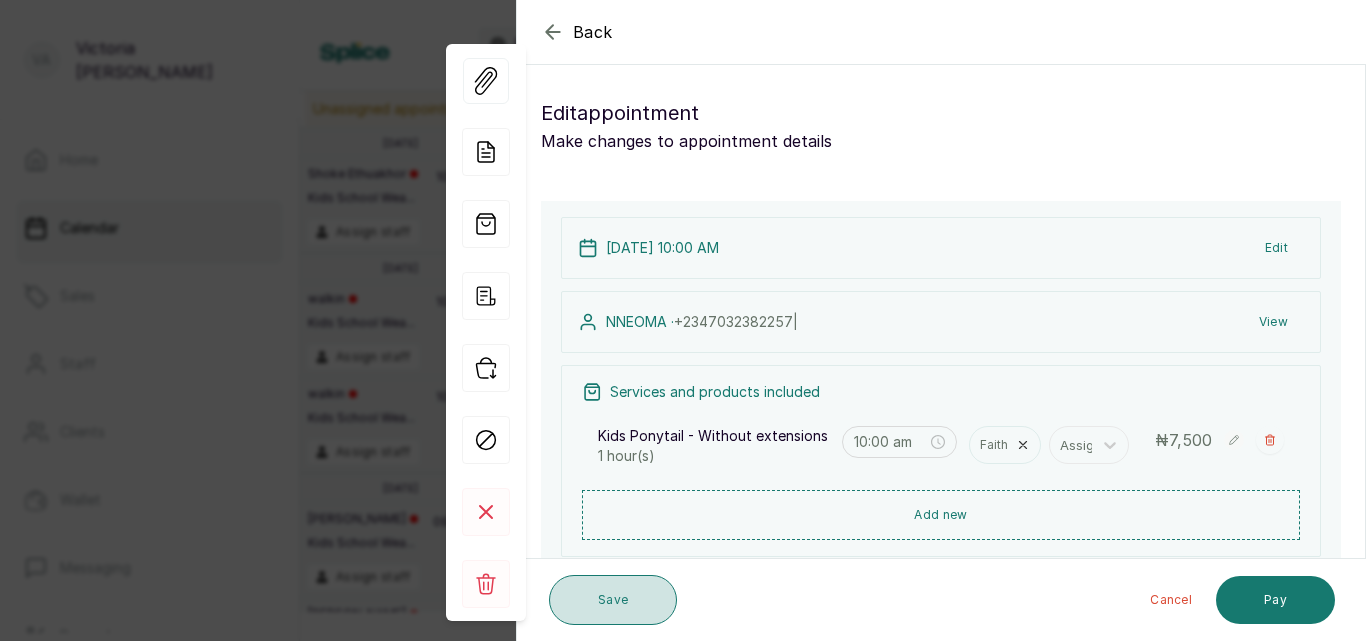 click on "Save" at bounding box center (613, 600) 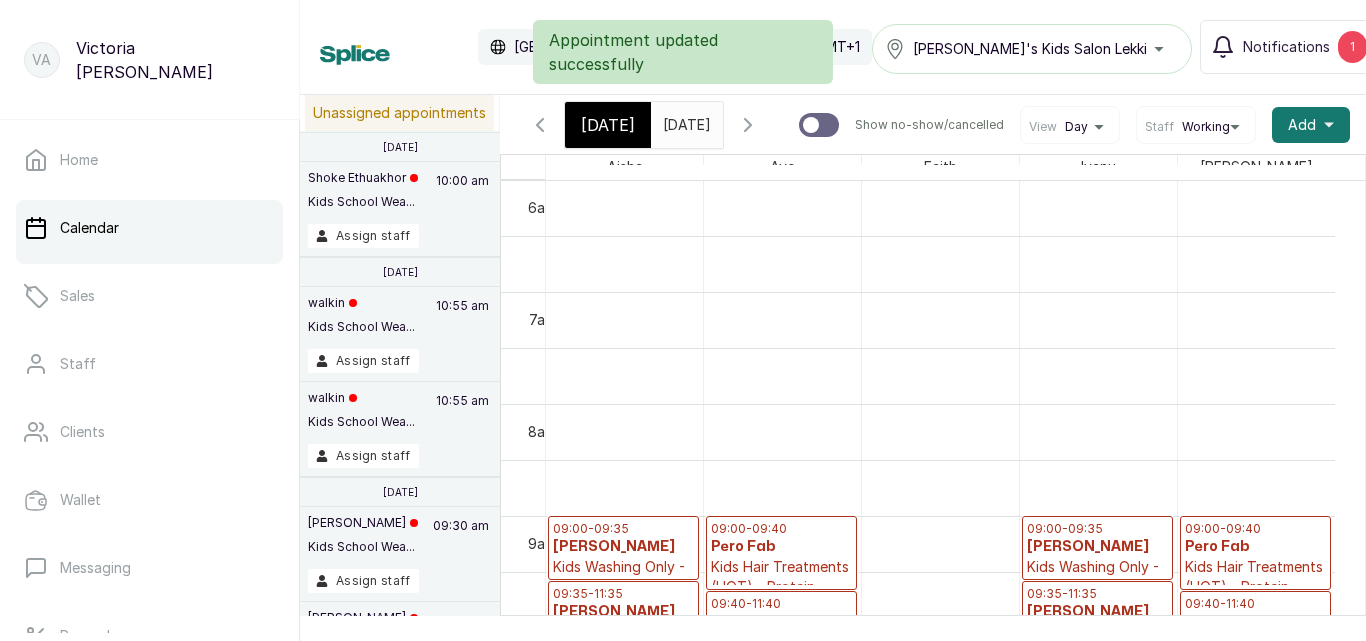 scroll, scrollTop: 807, scrollLeft: 0, axis: vertical 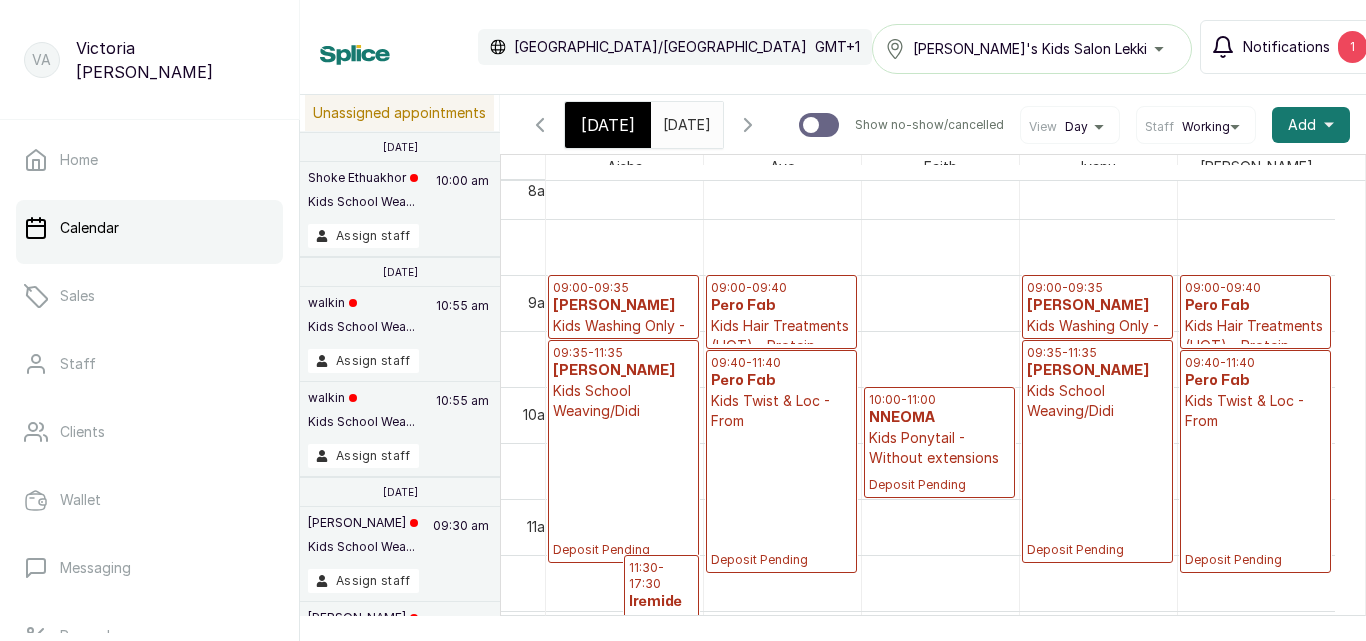 click on "1" at bounding box center [1352, 47] 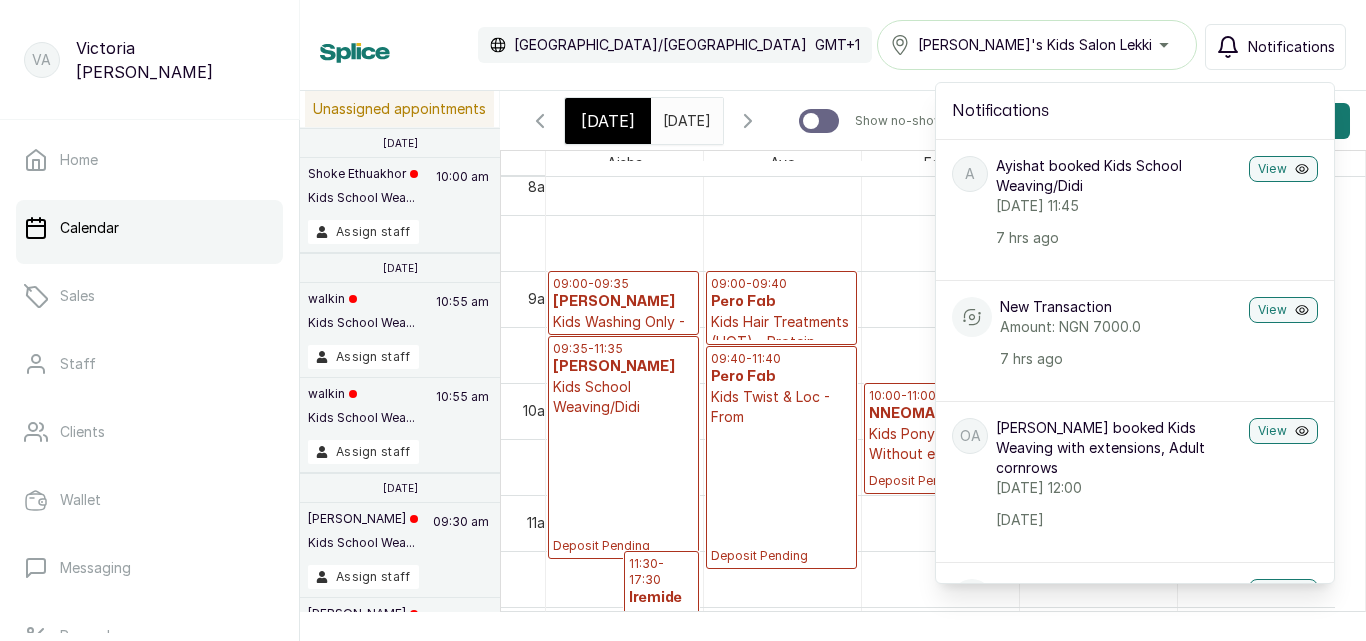 click on "[DATE] 11:45" at bounding box center (1118, 206) 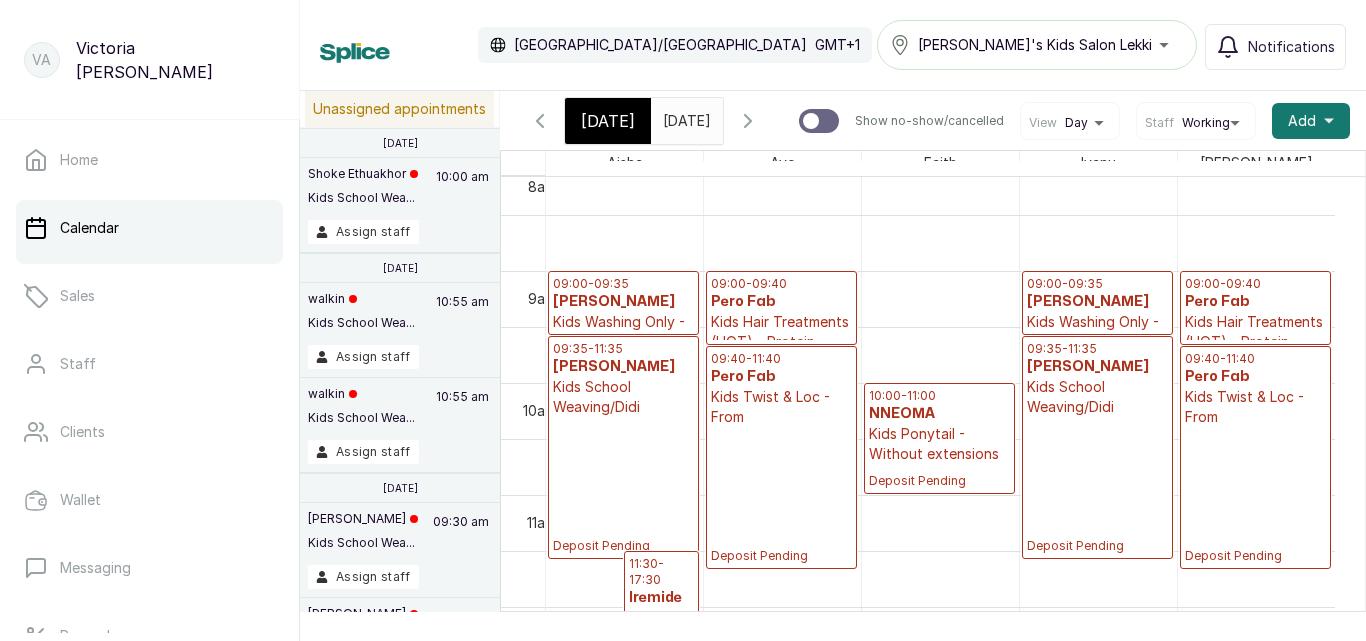 scroll, scrollTop: 1132, scrollLeft: 0, axis: vertical 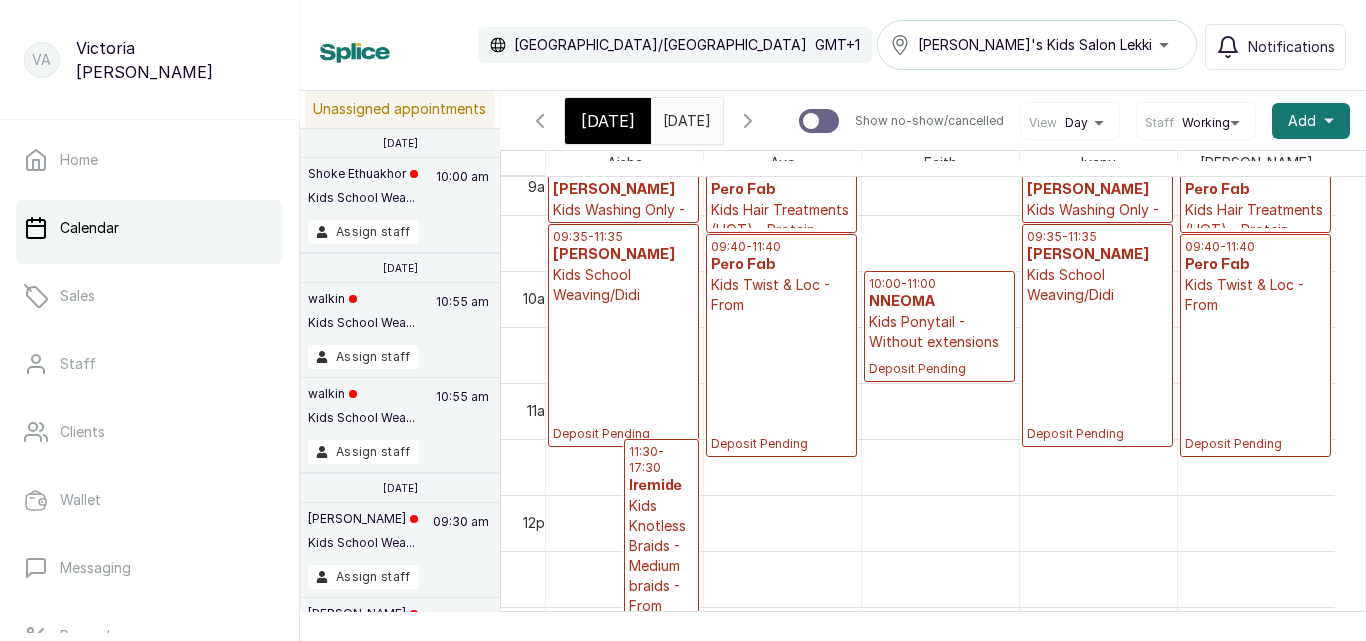 type 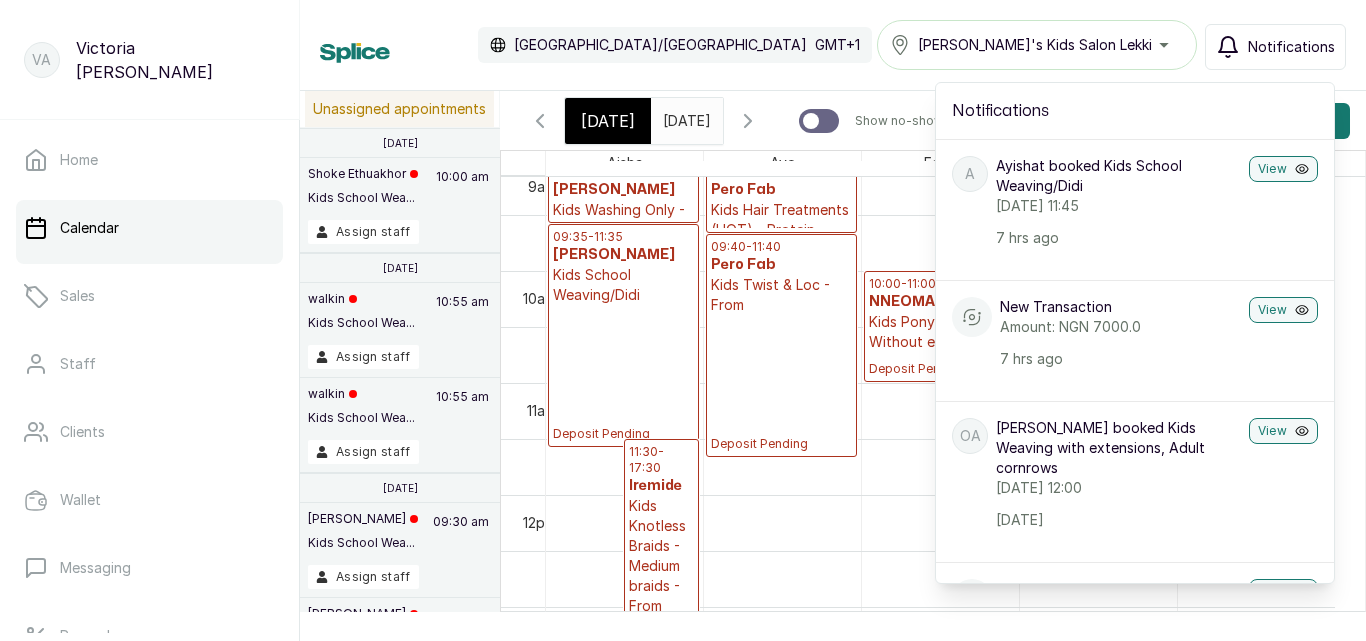 click on "Notifications" at bounding box center (1275, 47) 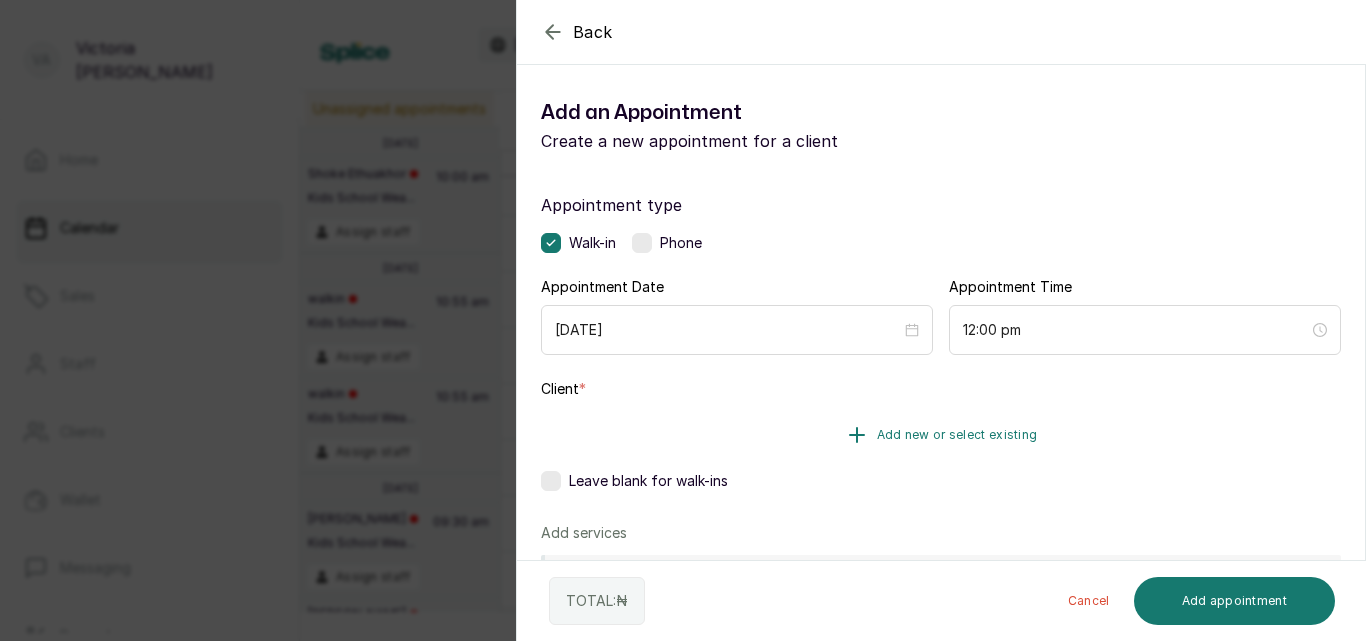 click on "Add new or select existing" at bounding box center [957, 435] 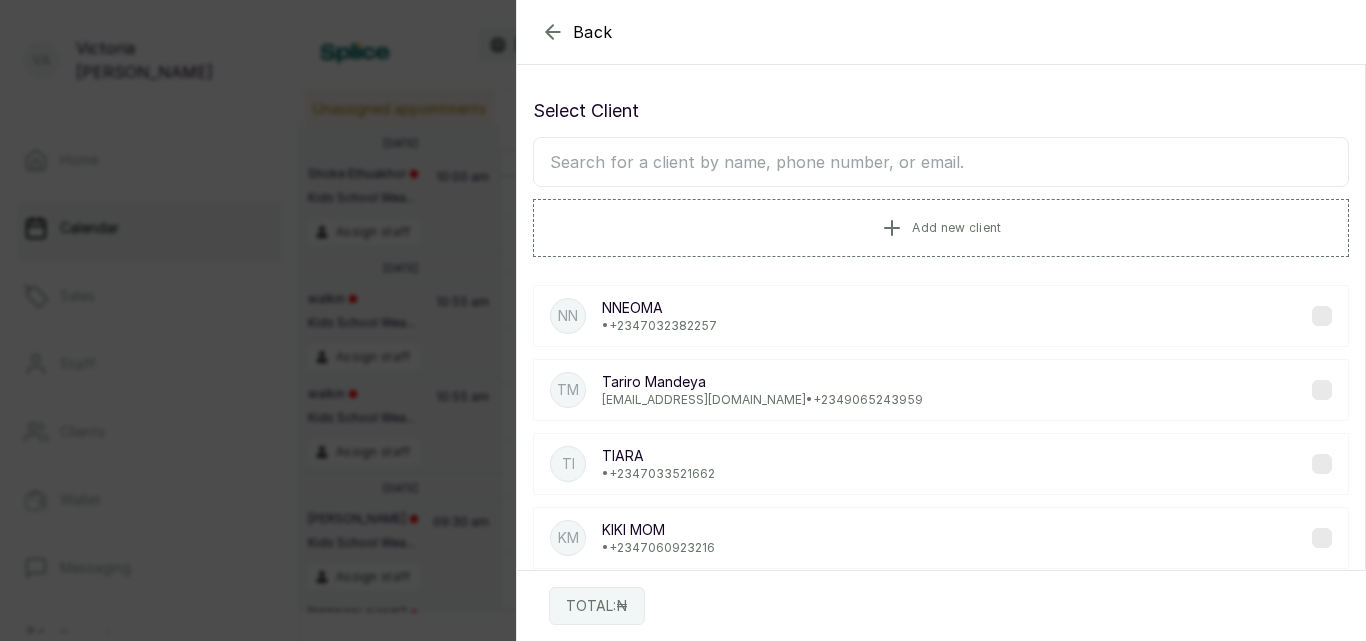 click at bounding box center [941, 162] 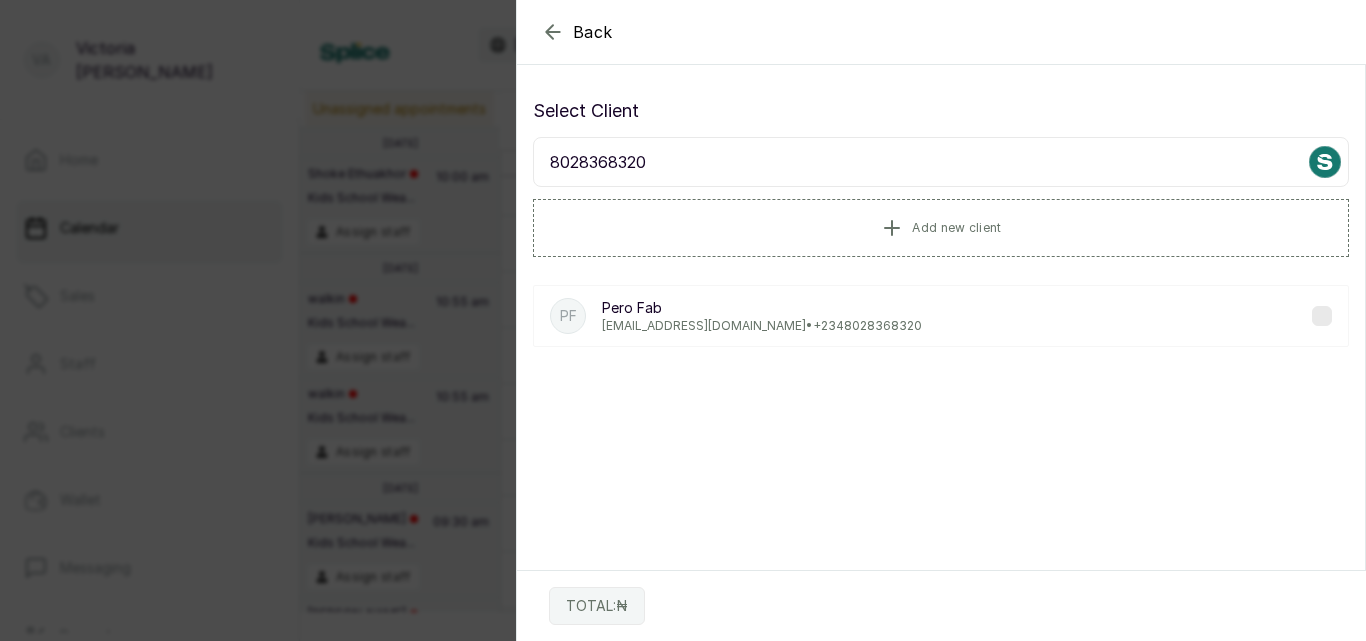 type on "8028368320" 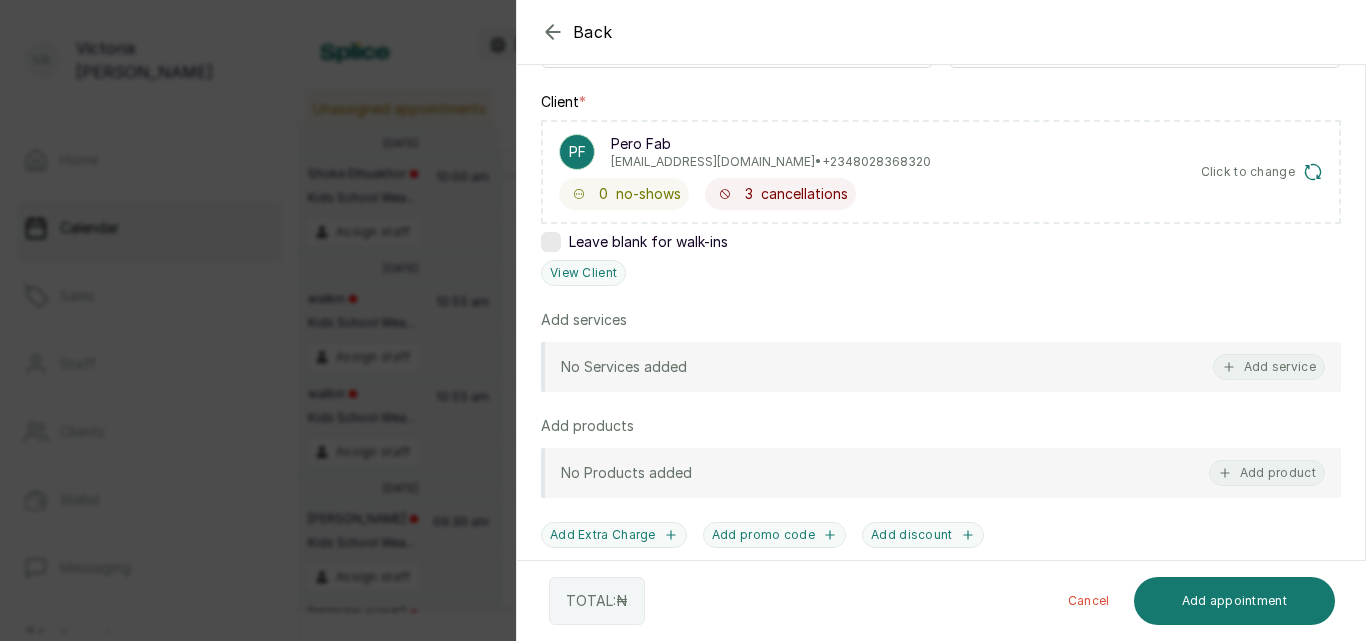 scroll, scrollTop: 290, scrollLeft: 0, axis: vertical 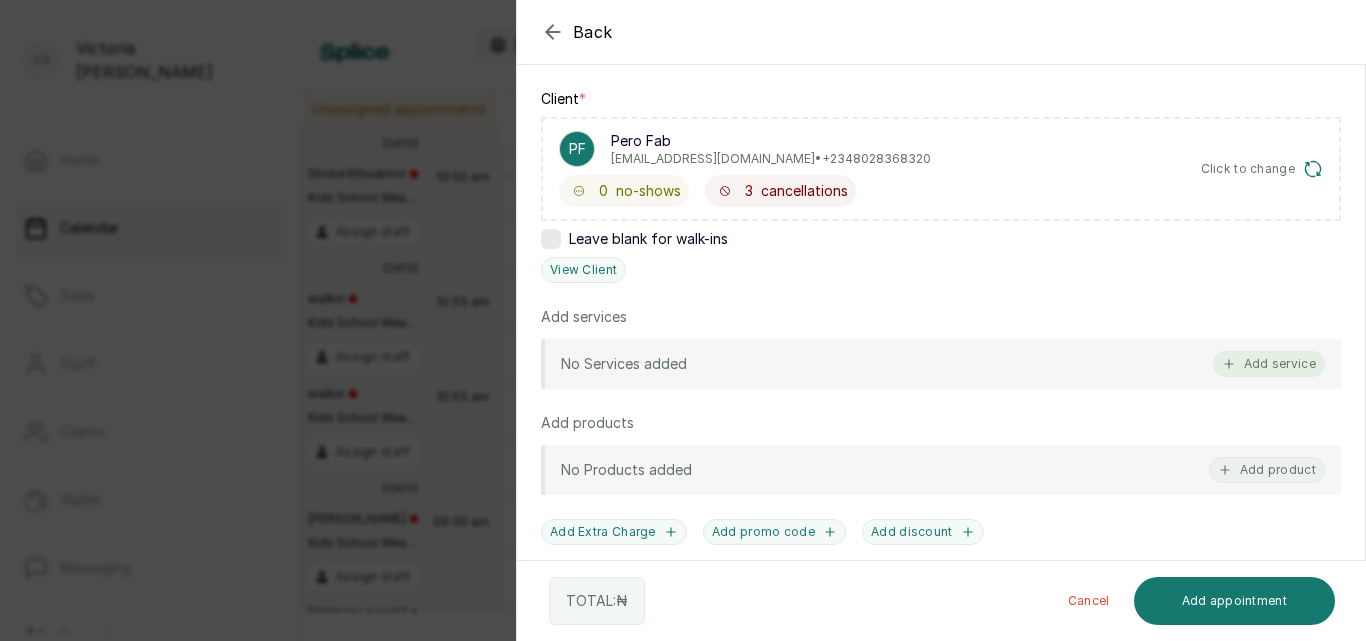 click on "Add service" at bounding box center [1269, 364] 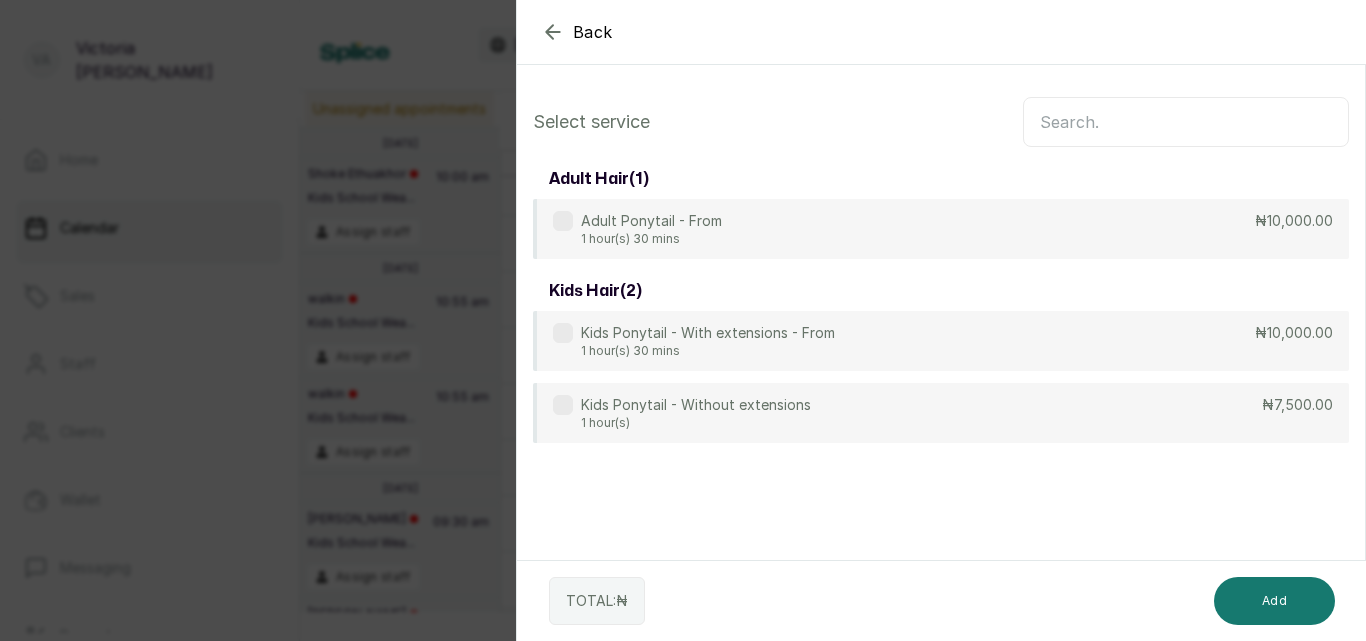 scroll, scrollTop: 0, scrollLeft: 0, axis: both 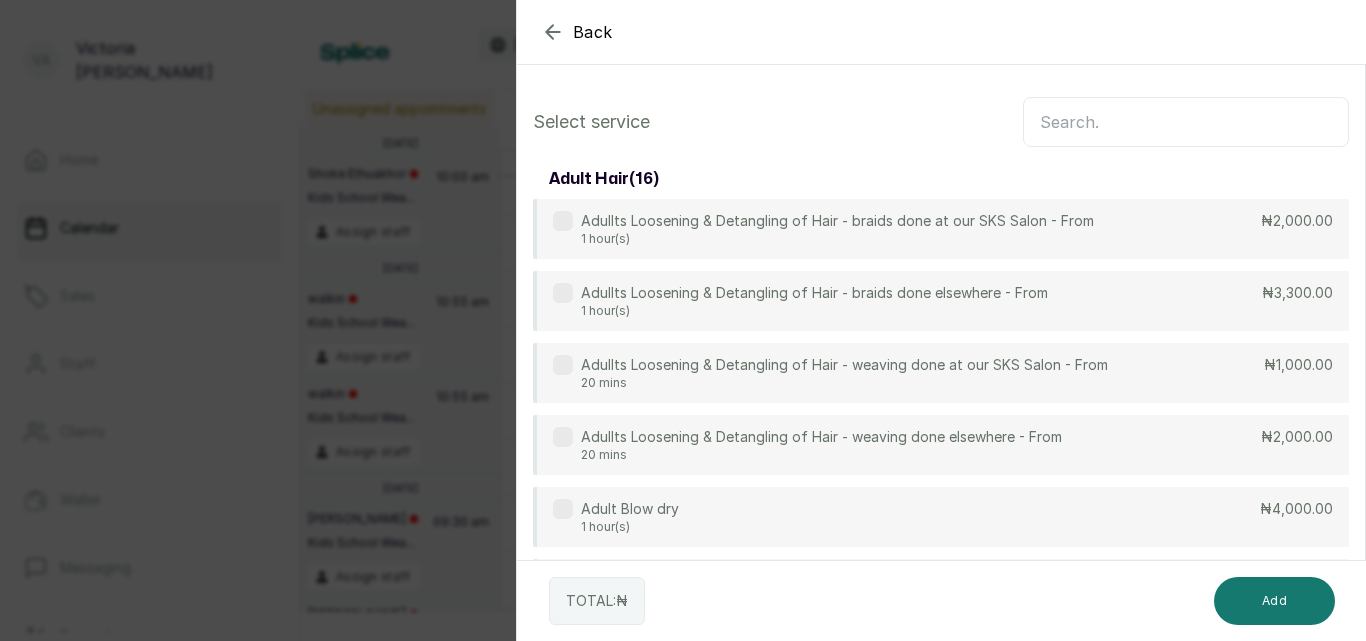 click at bounding box center (1186, 122) 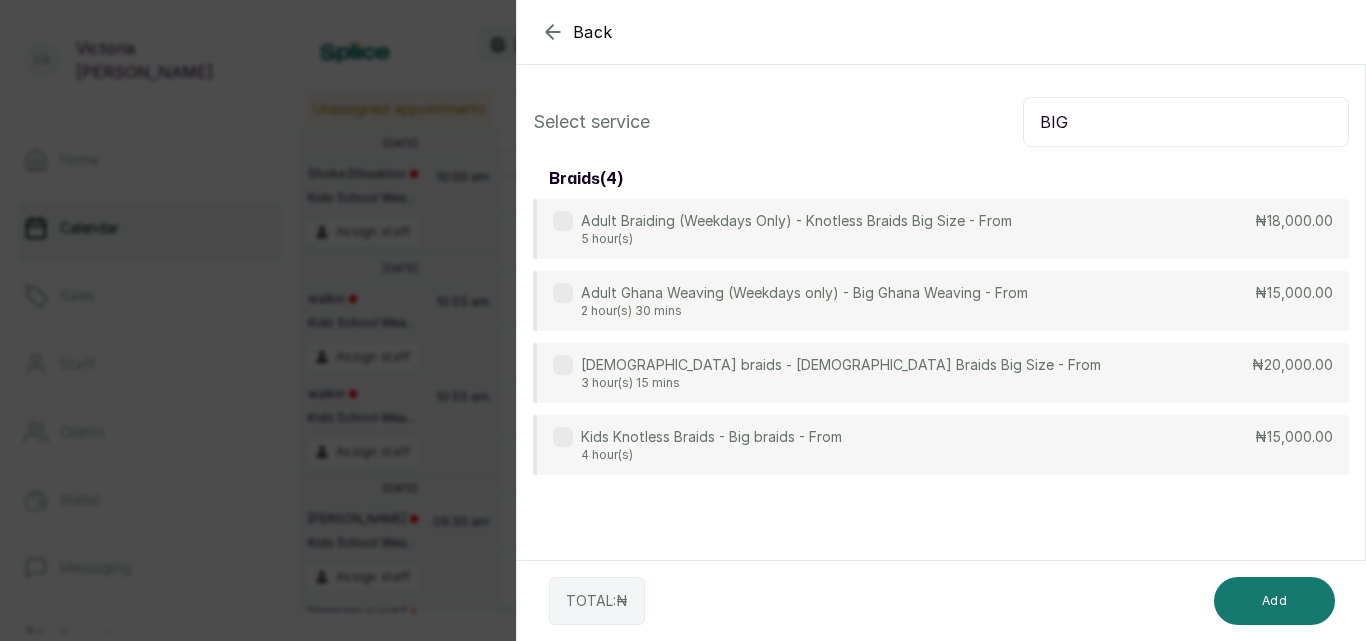 type on "BIG" 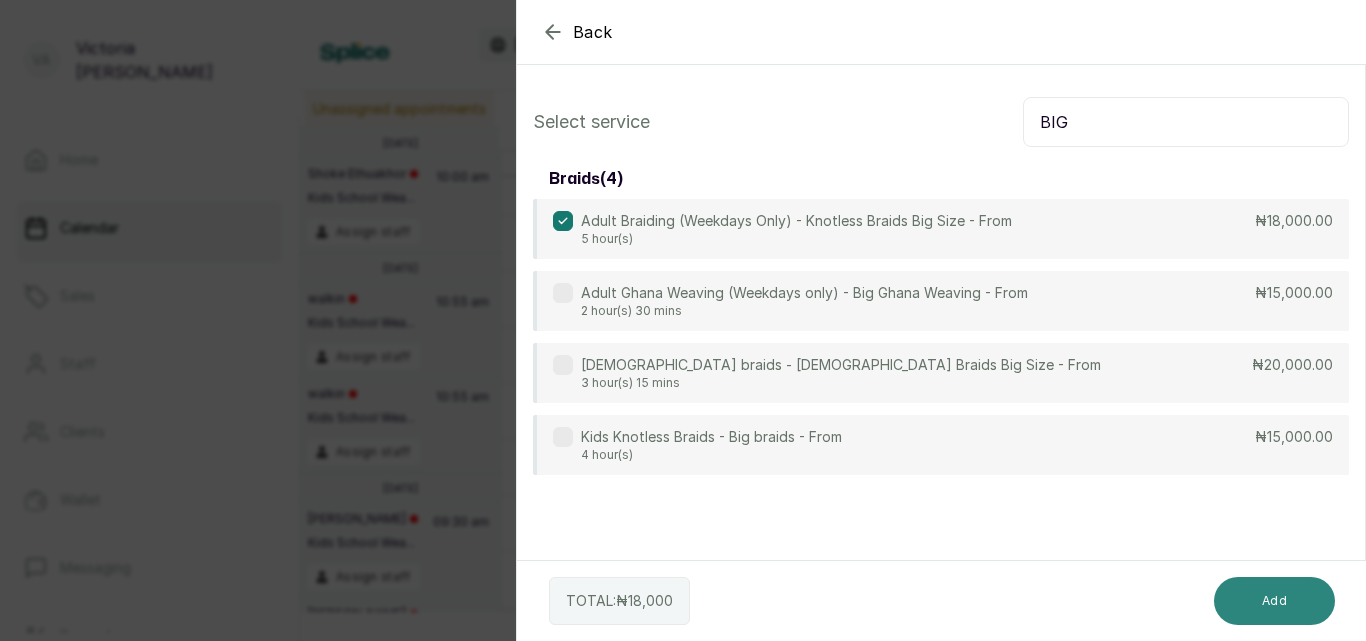 click on "Add" at bounding box center [1274, 601] 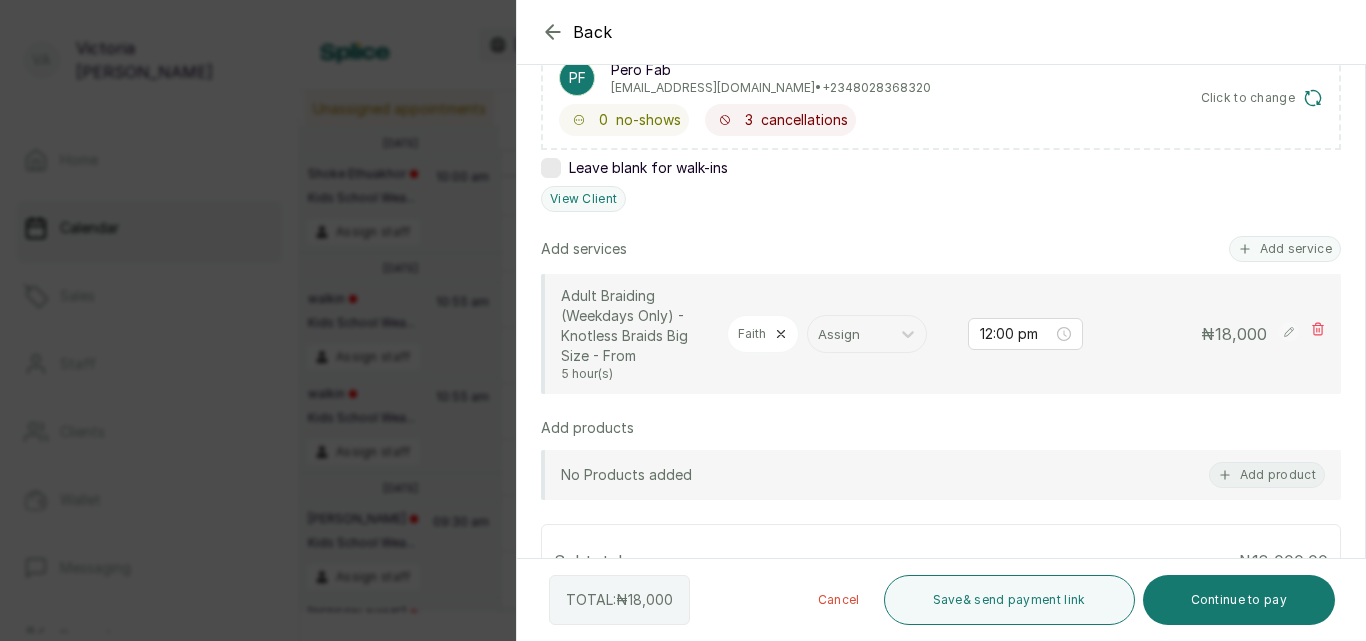 scroll, scrollTop: 397, scrollLeft: 0, axis: vertical 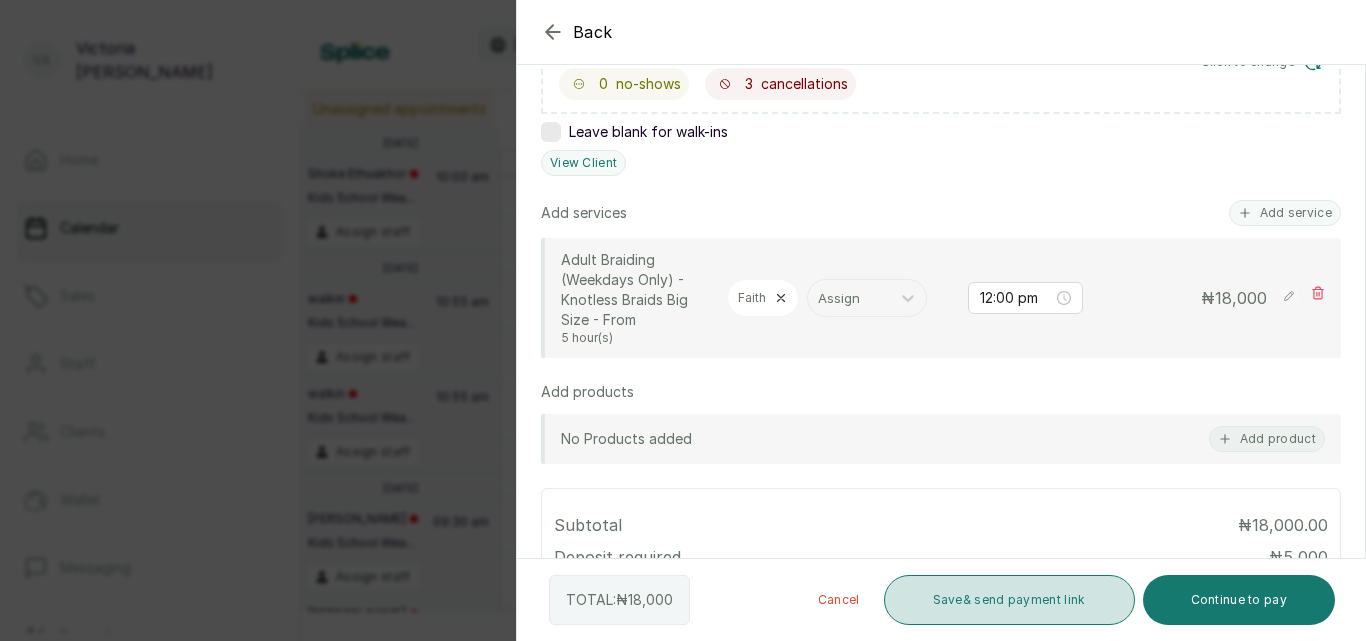 click on "Save  & send payment link" at bounding box center [1009, 600] 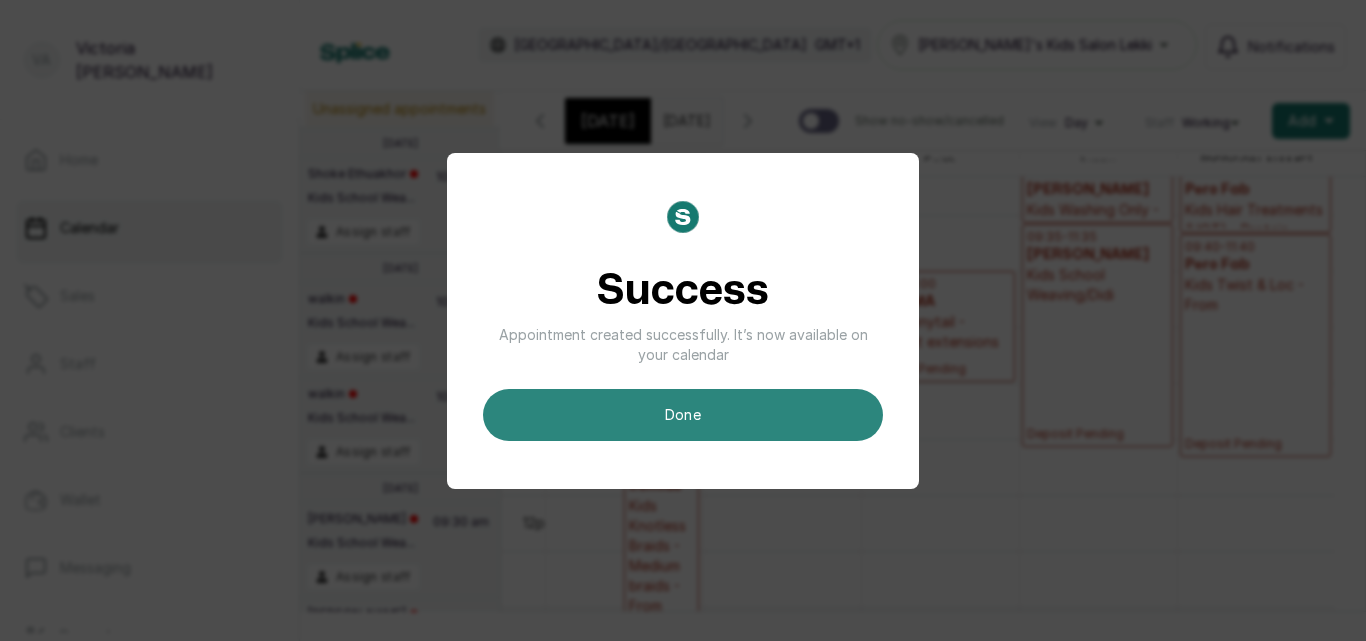 click on "done" at bounding box center (683, 415) 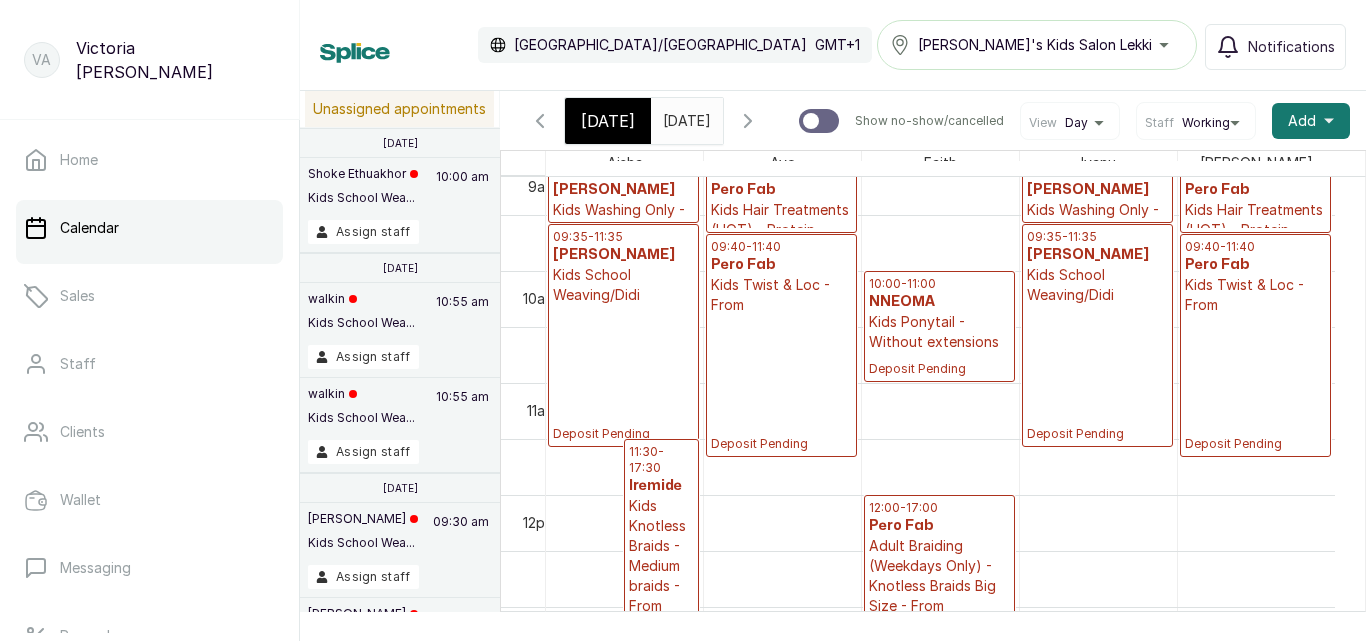 scroll, scrollTop: 673, scrollLeft: 0, axis: vertical 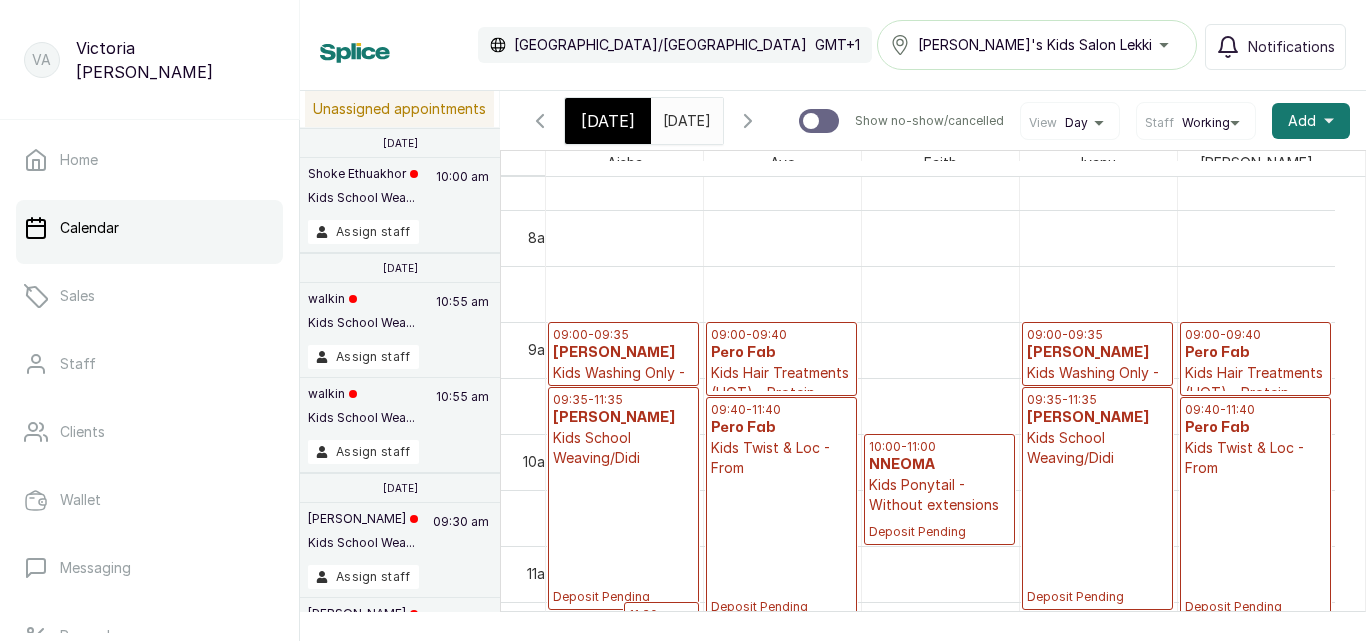 click on "[DATE]" at bounding box center [608, 121] 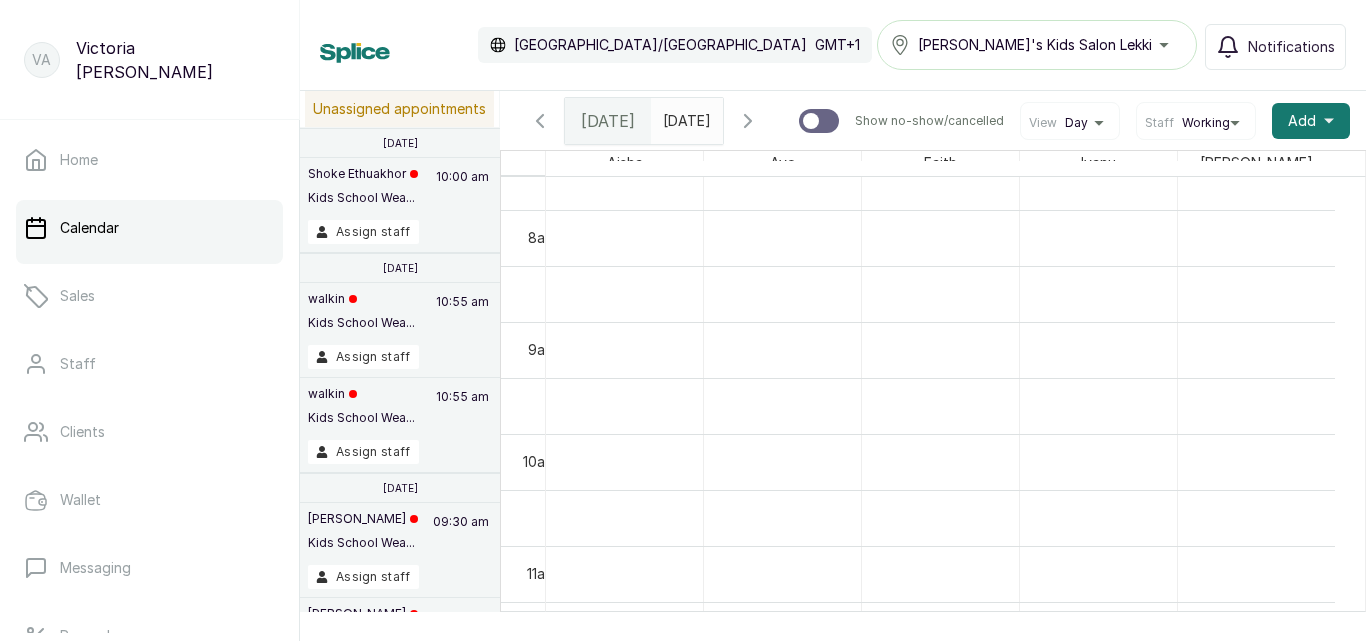 scroll, scrollTop: 673, scrollLeft: 0, axis: vertical 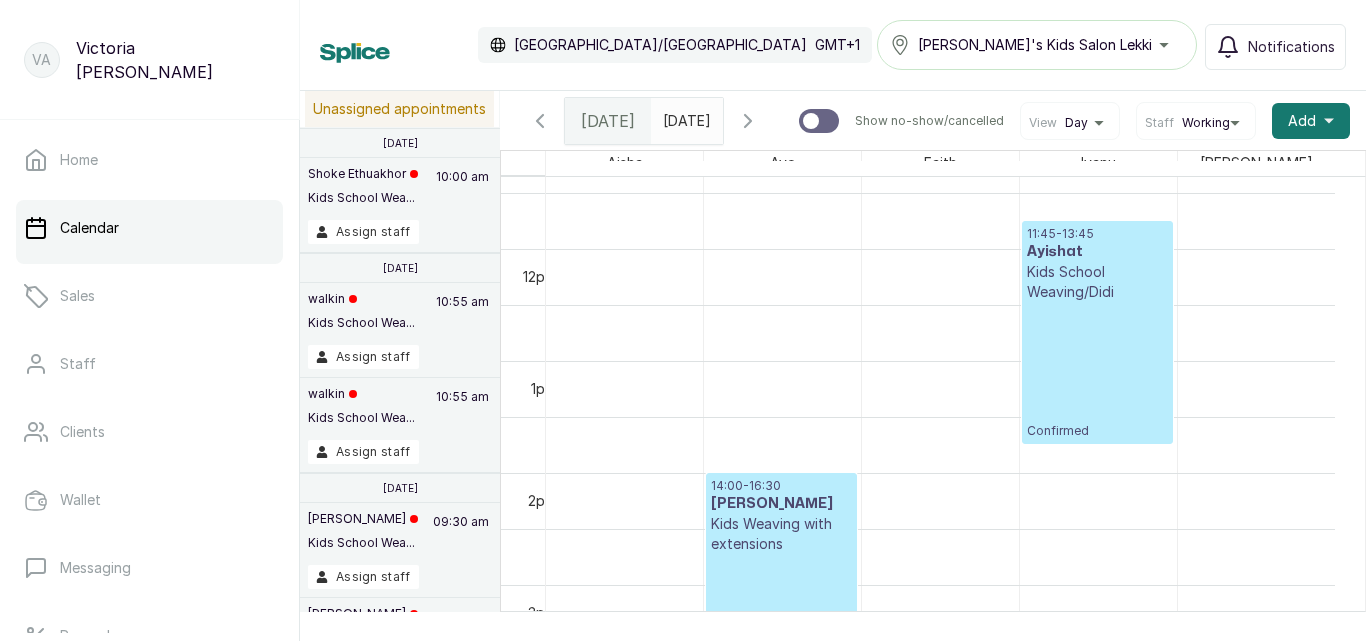 click on "[DATE]" at bounding box center [668, 116] 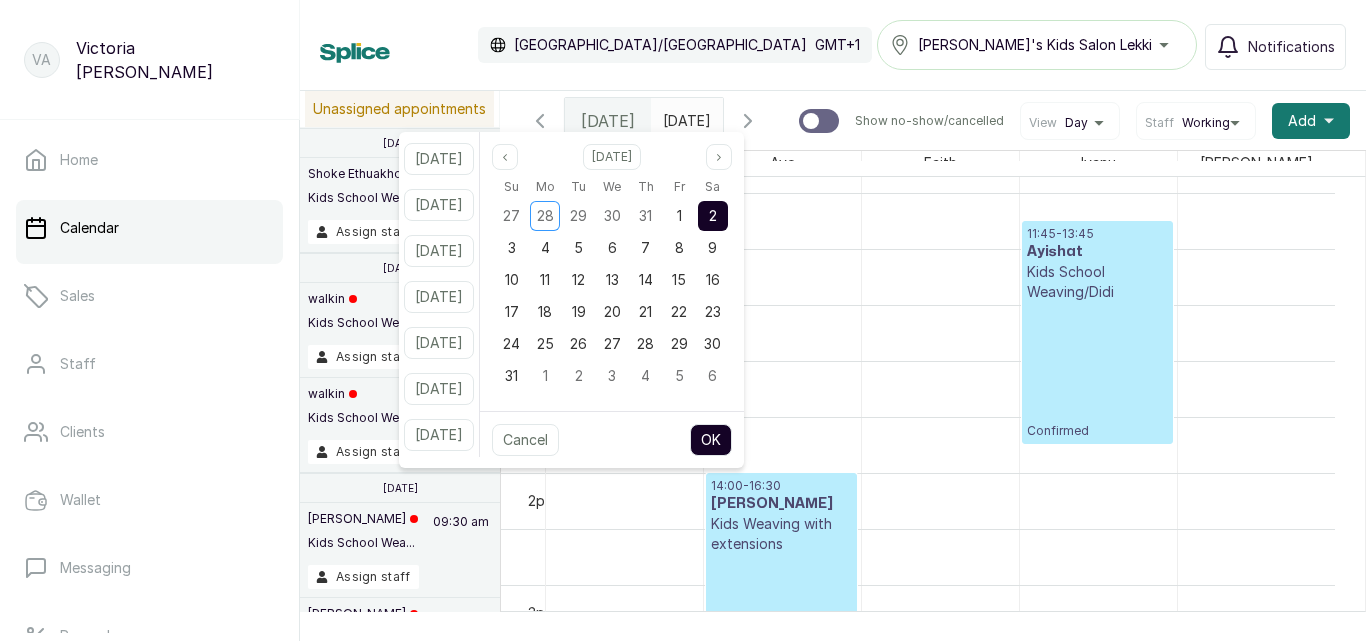 click on "2" at bounding box center (713, 216) 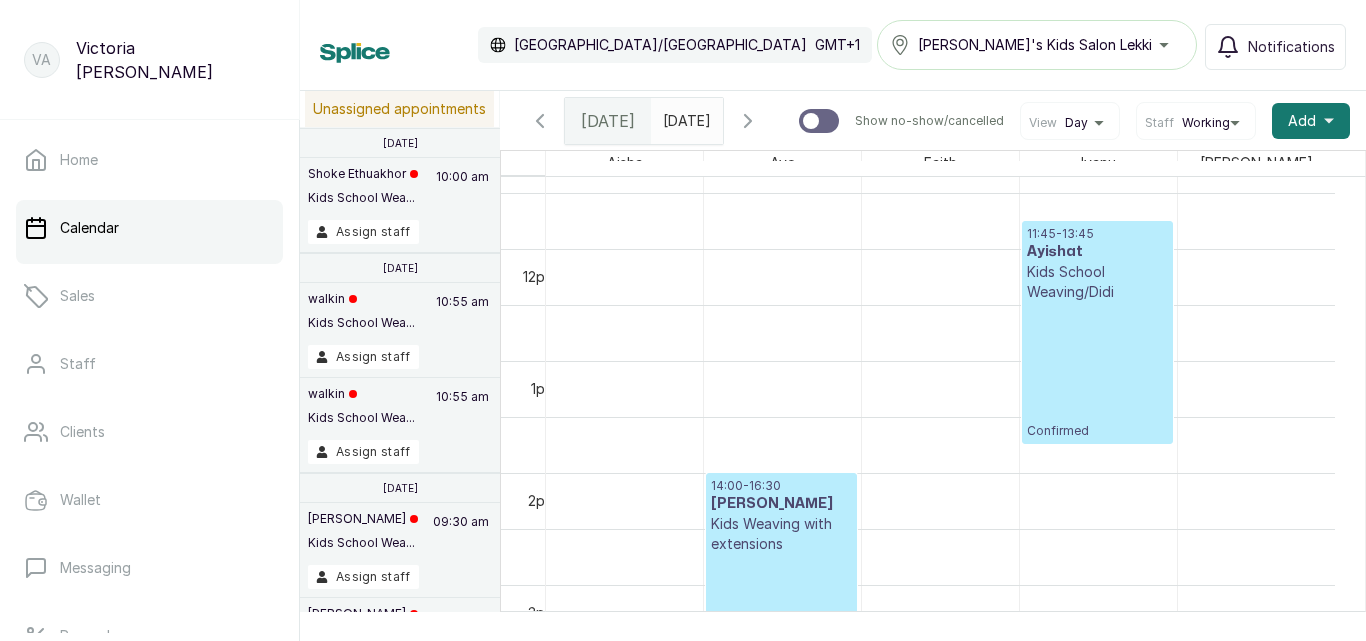 scroll, scrollTop: 1776, scrollLeft: 0, axis: vertical 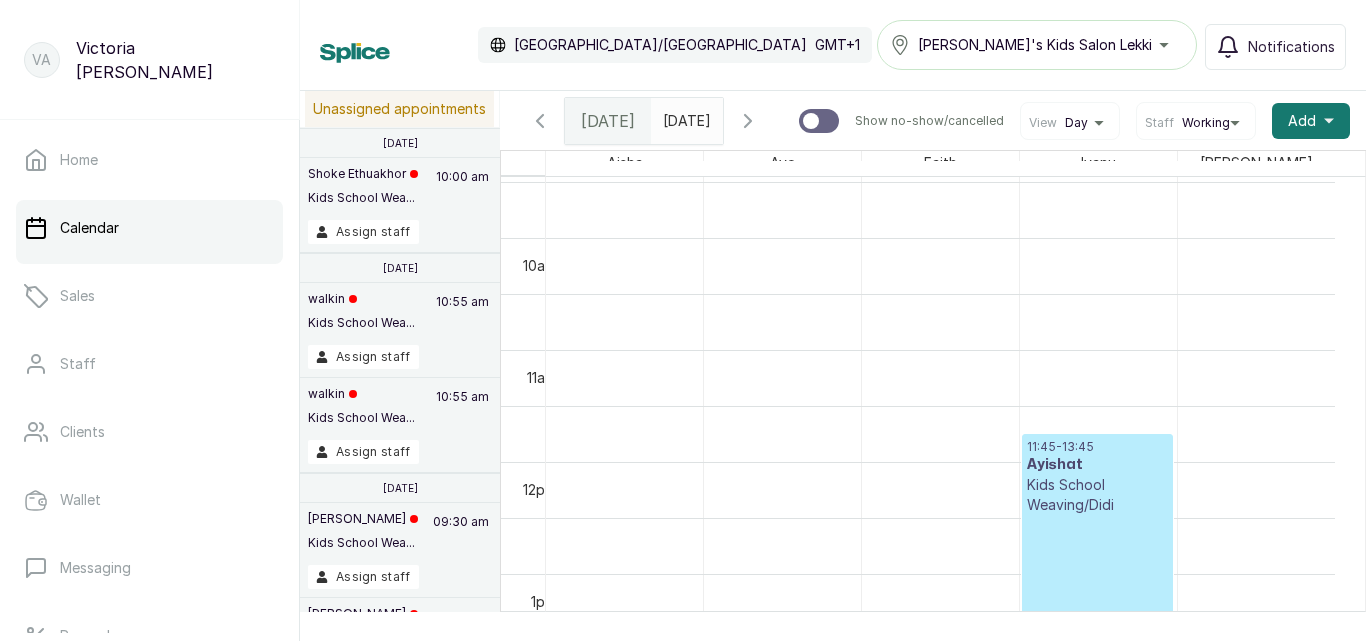 click on "[DATE]" at bounding box center [668, 116] 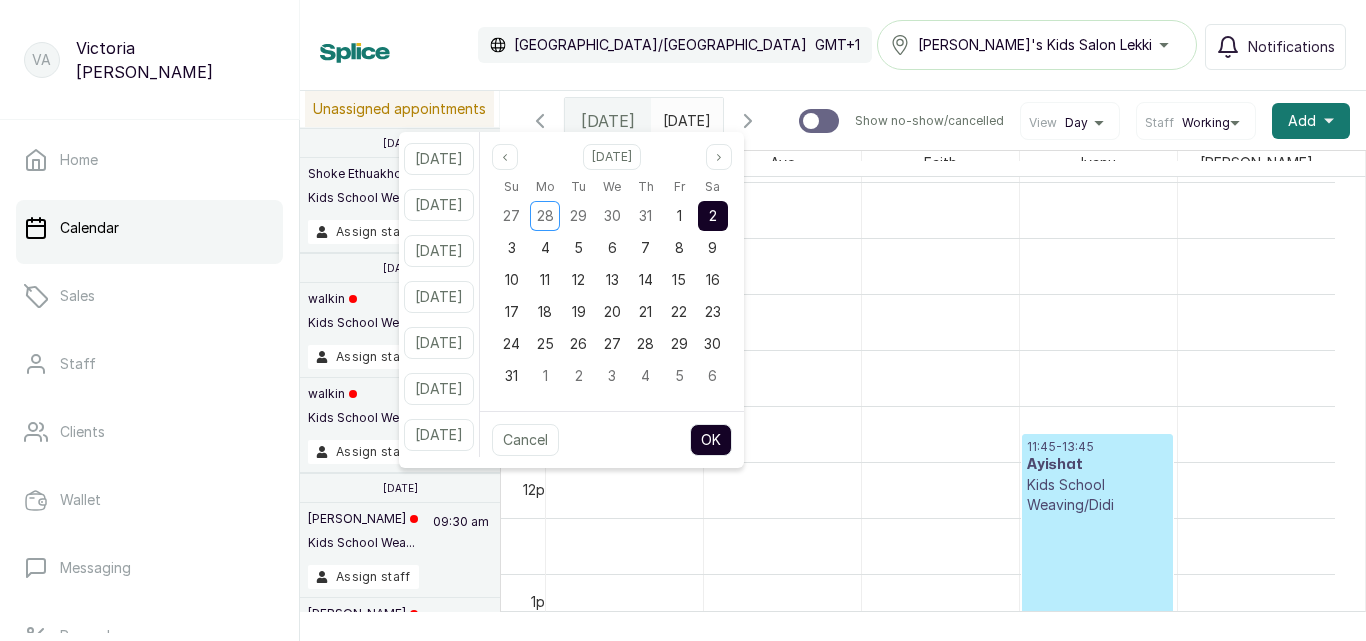 click on "2" at bounding box center [713, 216] 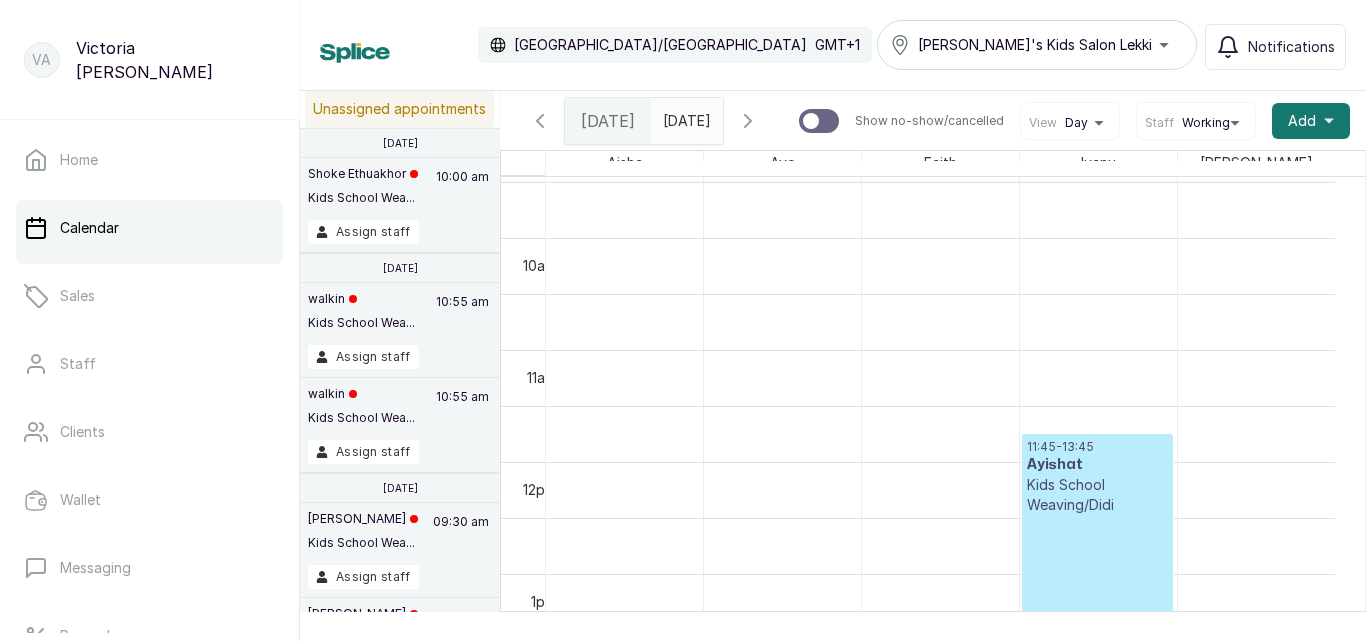 click on "[DATE]" at bounding box center [668, 116] 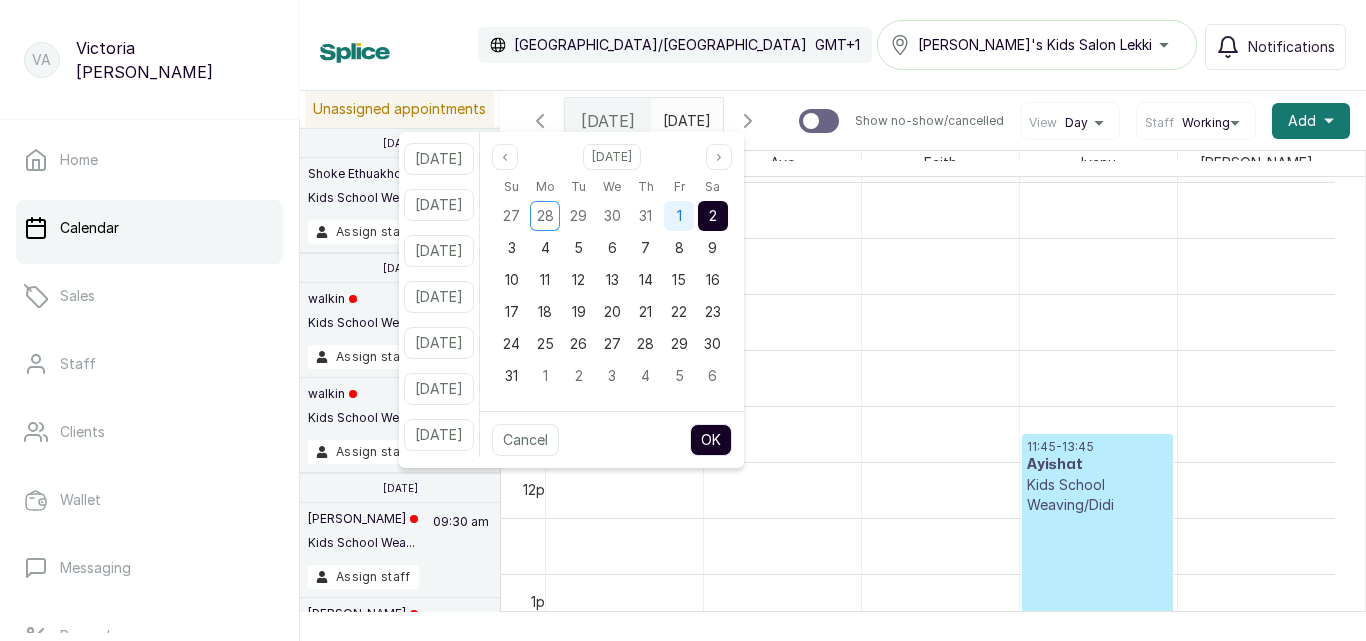click on "1" at bounding box center [679, 216] 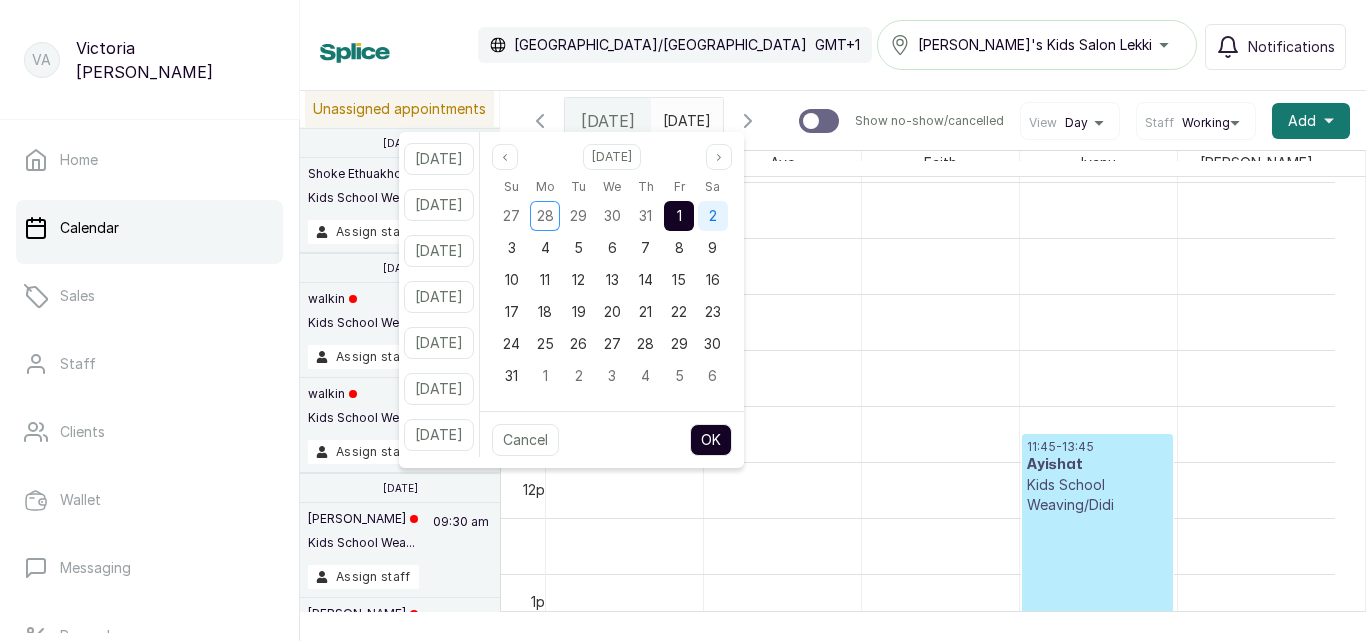 click on "2" at bounding box center (713, 216) 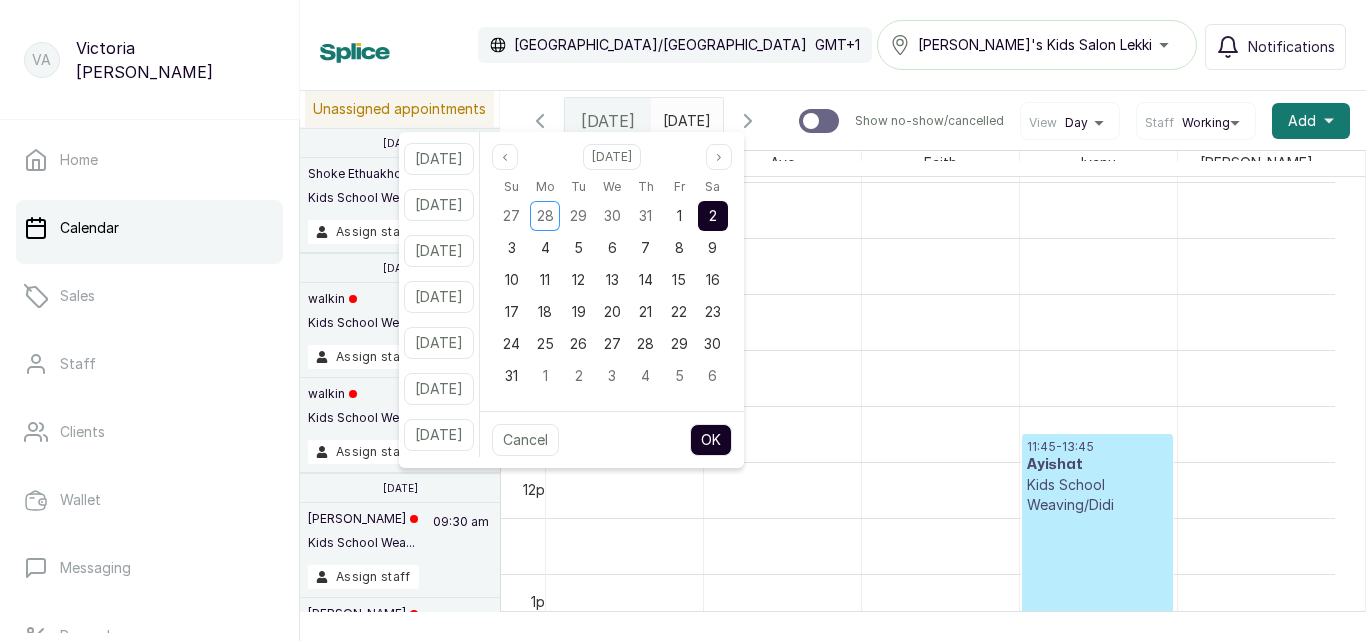 click on "OK" at bounding box center (711, 440) 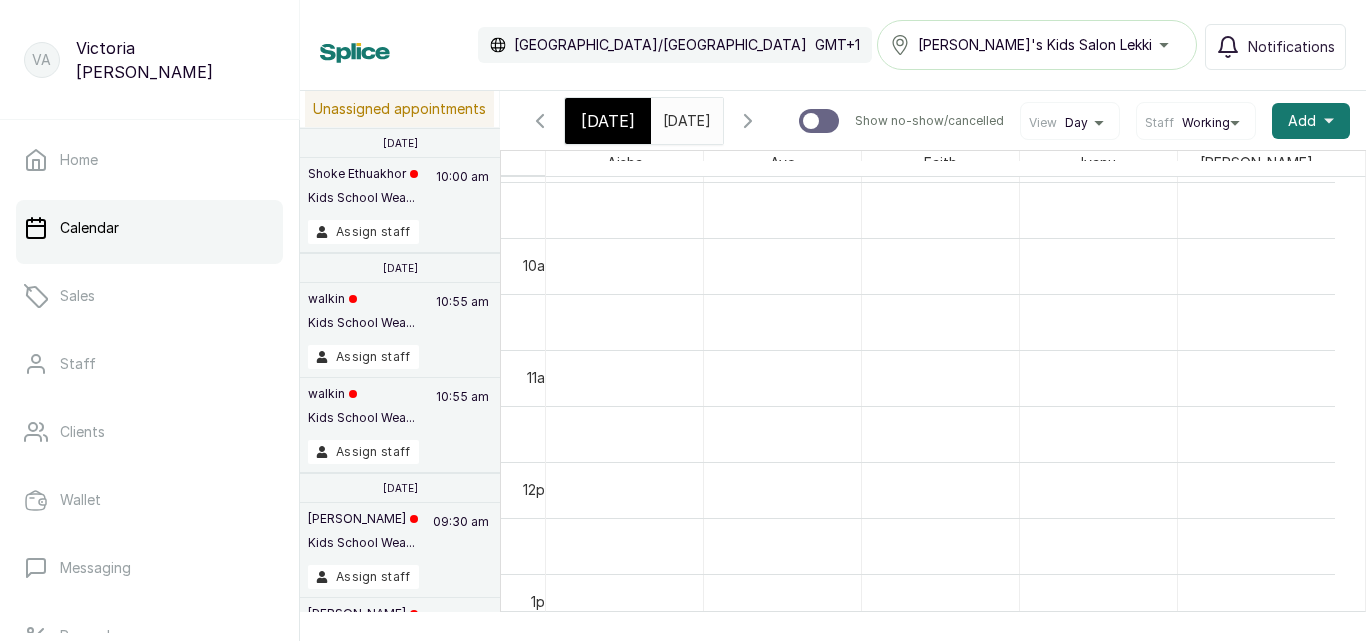 scroll, scrollTop: 673, scrollLeft: 0, axis: vertical 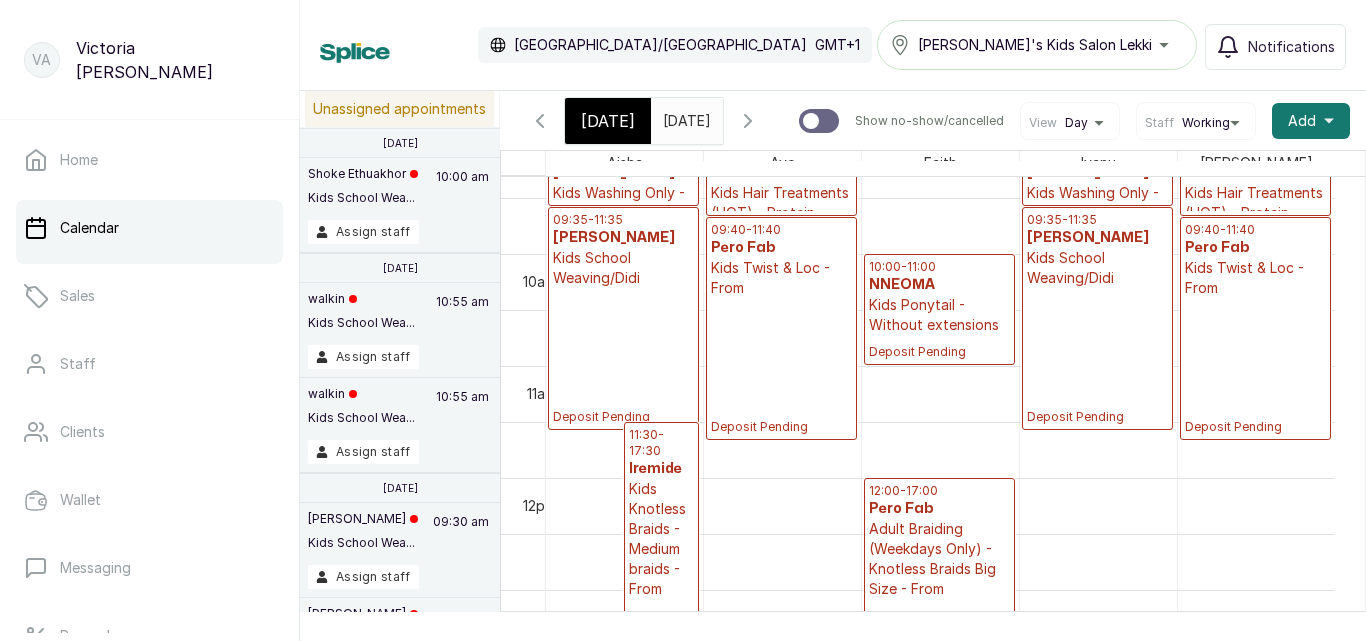 click on "Adult Braiding (Weekdays Only) - Knotless Braids Big Size - From" at bounding box center (939, 559) 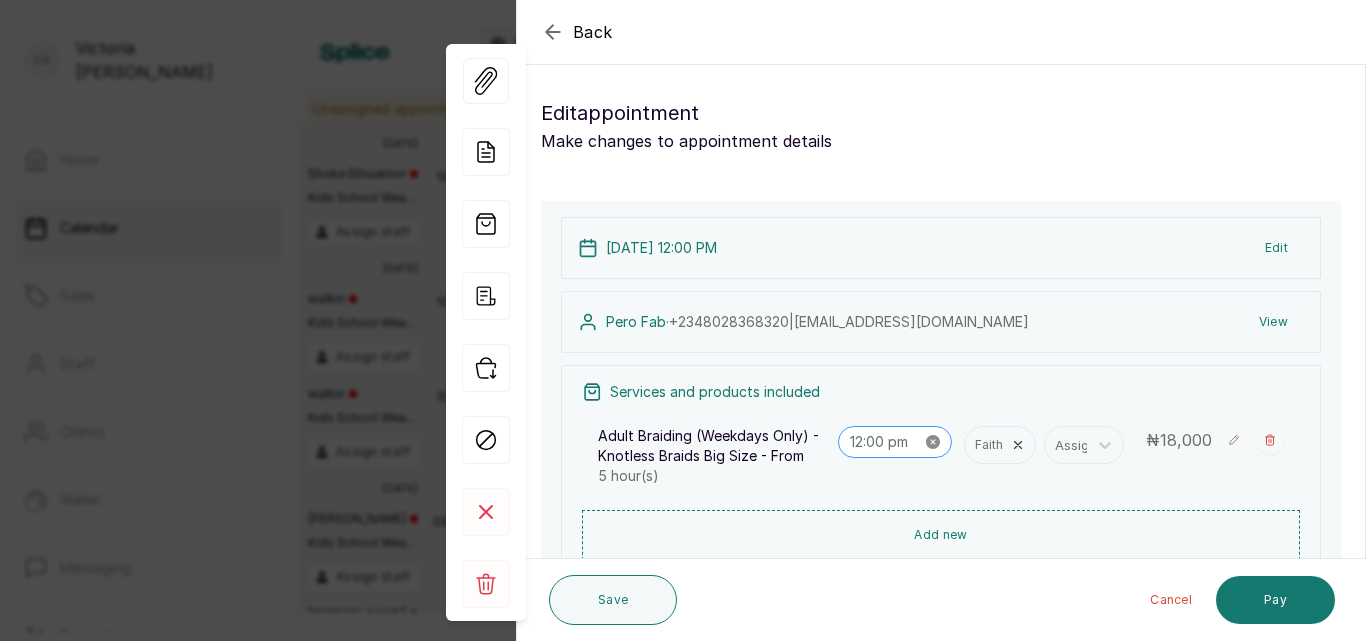 click 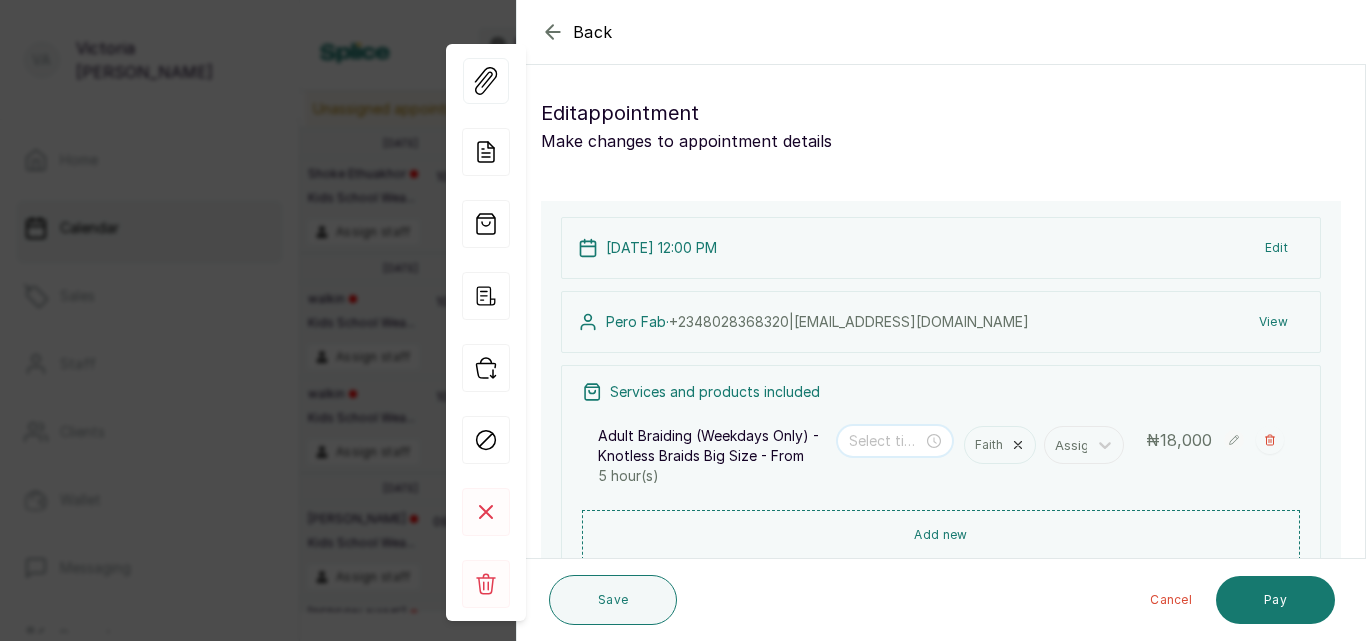 click at bounding box center [886, 441] 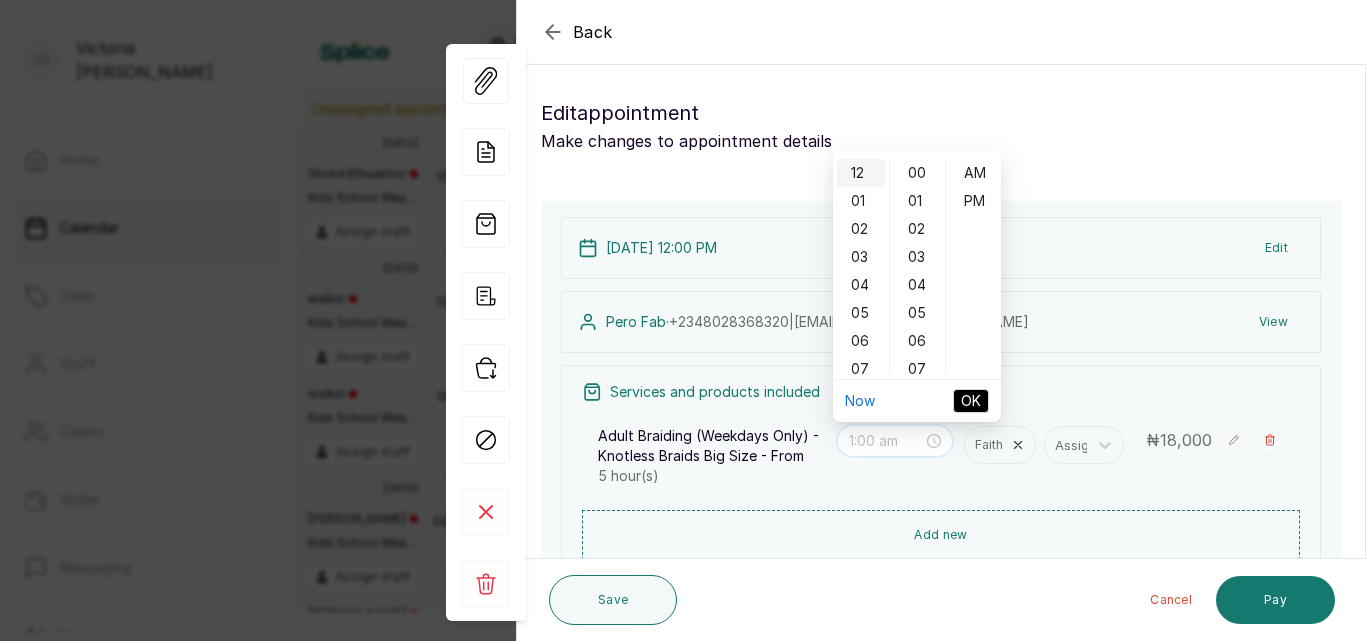 type on "12:00 am" 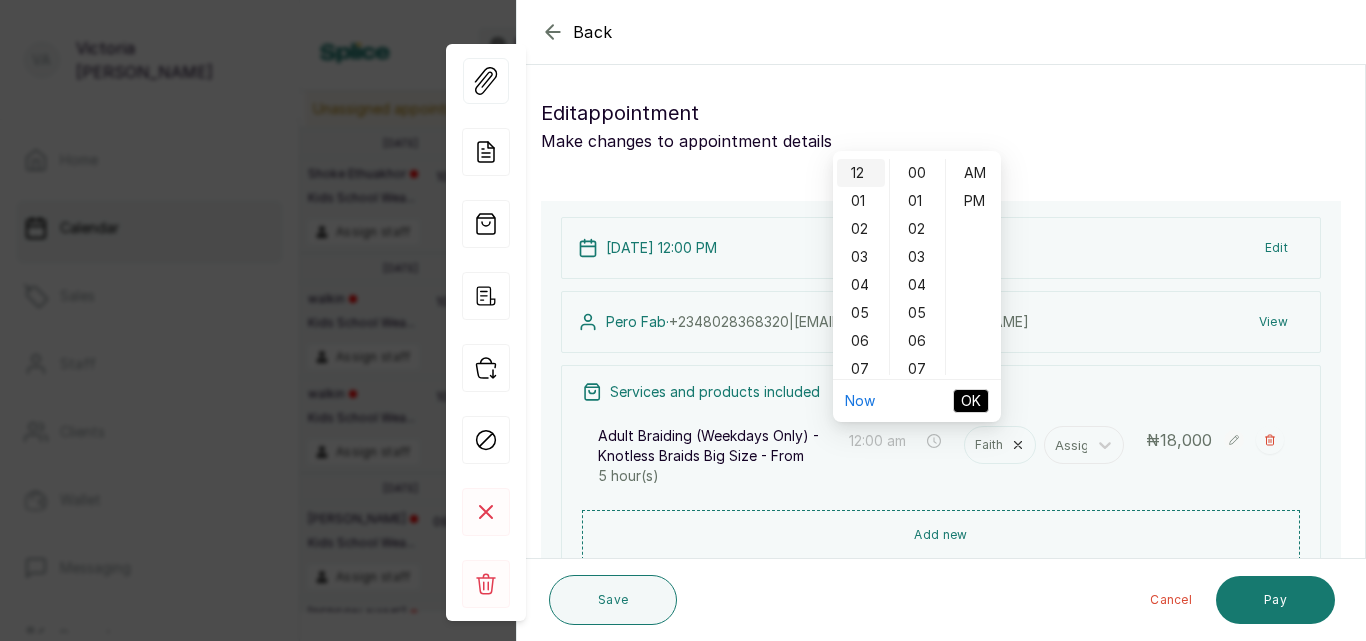 click on "12" at bounding box center [861, 173] 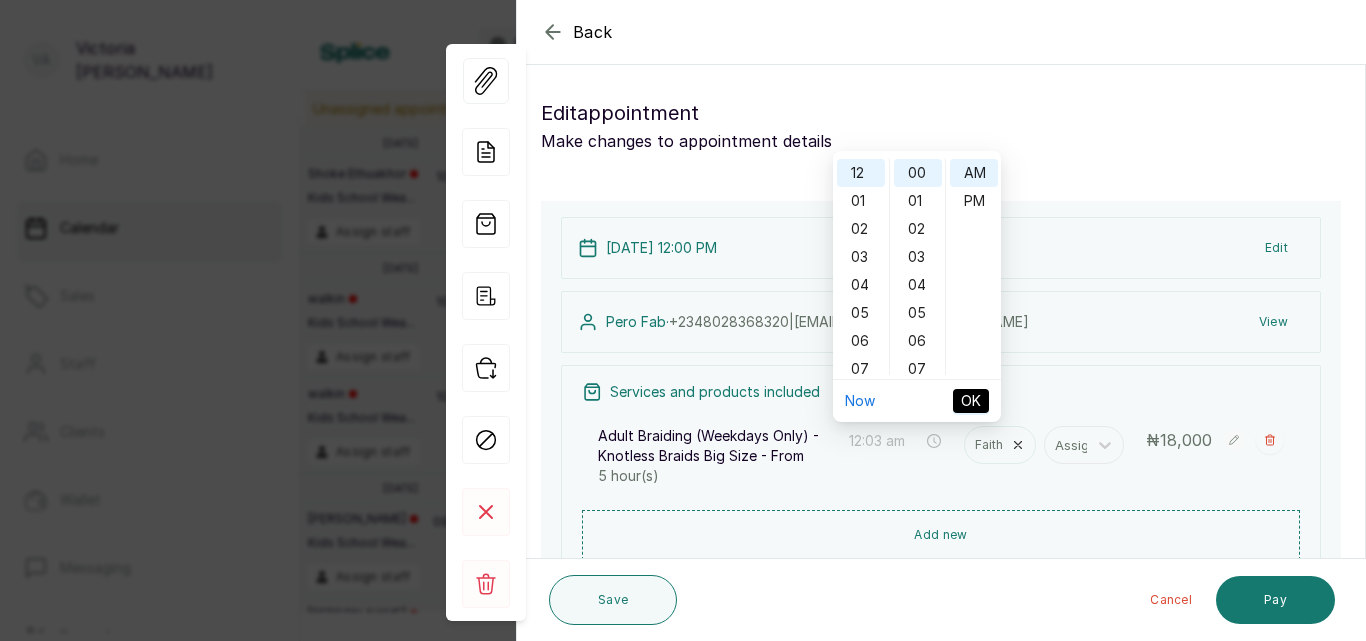 type on "12:00 am" 